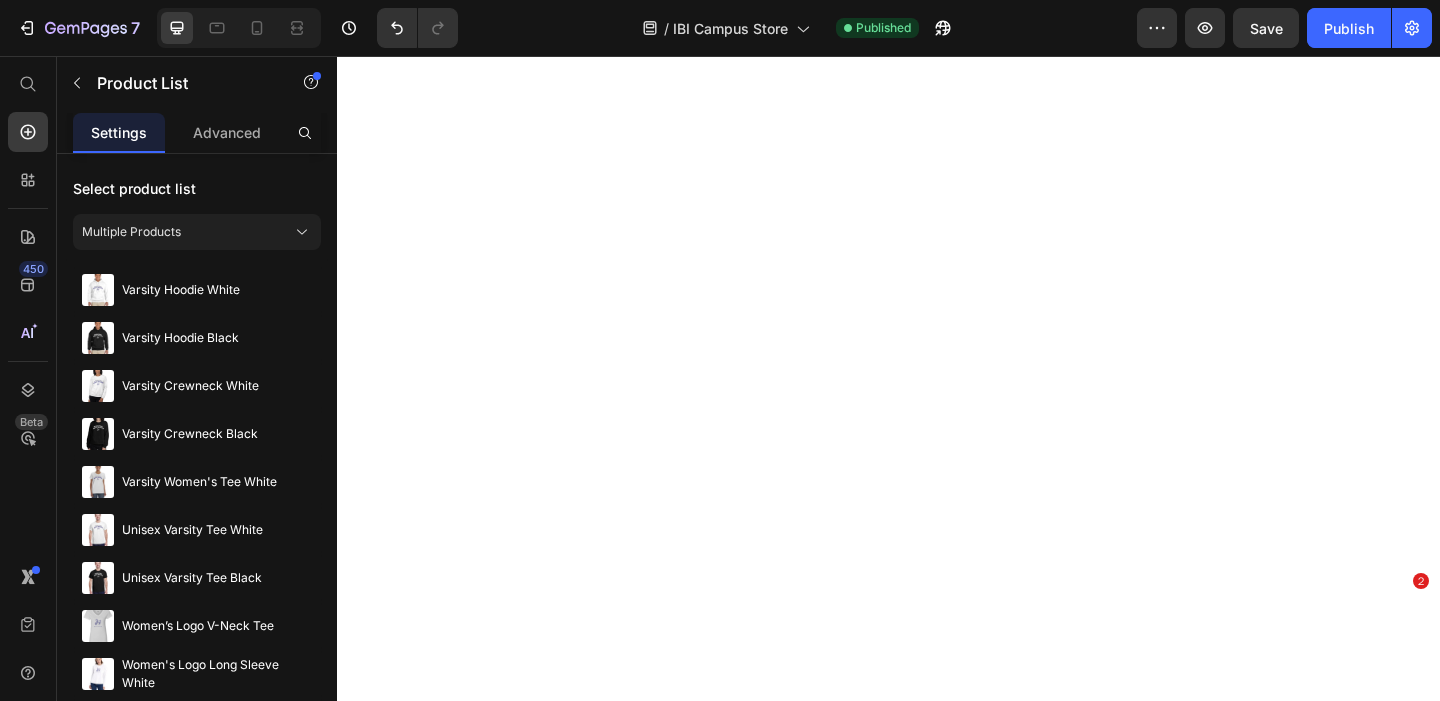 scroll, scrollTop: 0, scrollLeft: 0, axis: both 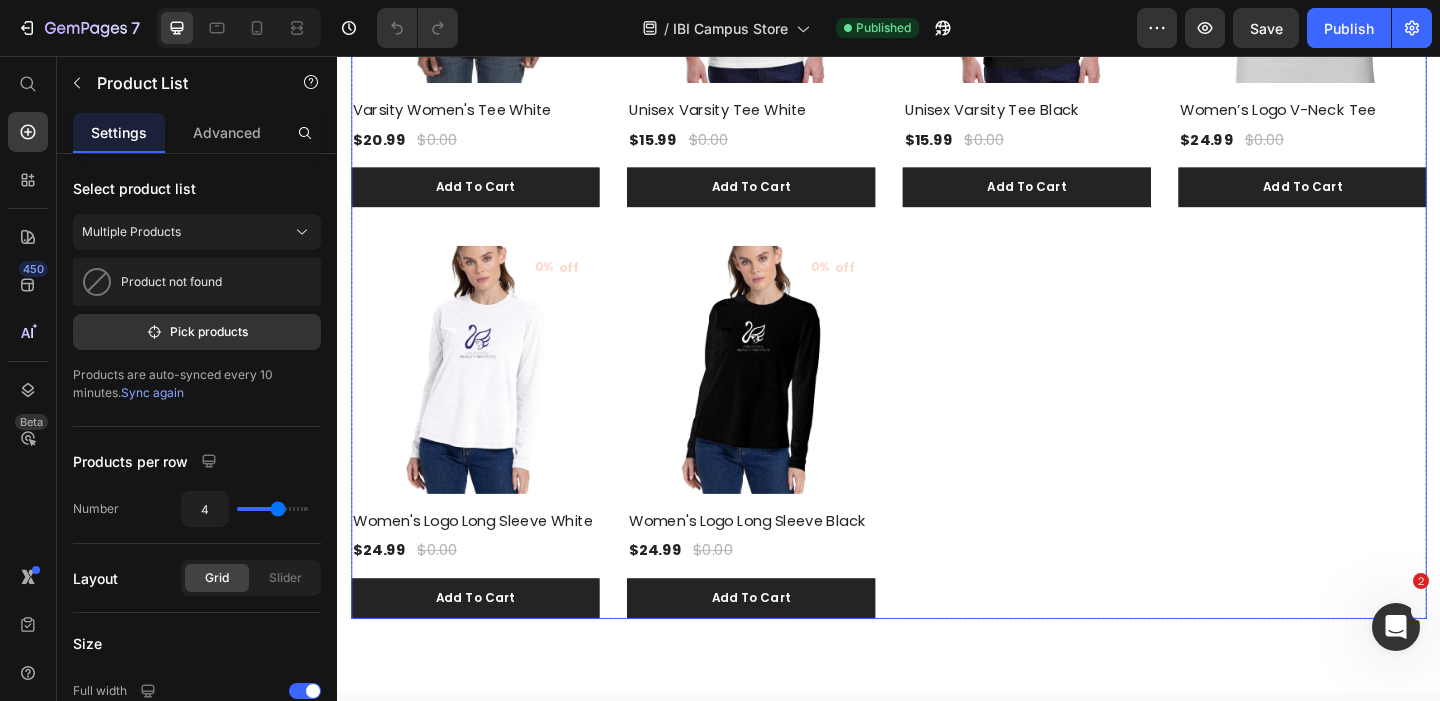 click on "0% off (P) Tag (P) Images Varsity Hoodie White (P) Title $35.99 (P) Price $0.00 (P) Price Row Add To Cart (P) Cart Button Row 0% off (P) Tag (P) Images Varsity Hoodie Black (P) Title $35.99 (P) Price $0.00 (P) Price Row Add To Cart (P) Cart Button Row 0% off (P) Tag (P) Images Varsity Crewneck White (P) Title $29.99 (P) Price $0.00 (P) Price Row Add To Cart (P) Cart Button Row 0% off (P) Tag (P) Images Varsity Crewneck Black (P) Title $29.99 (P) Price $0.00 (P) Price Row Add To Cart (P) Cart Button Row 0% off (P) Tag (P) Images Varsity Women's Tee White (P) Title $20.99 (P) Price $0.00 (P) Price Row Add To Cart (P) Cart Button Row 0% off (P) Tag (P) Images Unisex Varsity Tee White (P) Title $15.99 (P) Price $0.00 (P) Price Row Add To Cart (P) Cart Button Row 0% off (P) Tag (P) Images Unisex Varsity Tee Black (P) Title $15.99 (P) Price $0.00 (P) Price Row Add To Cart (P) Cart Button Row 0% off (P) Tag (P) Images Women’s Logo V-Neck Tee (P) Title $24.99 (P) Price $0.00 (P) Price Row Add To Cart Row 0% off Row" at bounding box center [937, 17] 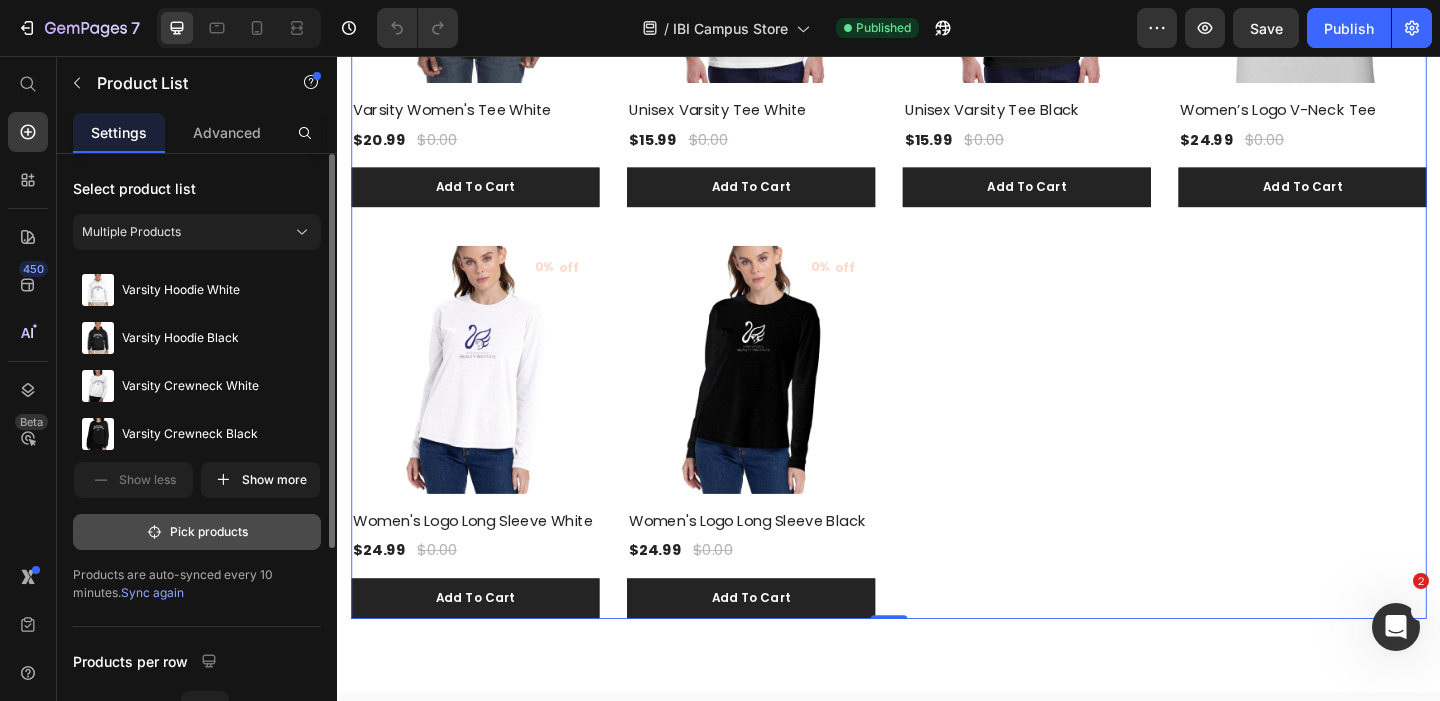 click on "Pick products" at bounding box center (197, 532) 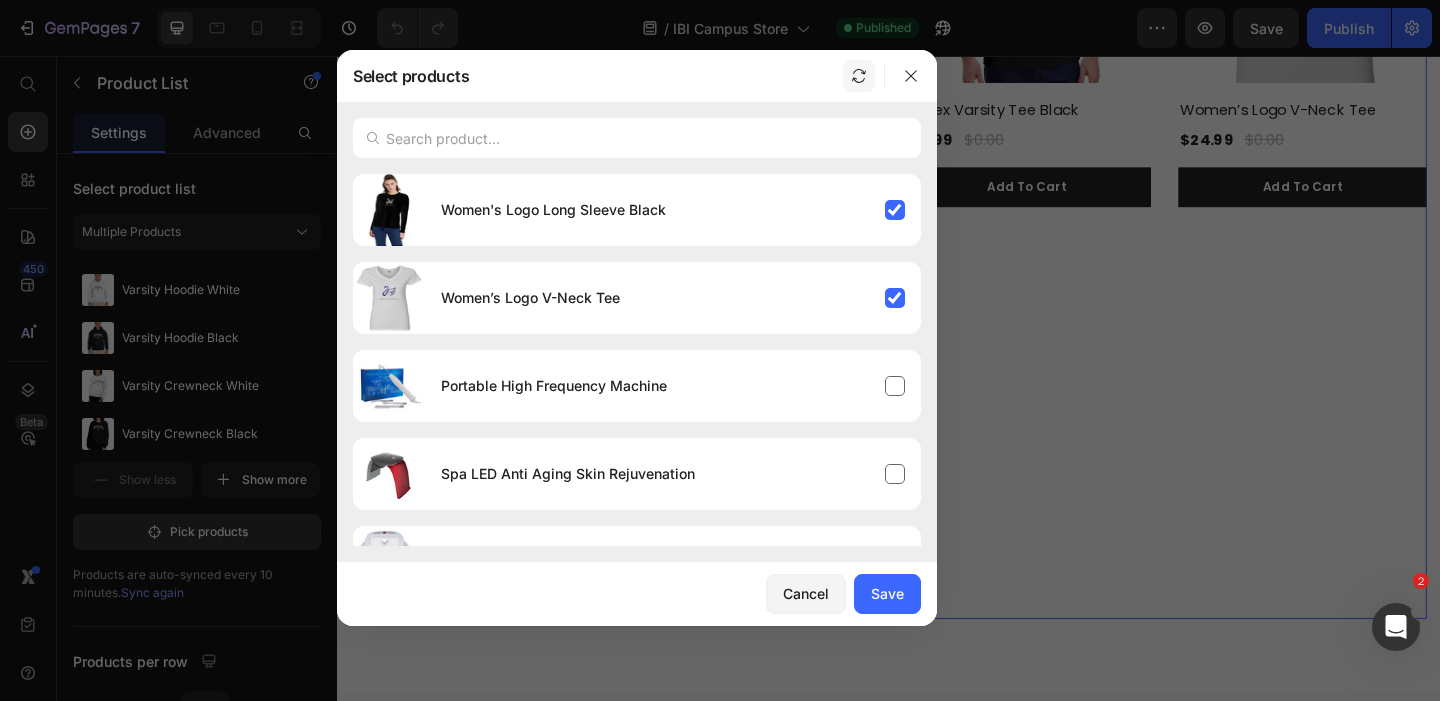 click 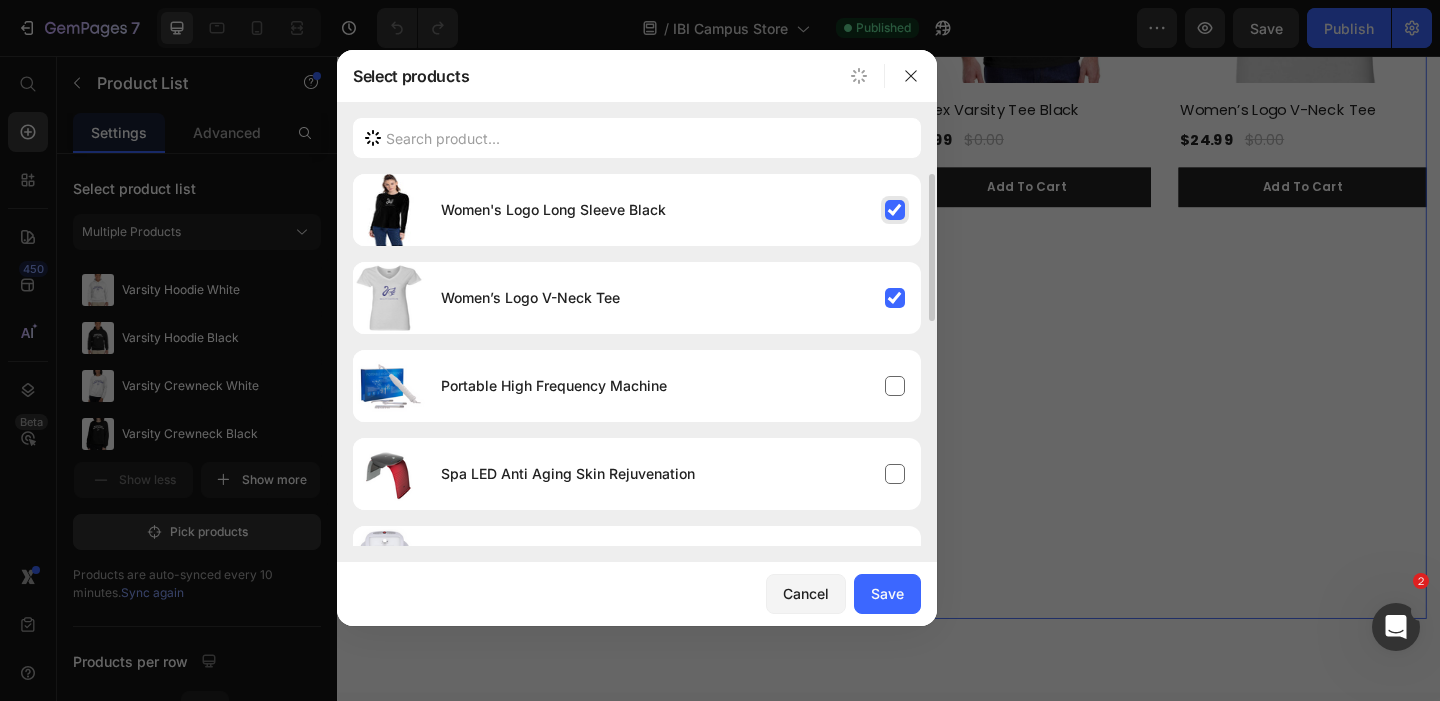 click on "Women's Logo Long Sleeve Black" at bounding box center (673, 210) 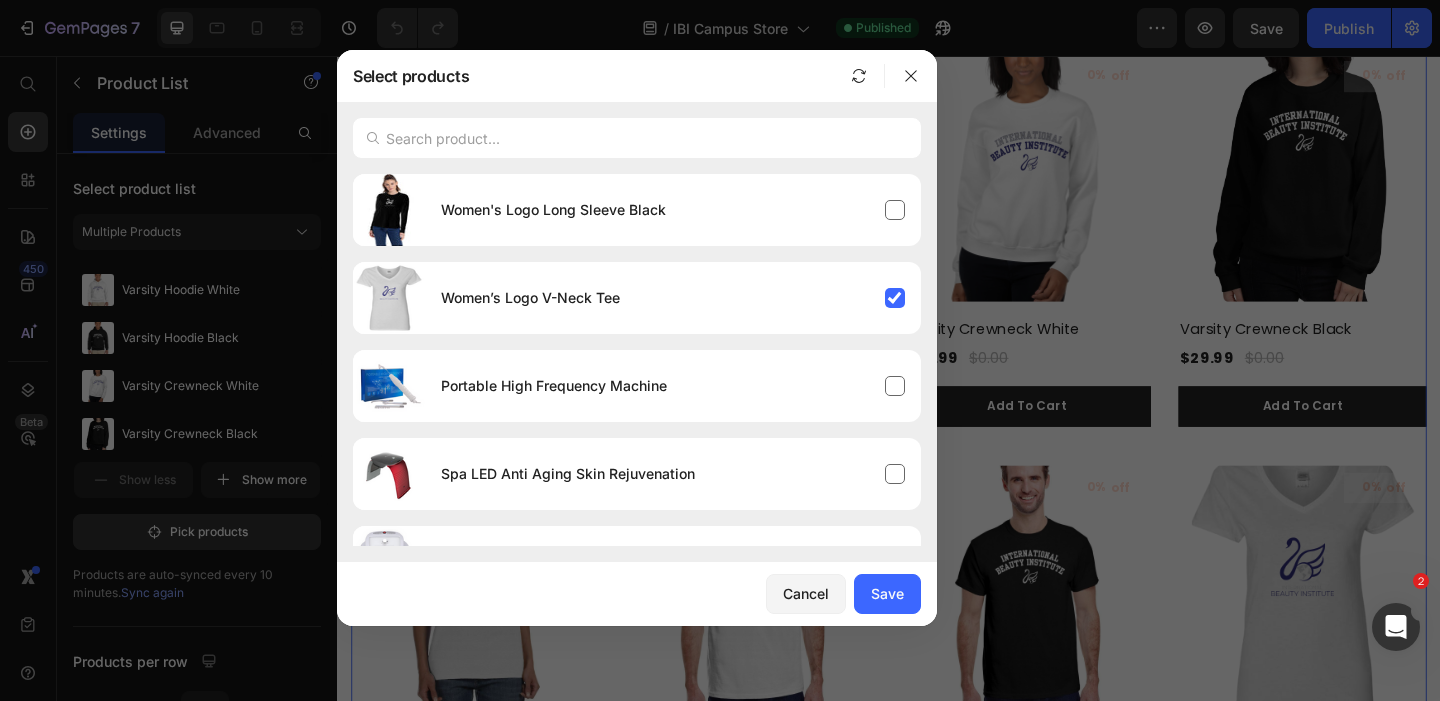 scroll, scrollTop: 1183, scrollLeft: 0, axis: vertical 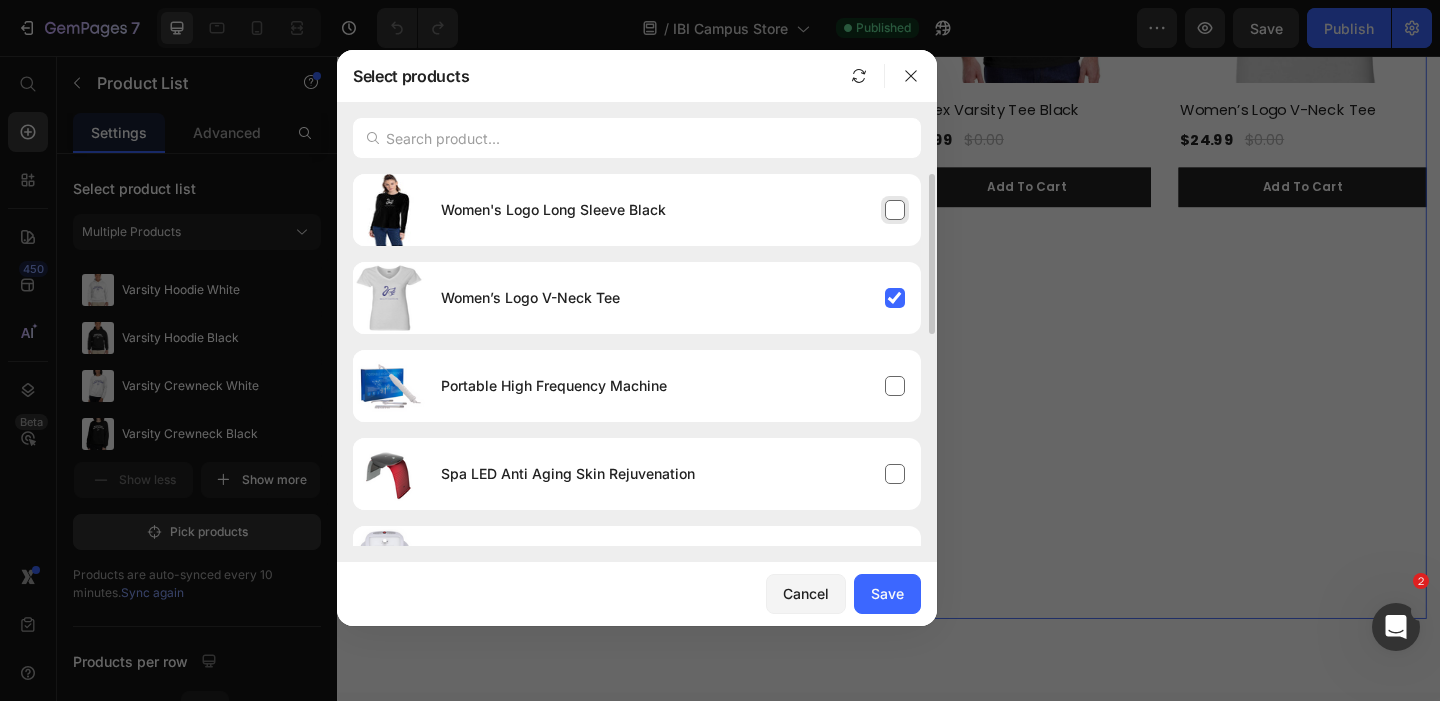 click on "Women's Logo Long Sleeve Black" at bounding box center (673, 210) 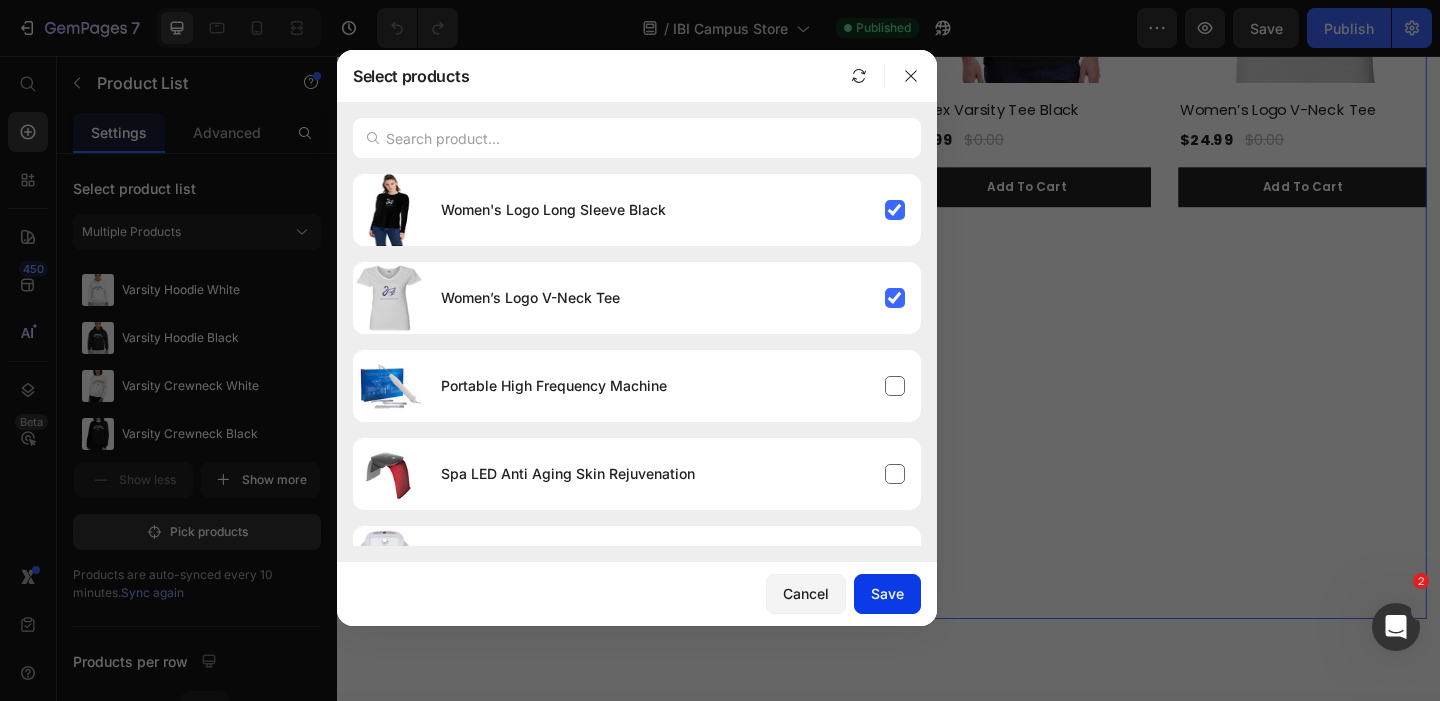 click on "Save" at bounding box center (887, 593) 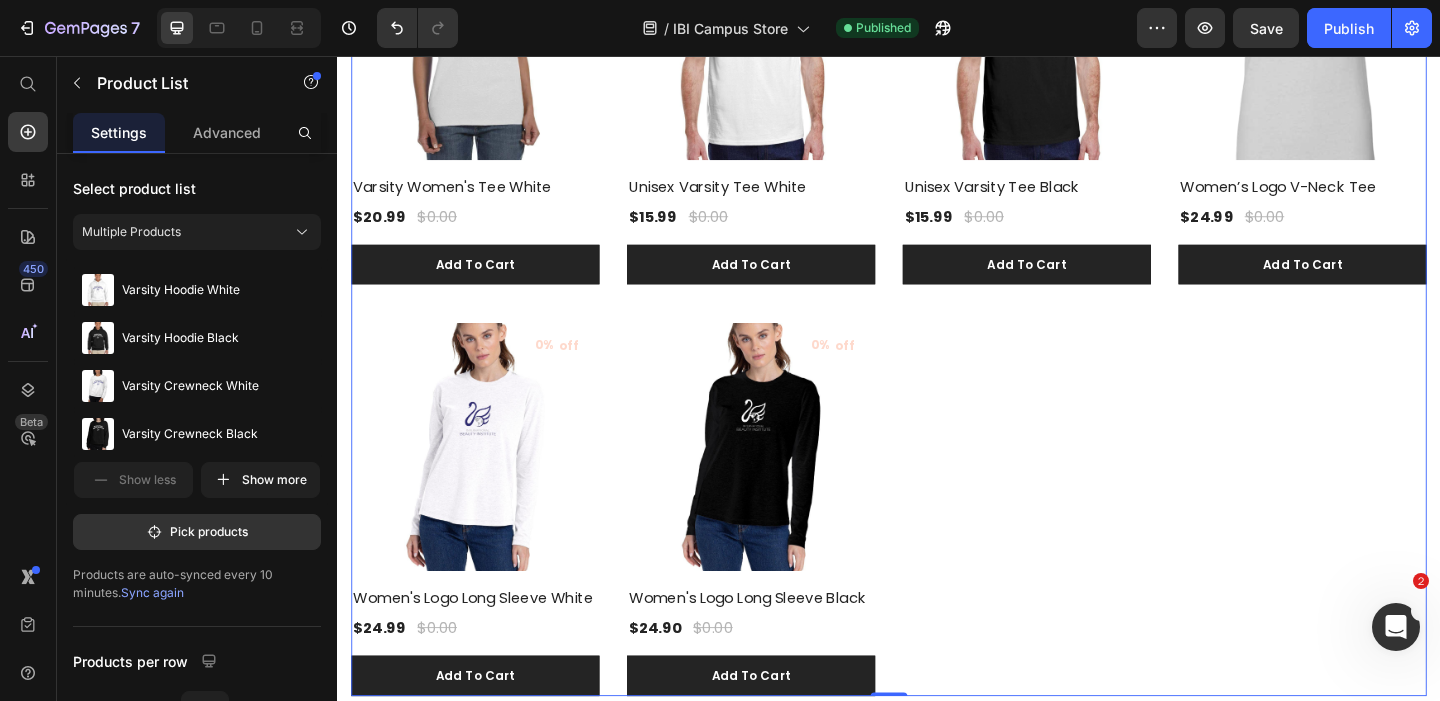 scroll, scrollTop: 1103, scrollLeft: 0, axis: vertical 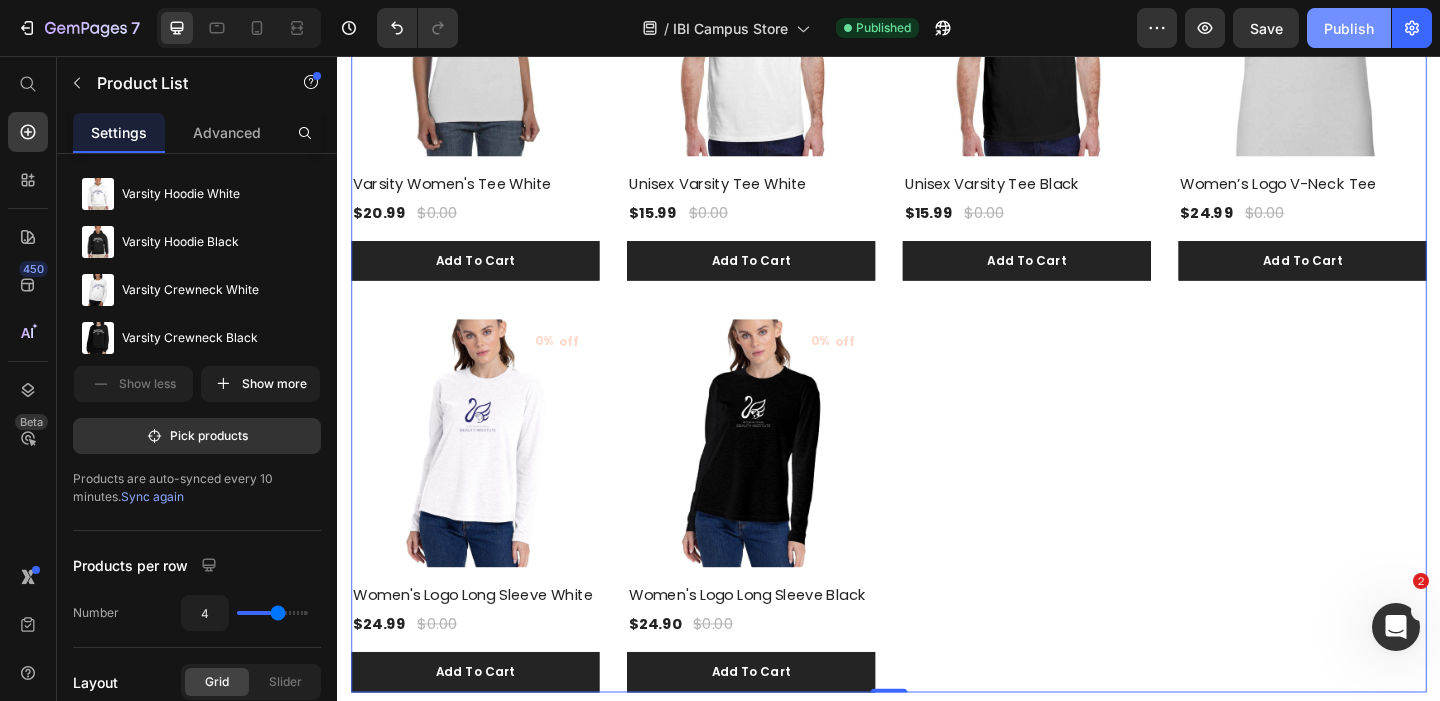 click on "Publish" at bounding box center (1349, 28) 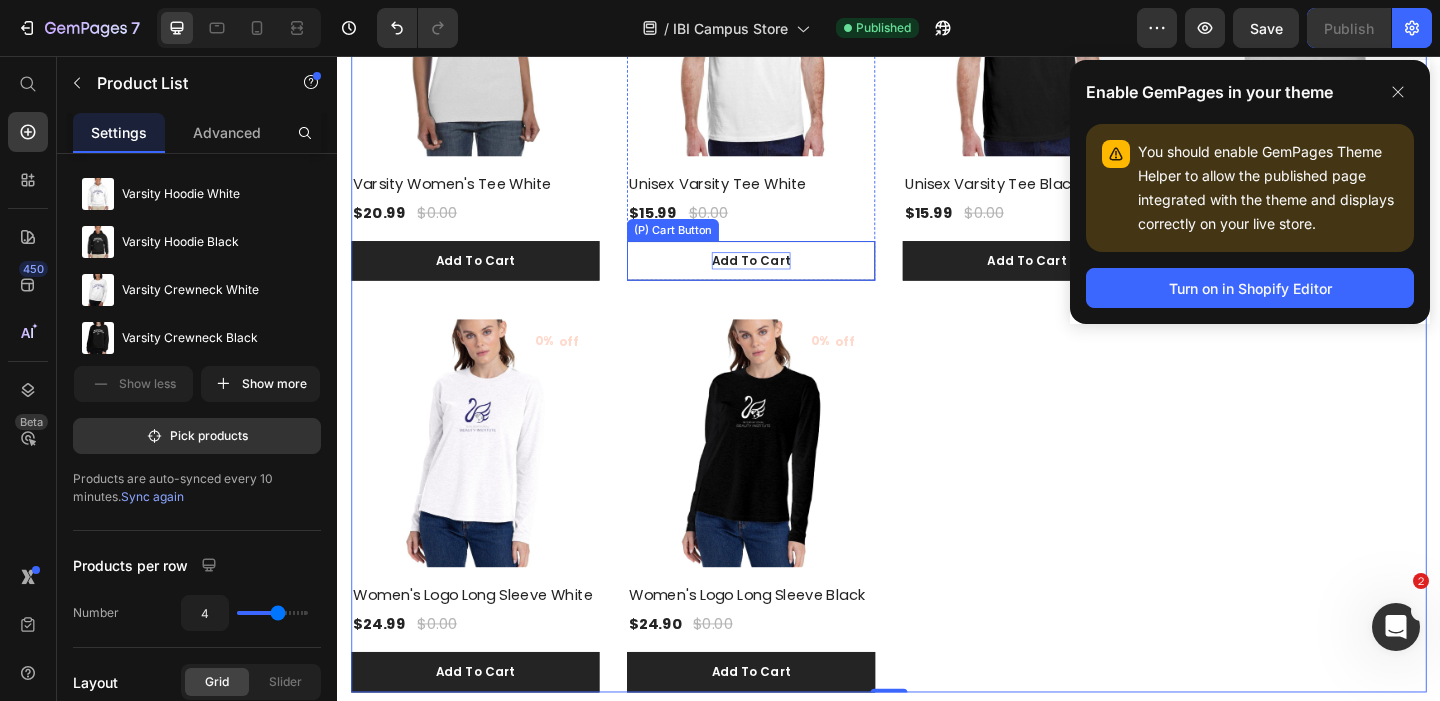 click on "Add To Cart" at bounding box center (487, -169) 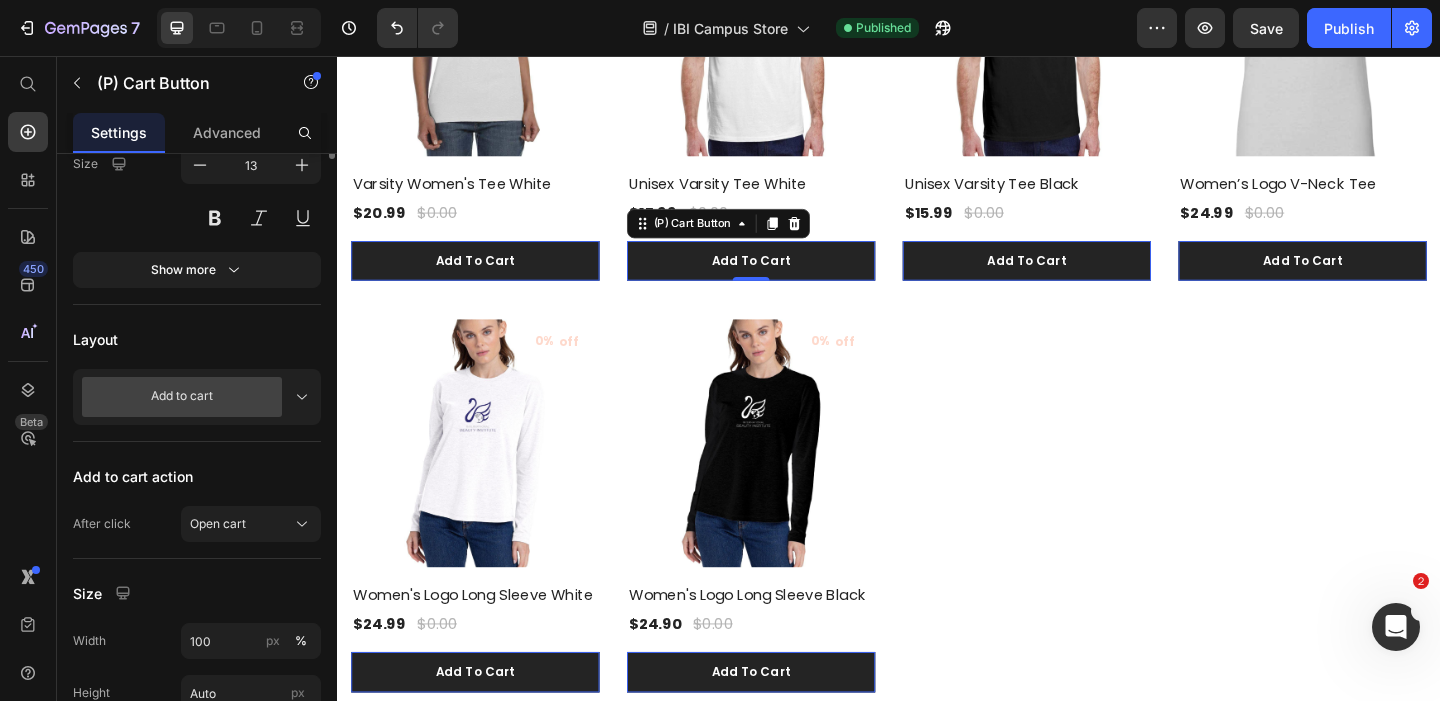 scroll, scrollTop: 608, scrollLeft: 0, axis: vertical 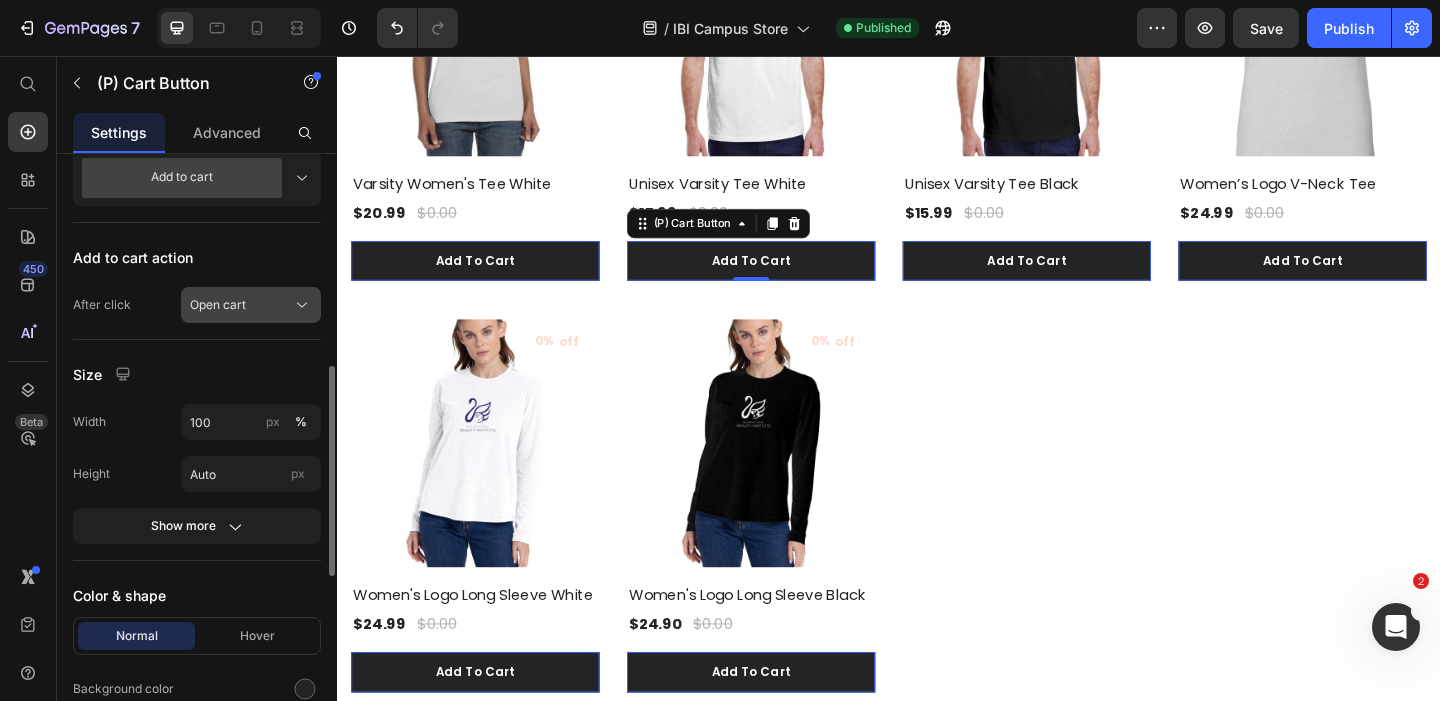 click on "Open cart" 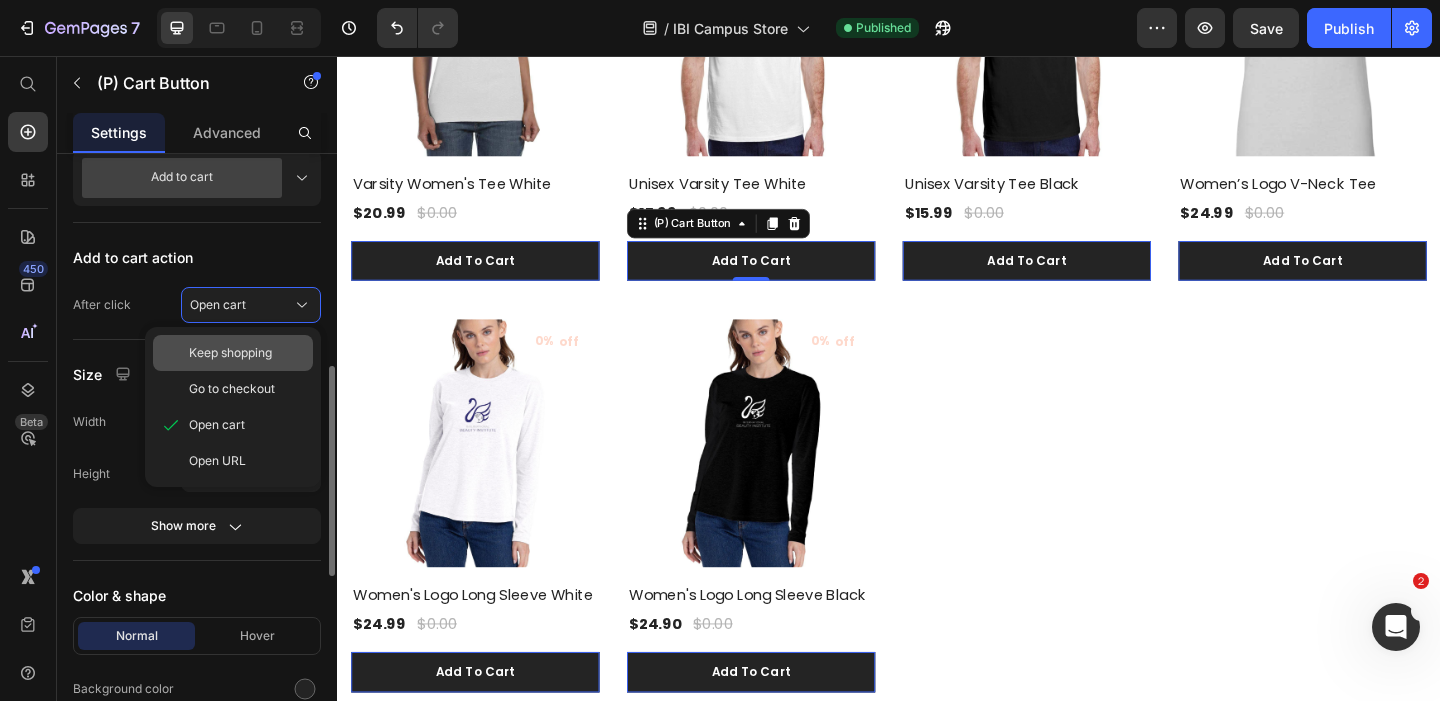 click on "Keep shopping" at bounding box center [230, 353] 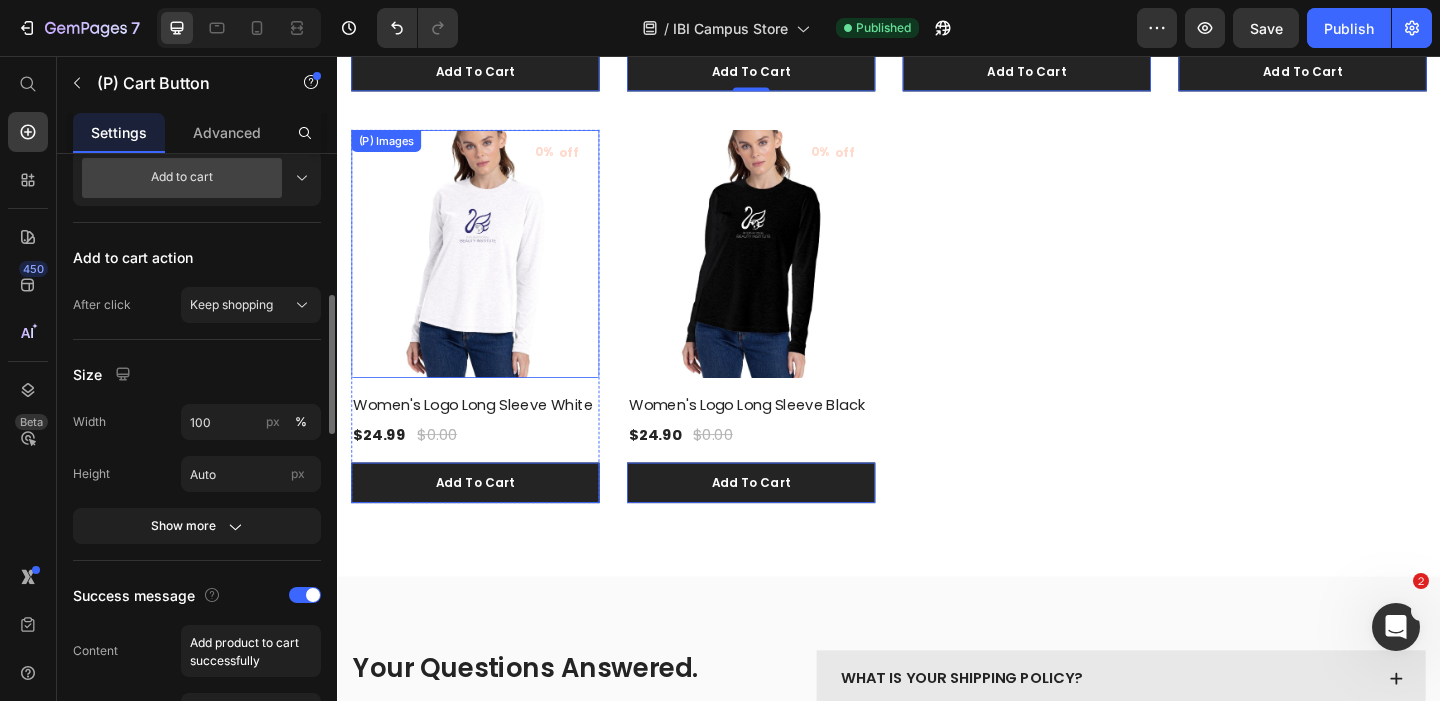 scroll, scrollTop: 1349, scrollLeft: 0, axis: vertical 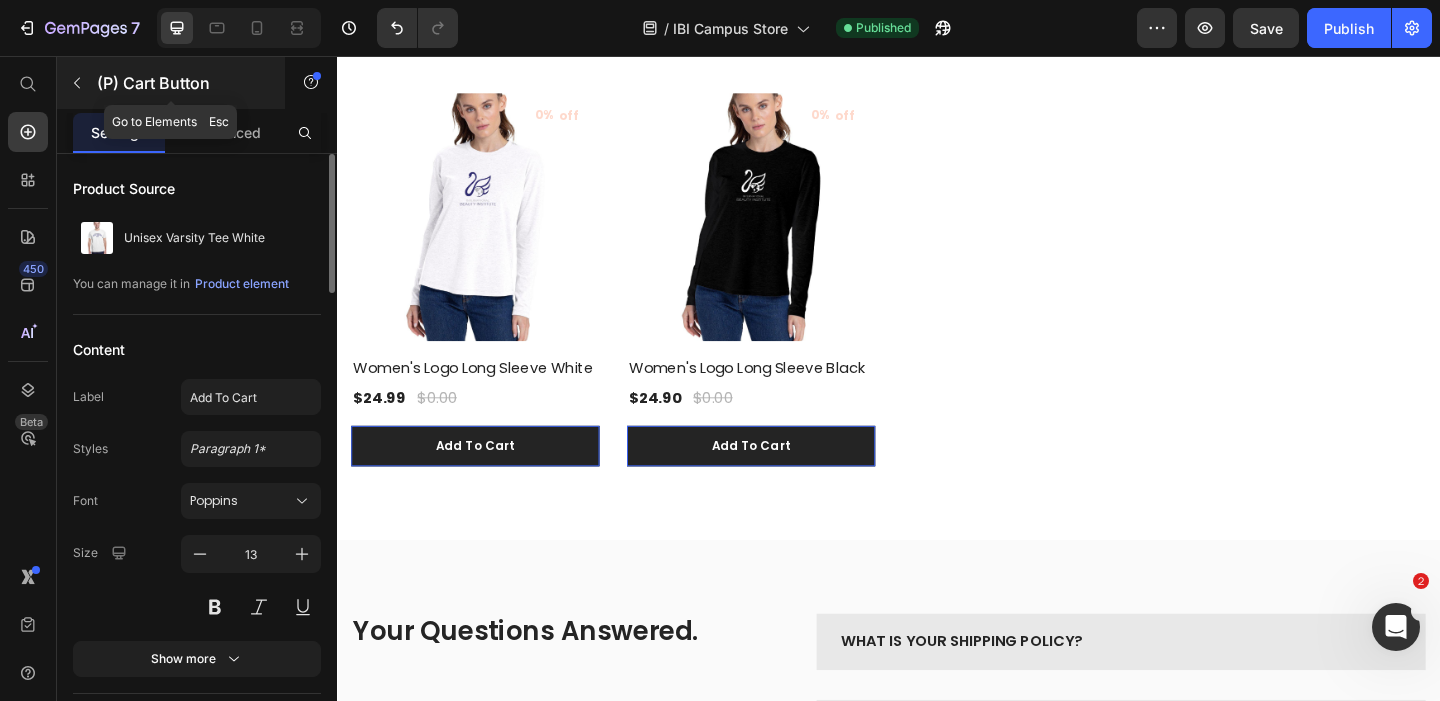 click at bounding box center (77, 83) 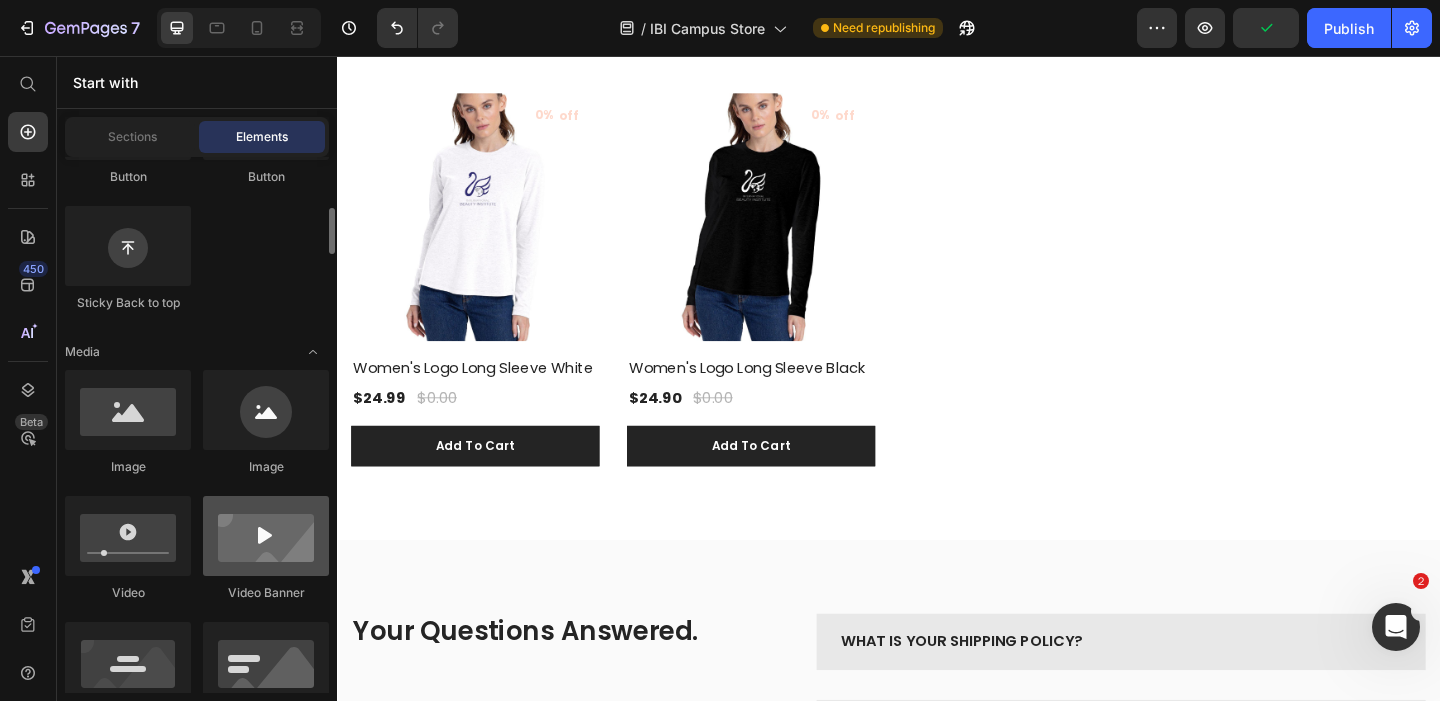 scroll, scrollTop: 576, scrollLeft: 0, axis: vertical 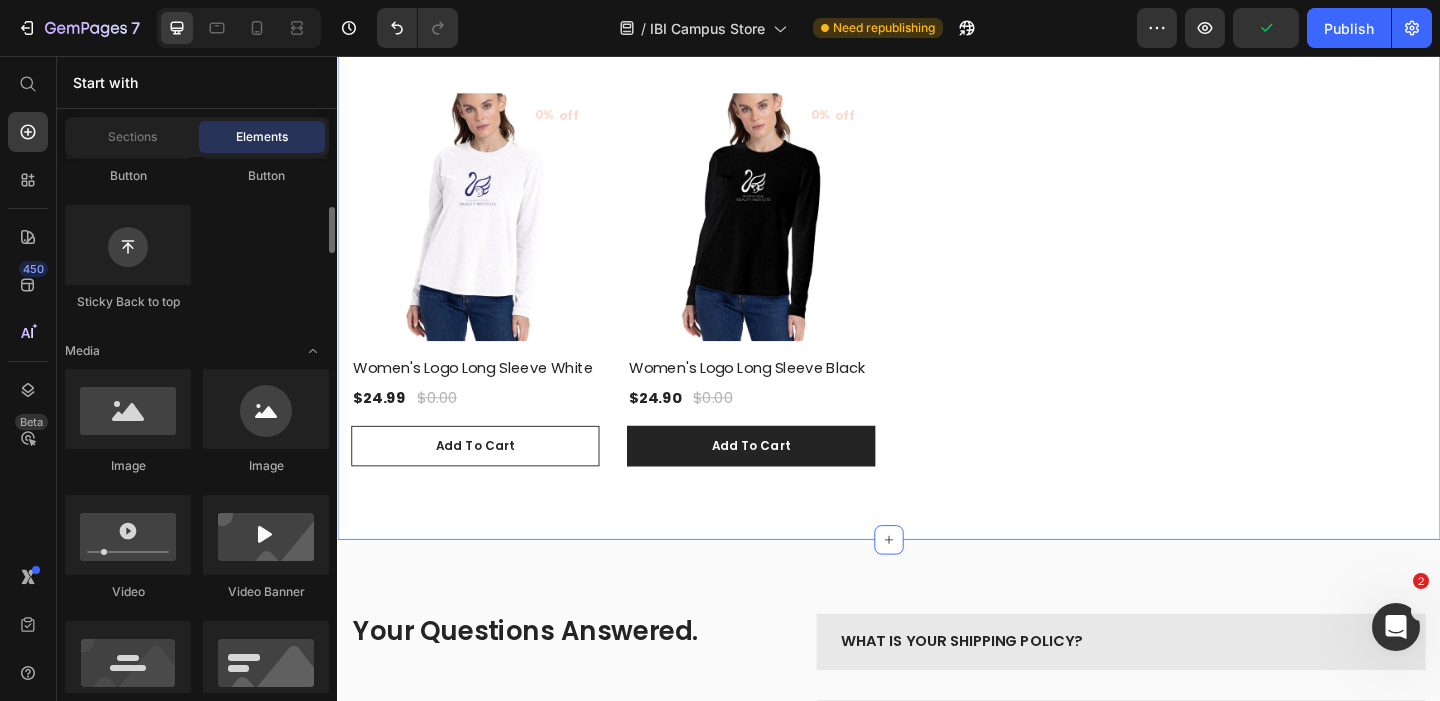click on "Add To Cart" at bounding box center (487, -415) 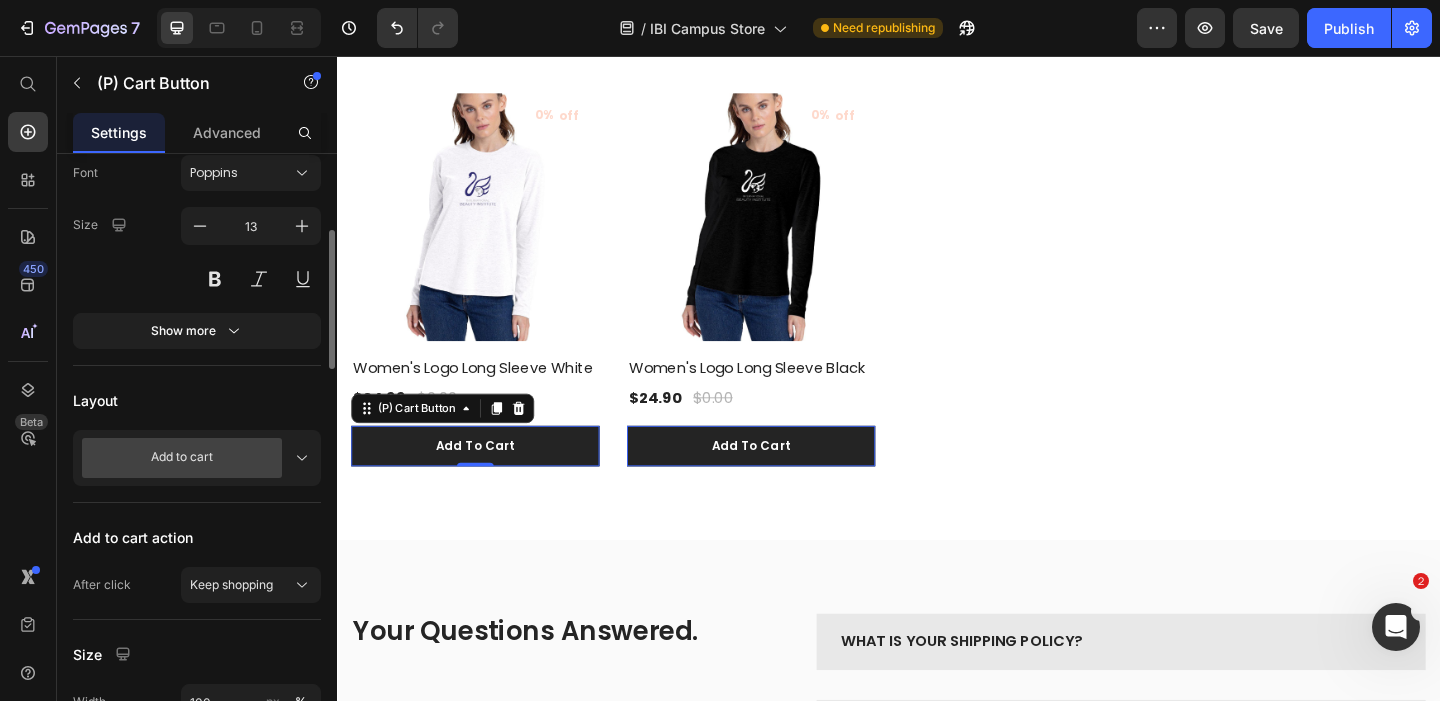 scroll, scrollTop: 398, scrollLeft: 0, axis: vertical 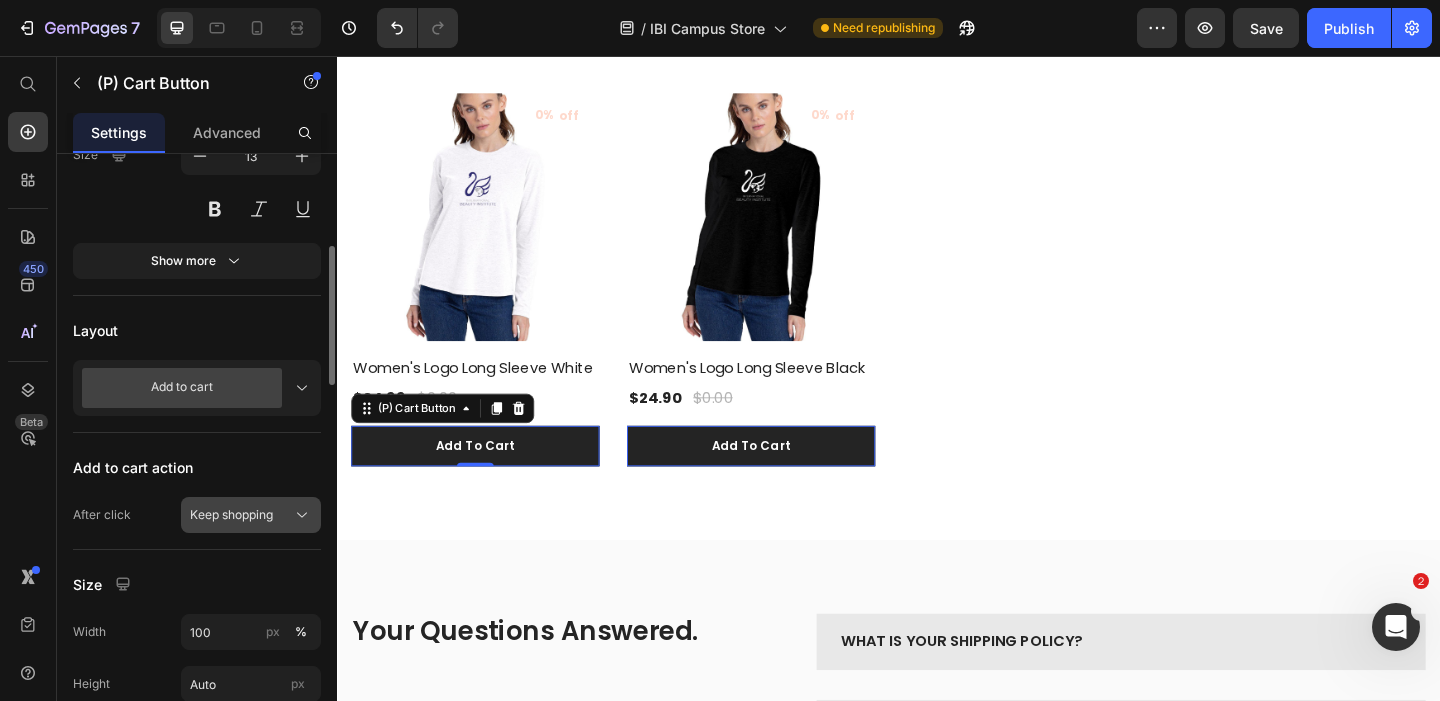 click on "Keep shopping" 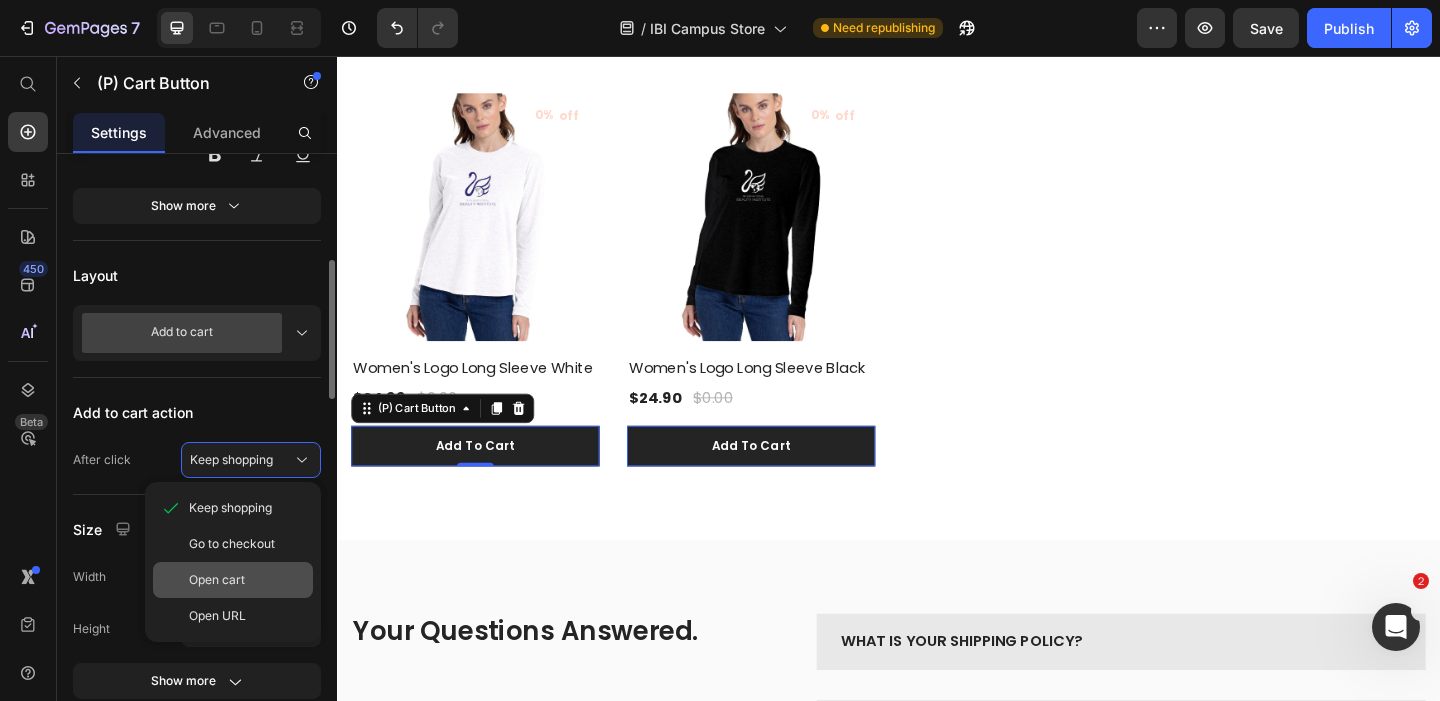 scroll, scrollTop: 454, scrollLeft: 0, axis: vertical 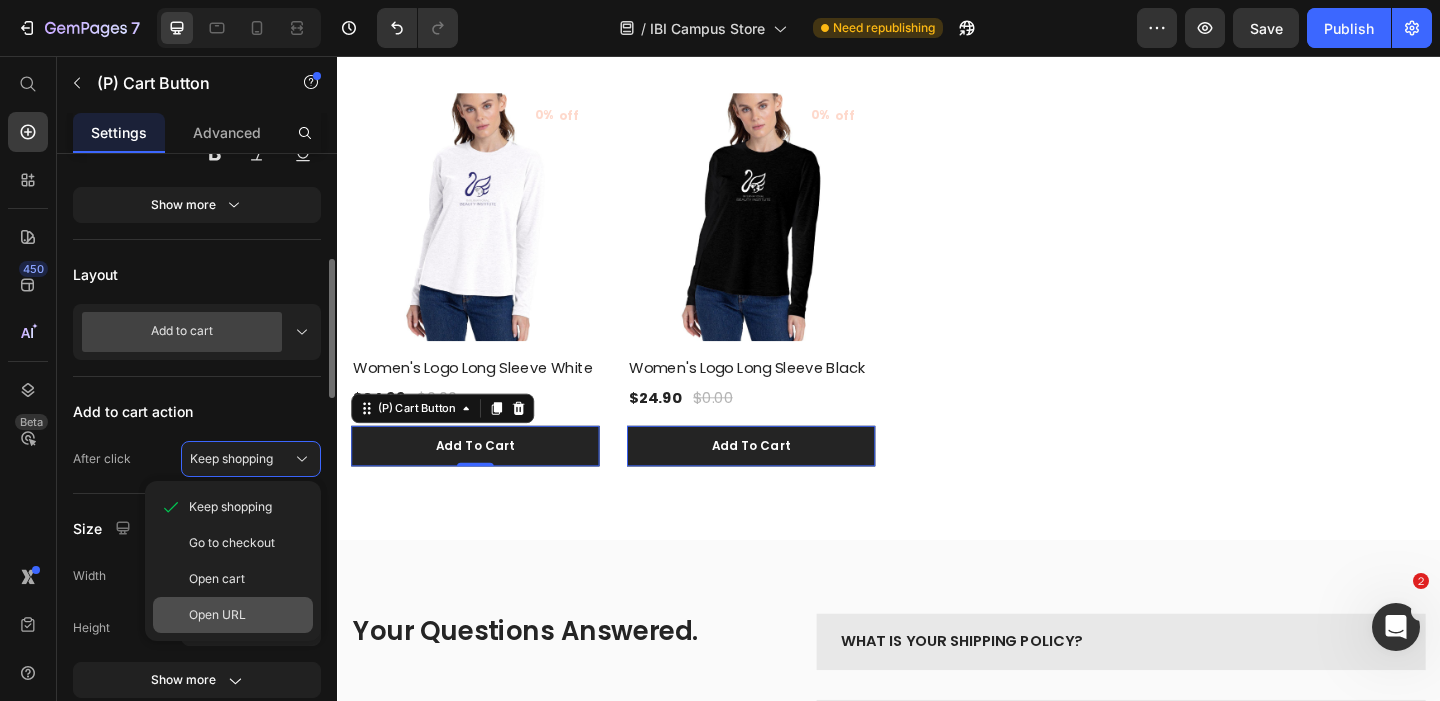 click on "Open URL" at bounding box center (217, 615) 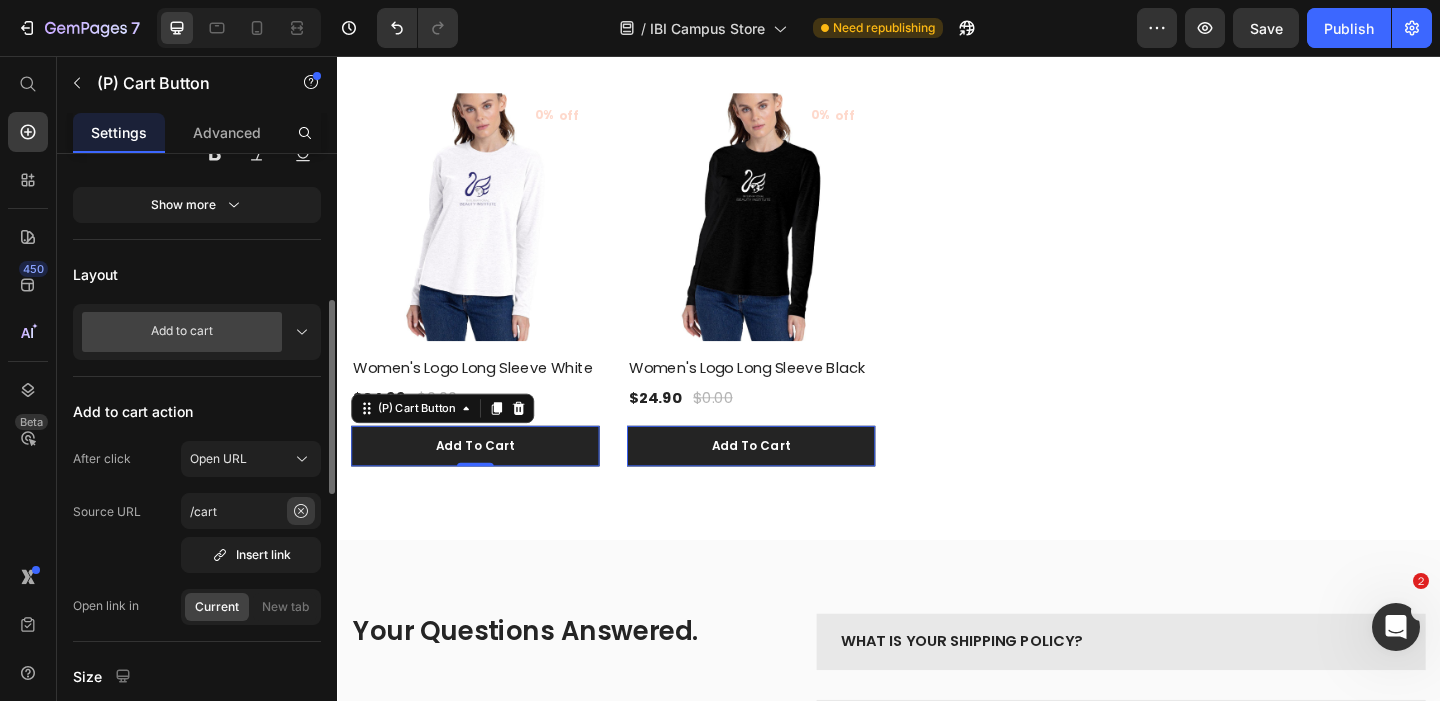 click 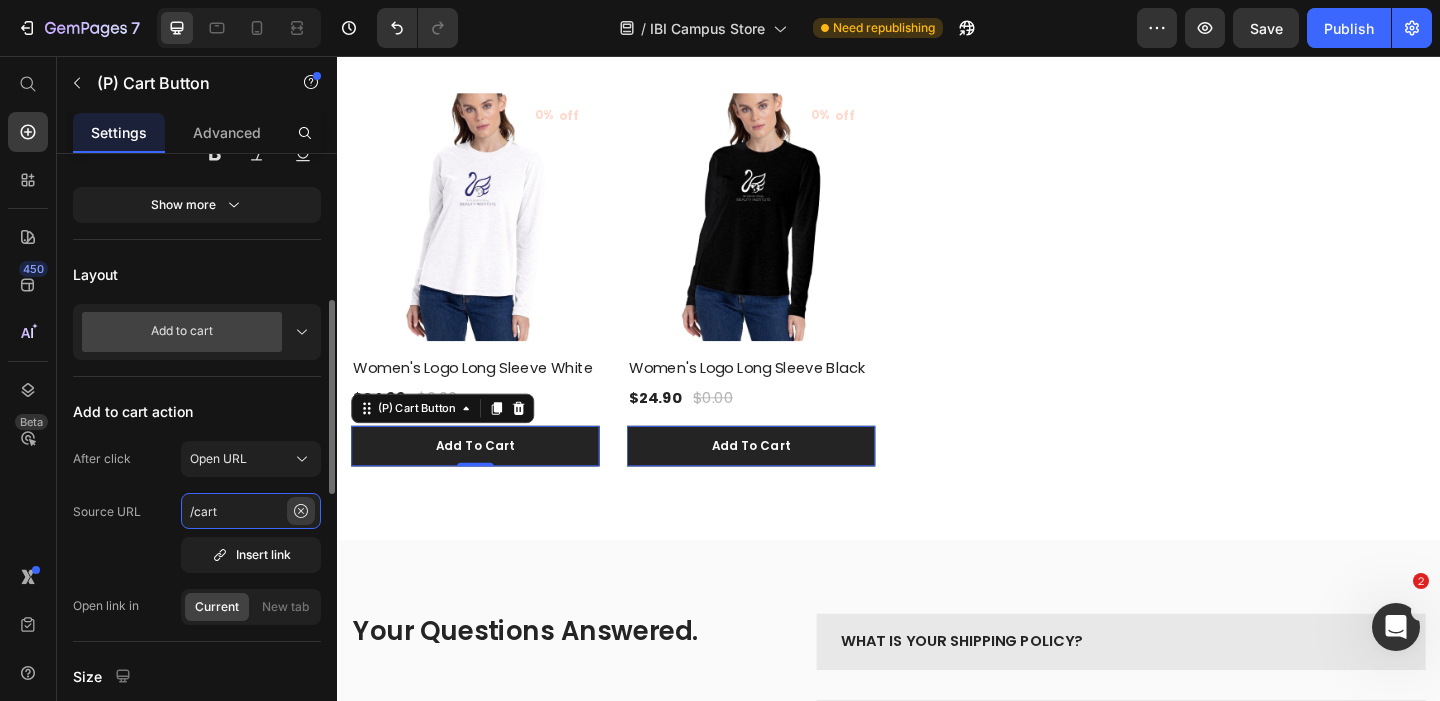 type 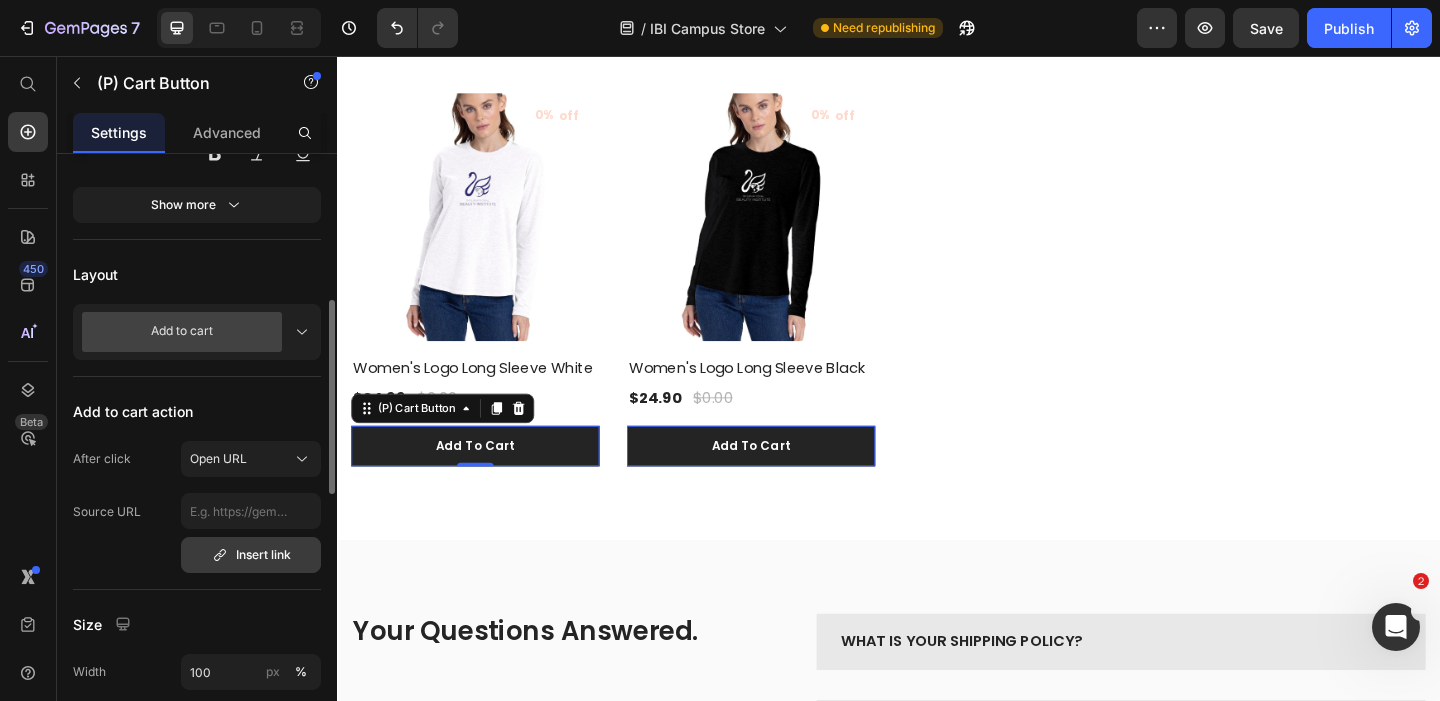 click on "Insert link" at bounding box center [251, 555] 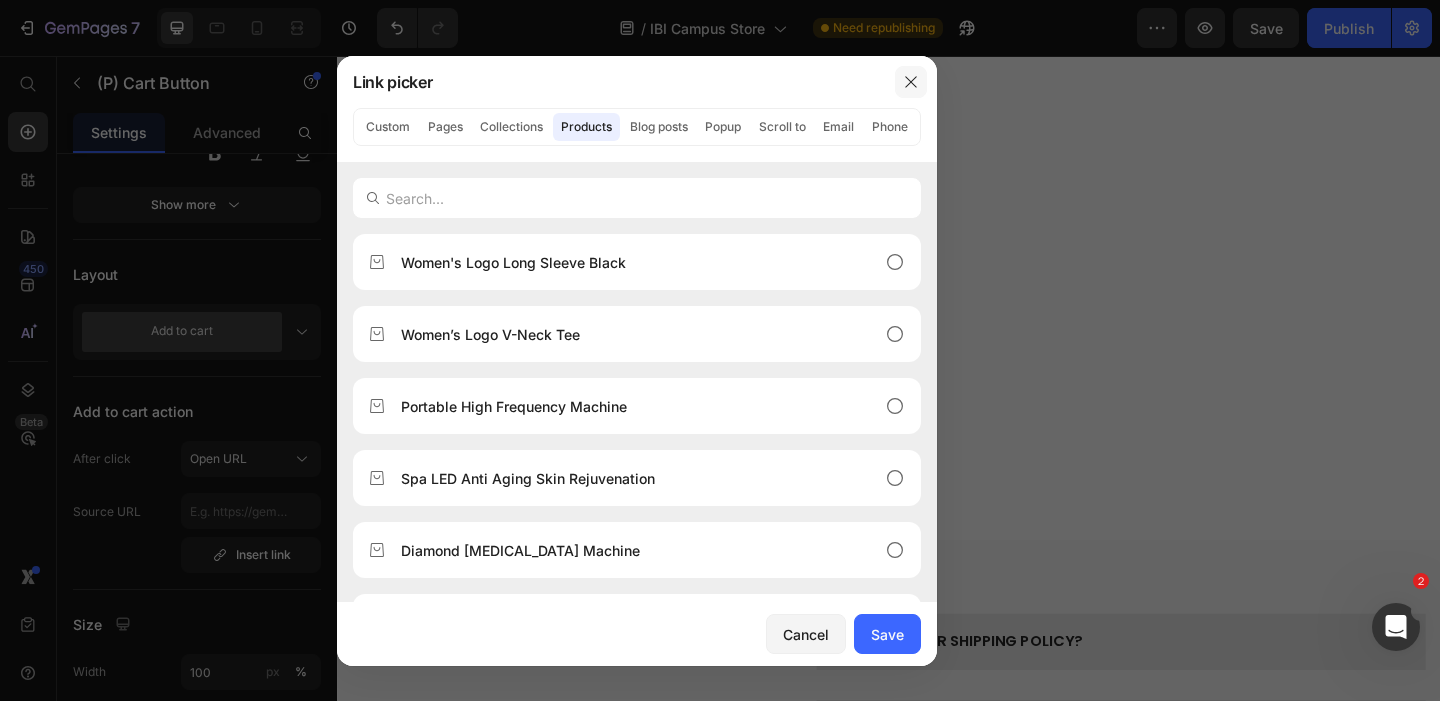 click 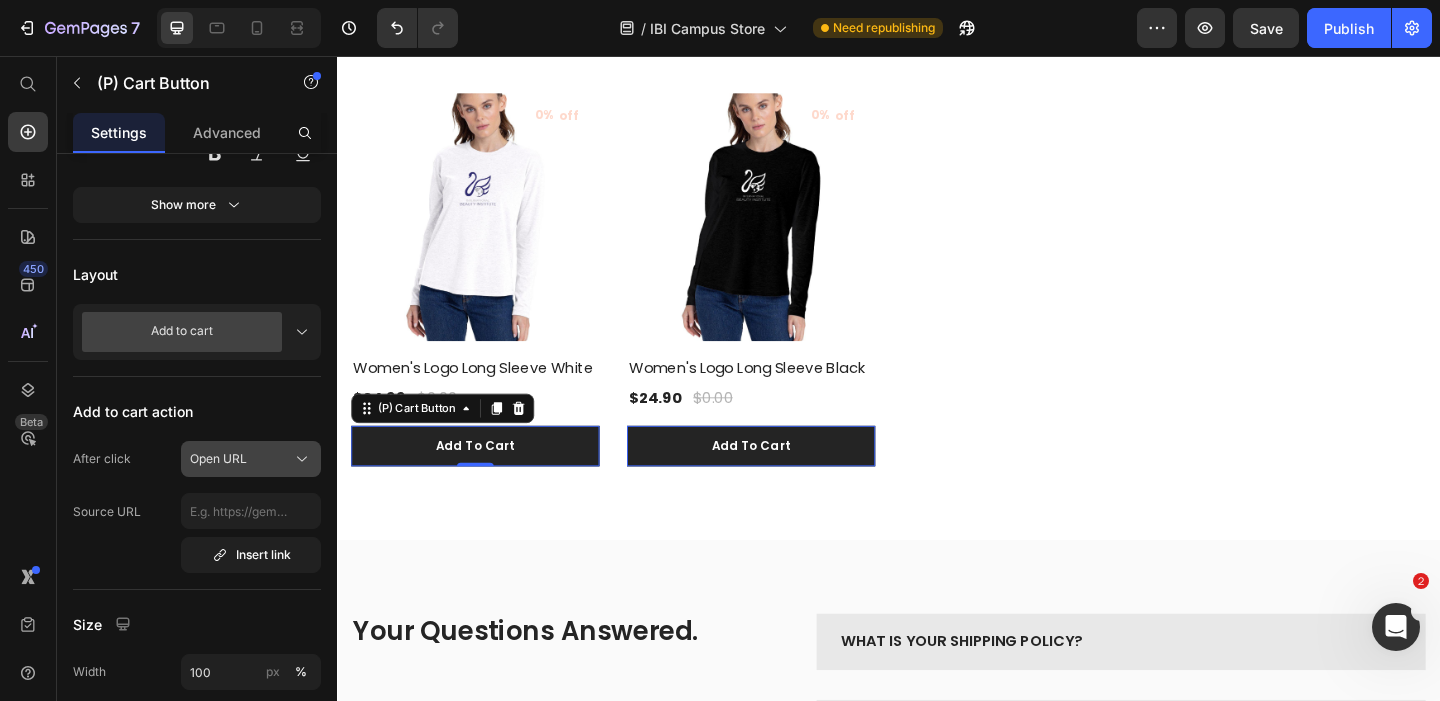 click on "Open URL" 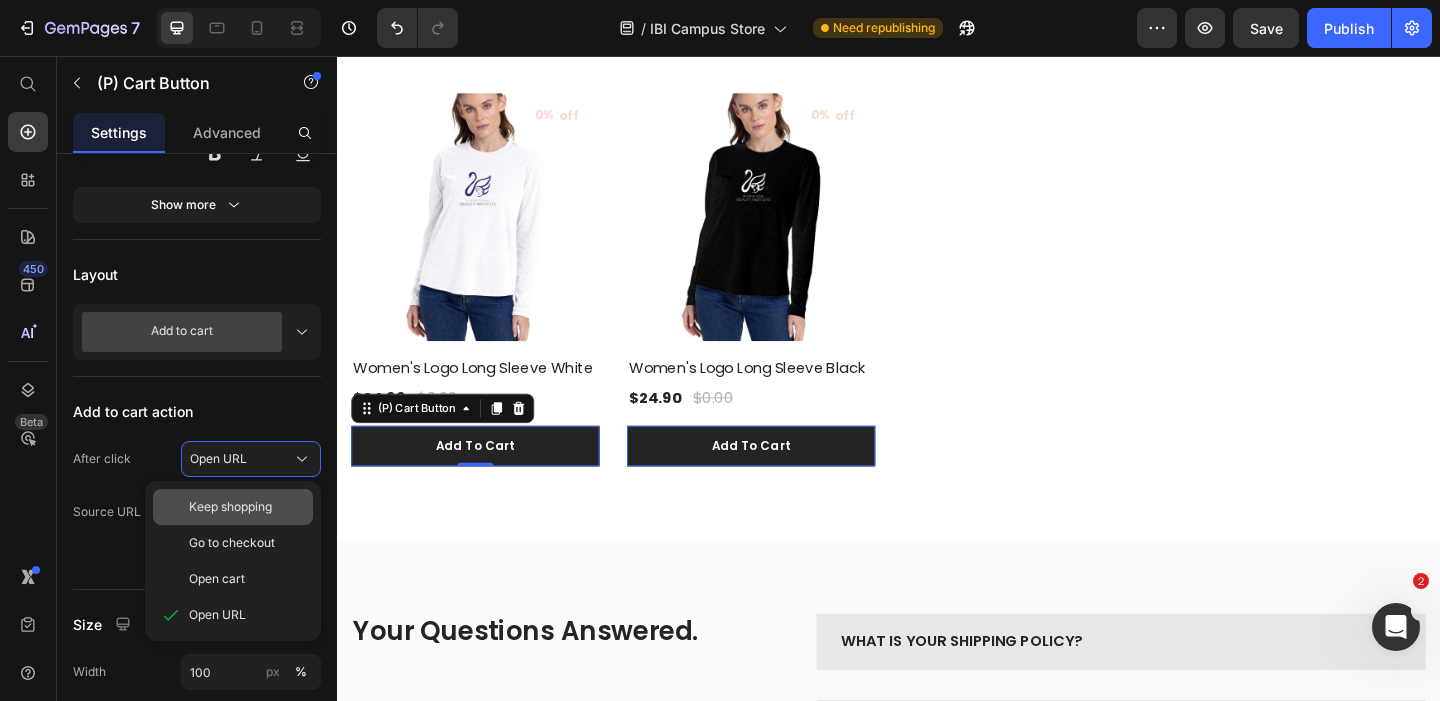click on "Keep shopping" at bounding box center [230, 507] 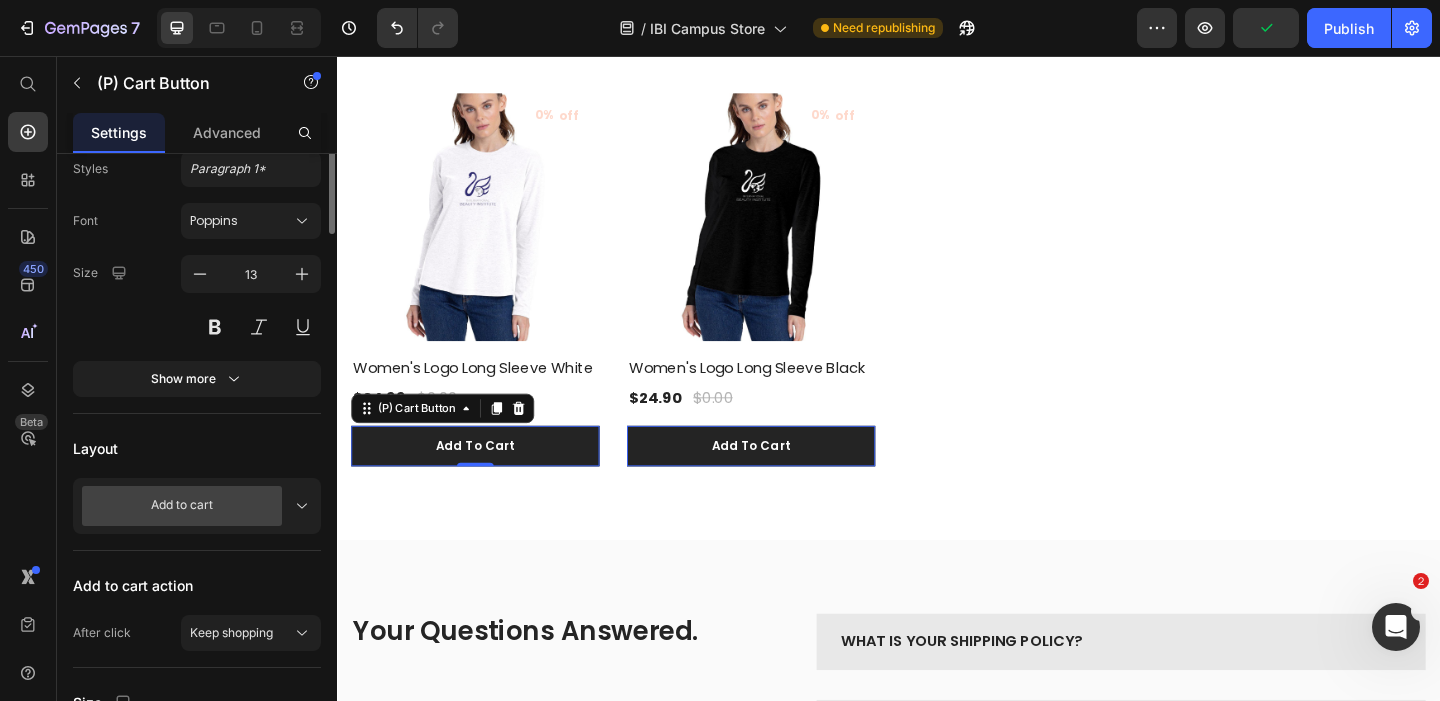 scroll, scrollTop: 0, scrollLeft: 0, axis: both 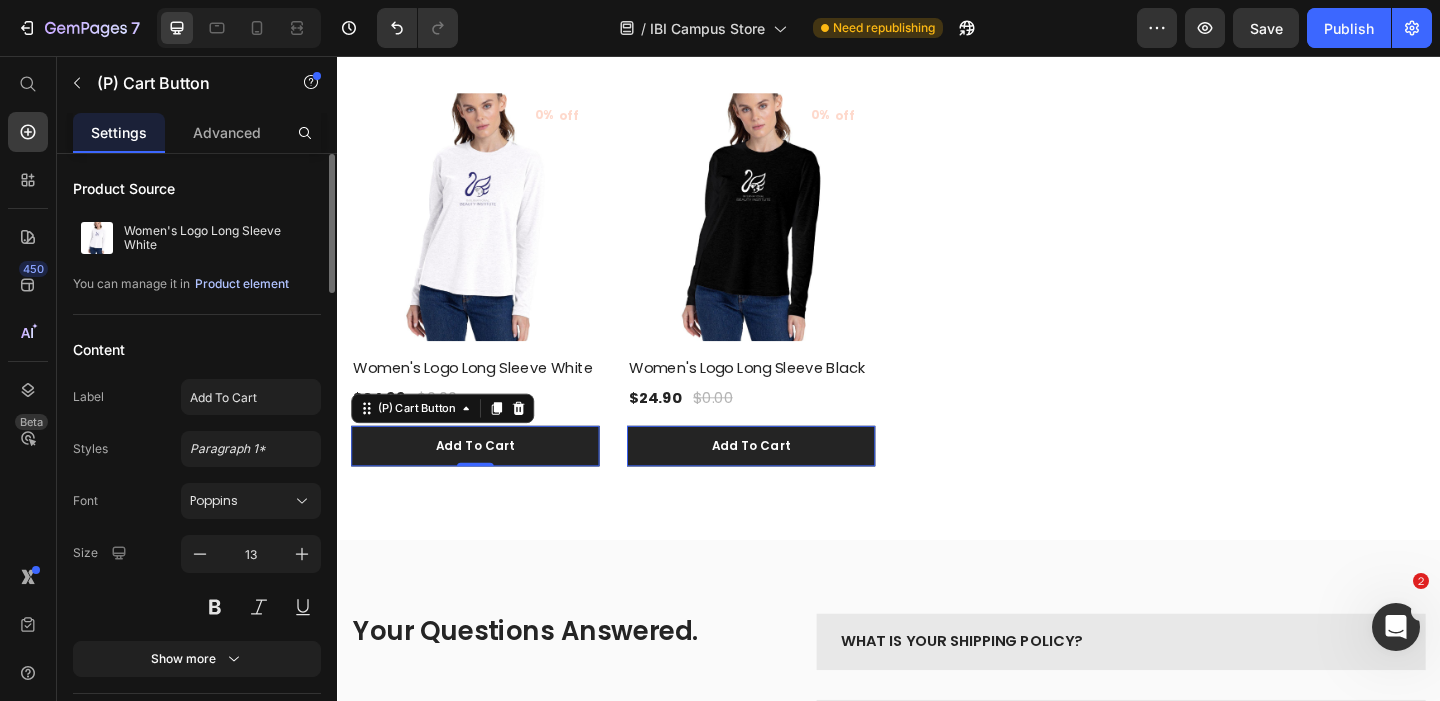 click on "Product element" at bounding box center (242, 284) 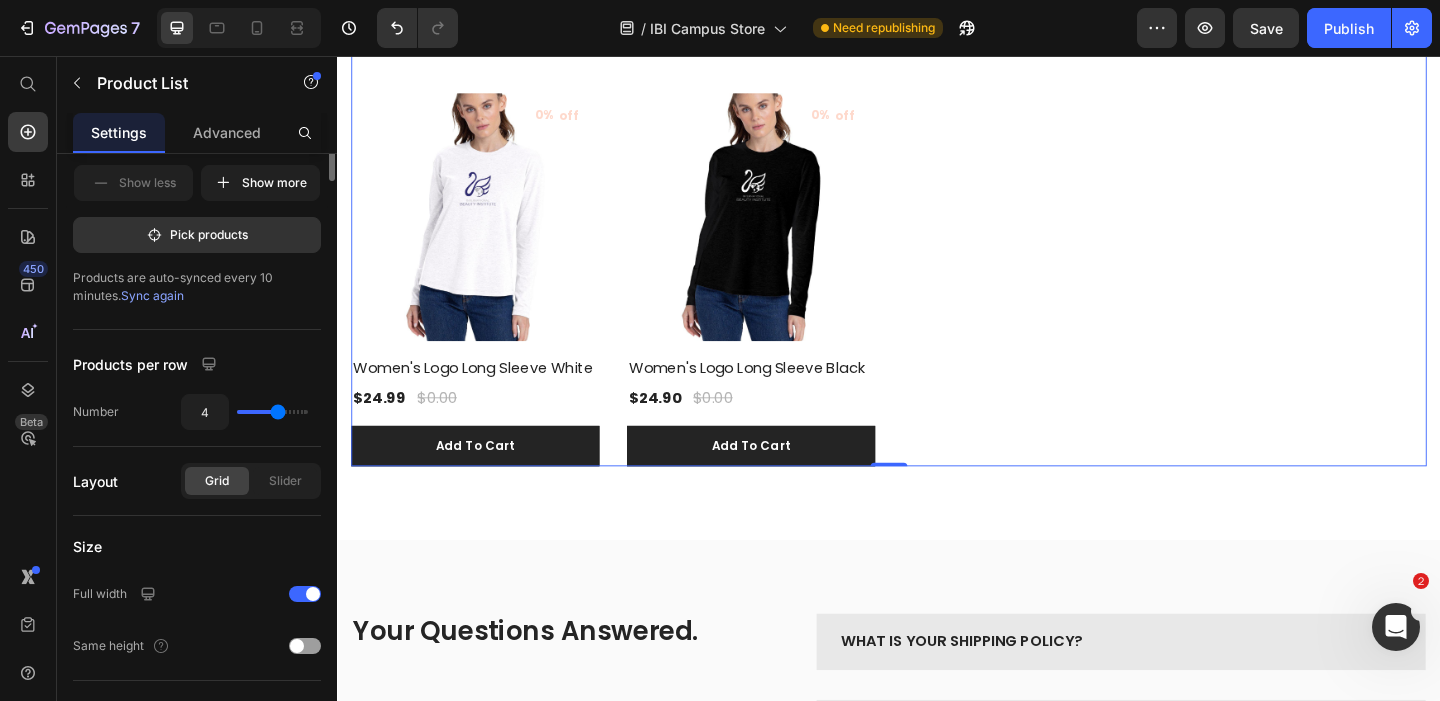 scroll, scrollTop: 0, scrollLeft: 0, axis: both 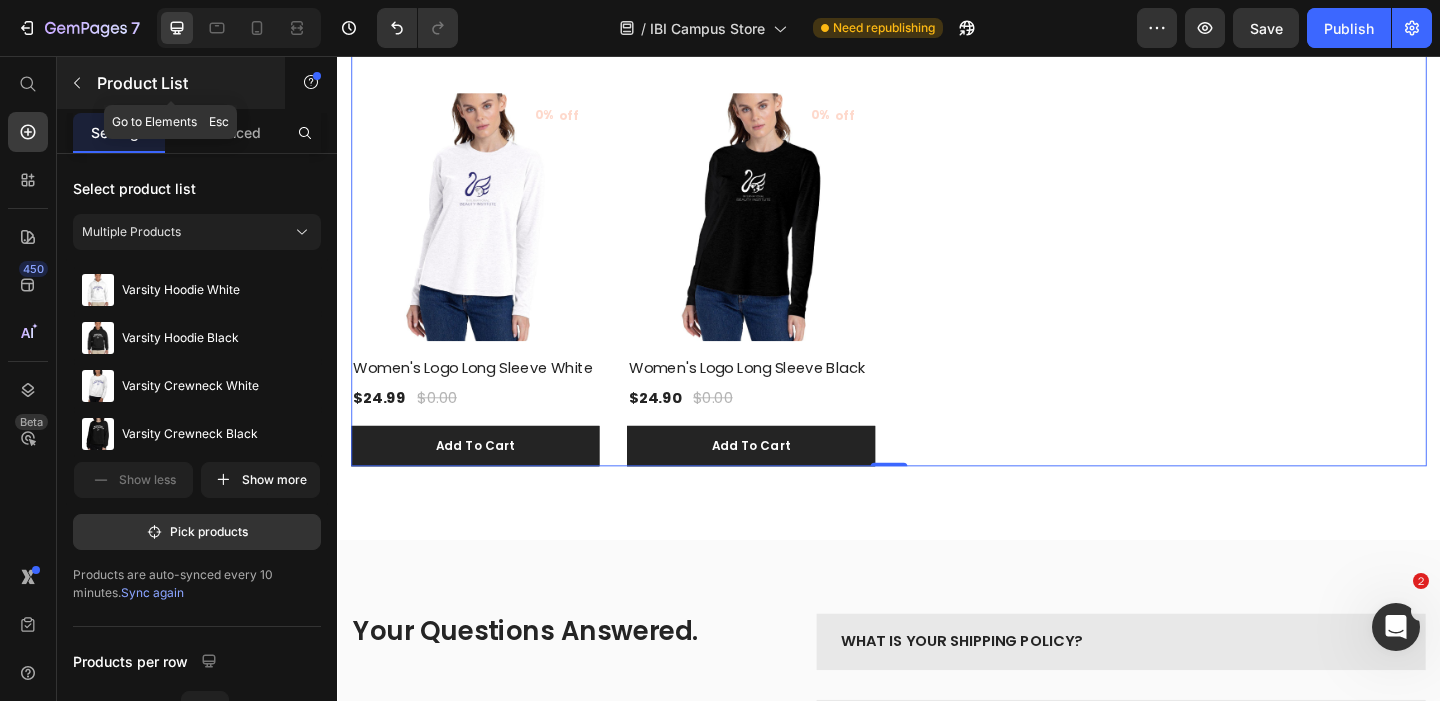 click 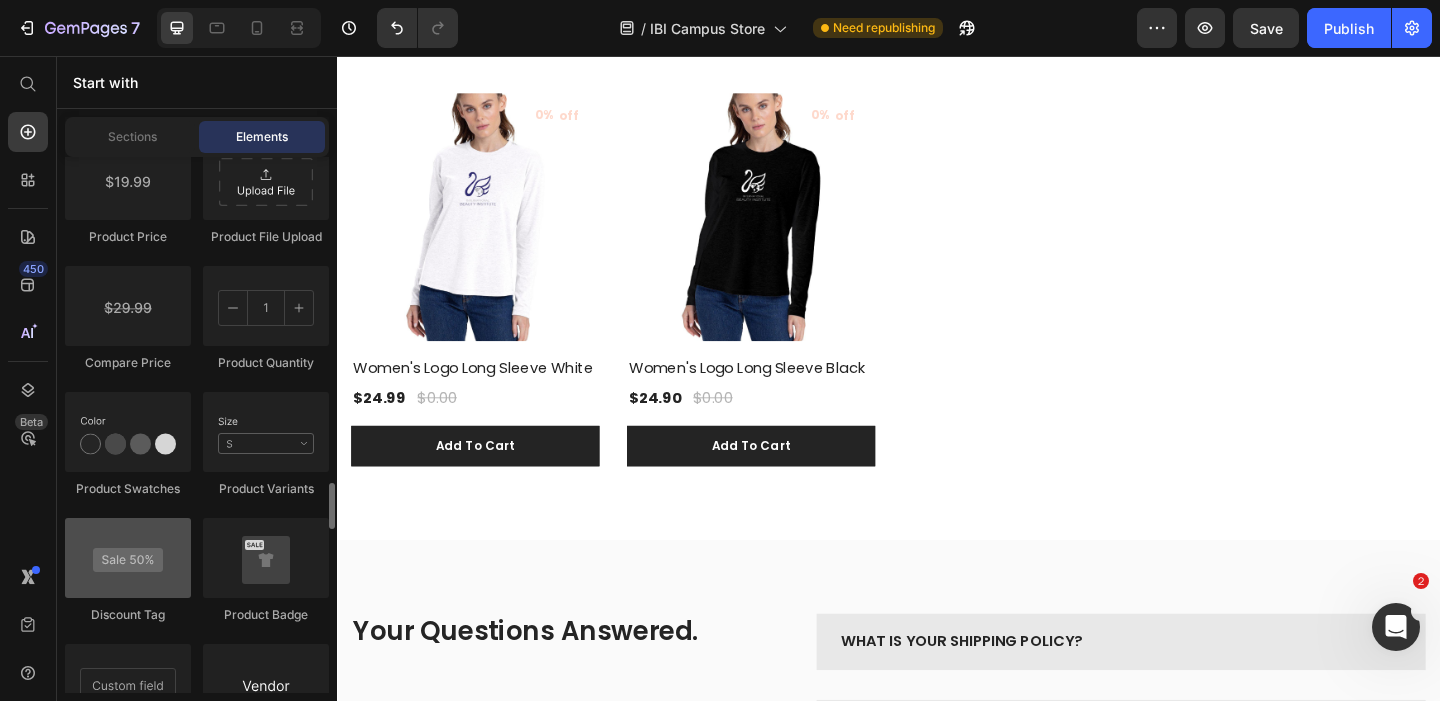 scroll, scrollTop: 3536, scrollLeft: 0, axis: vertical 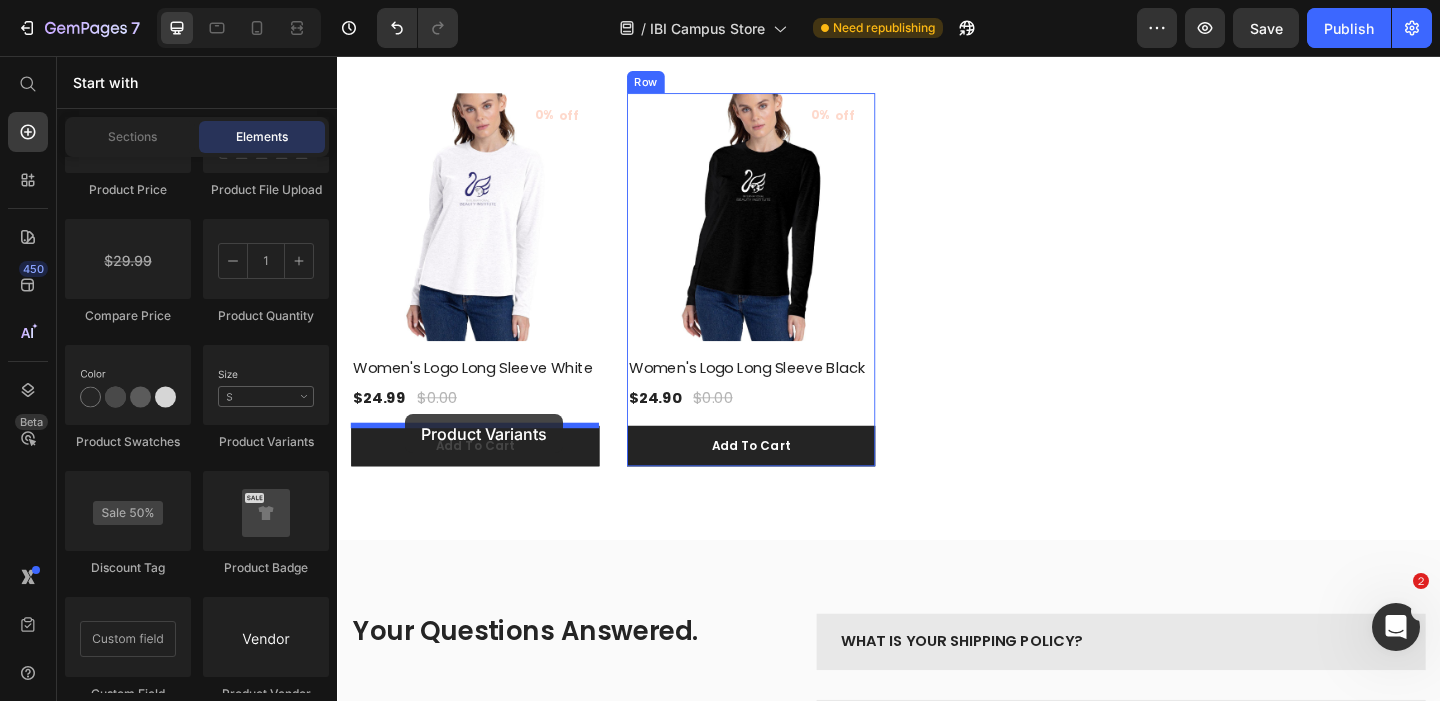 drag, startPoint x: 571, startPoint y: 471, endPoint x: 410, endPoint y: 445, distance: 163.08586 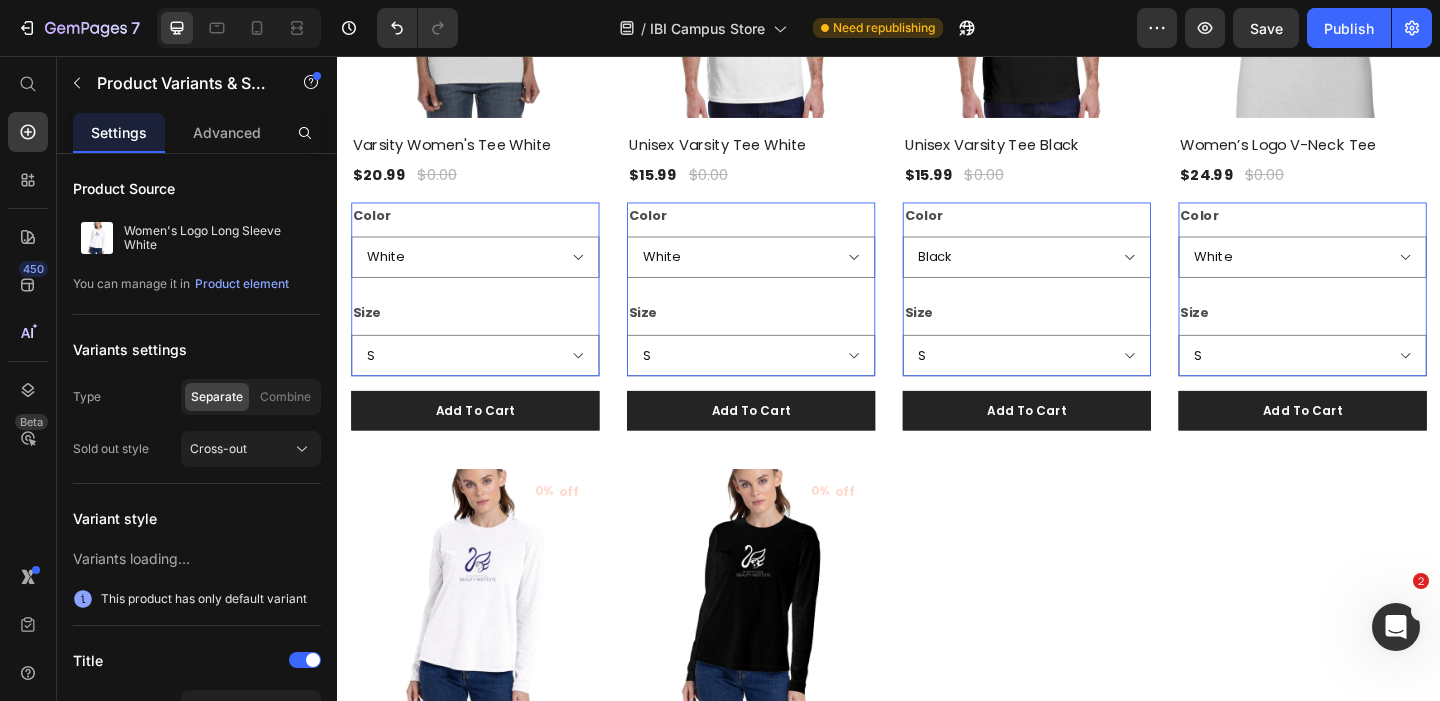 scroll, scrollTop: 1757, scrollLeft: 0, axis: vertical 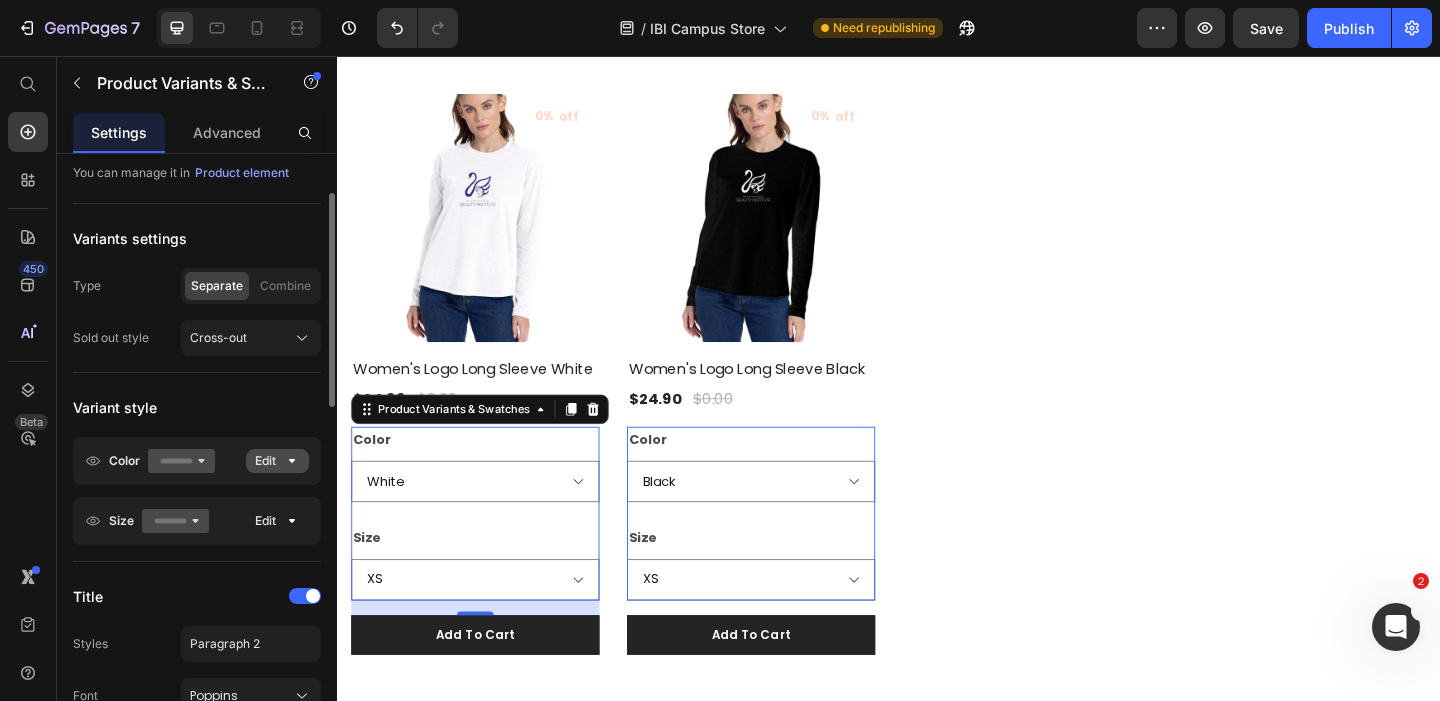 click on "Edit" at bounding box center [277, 461] 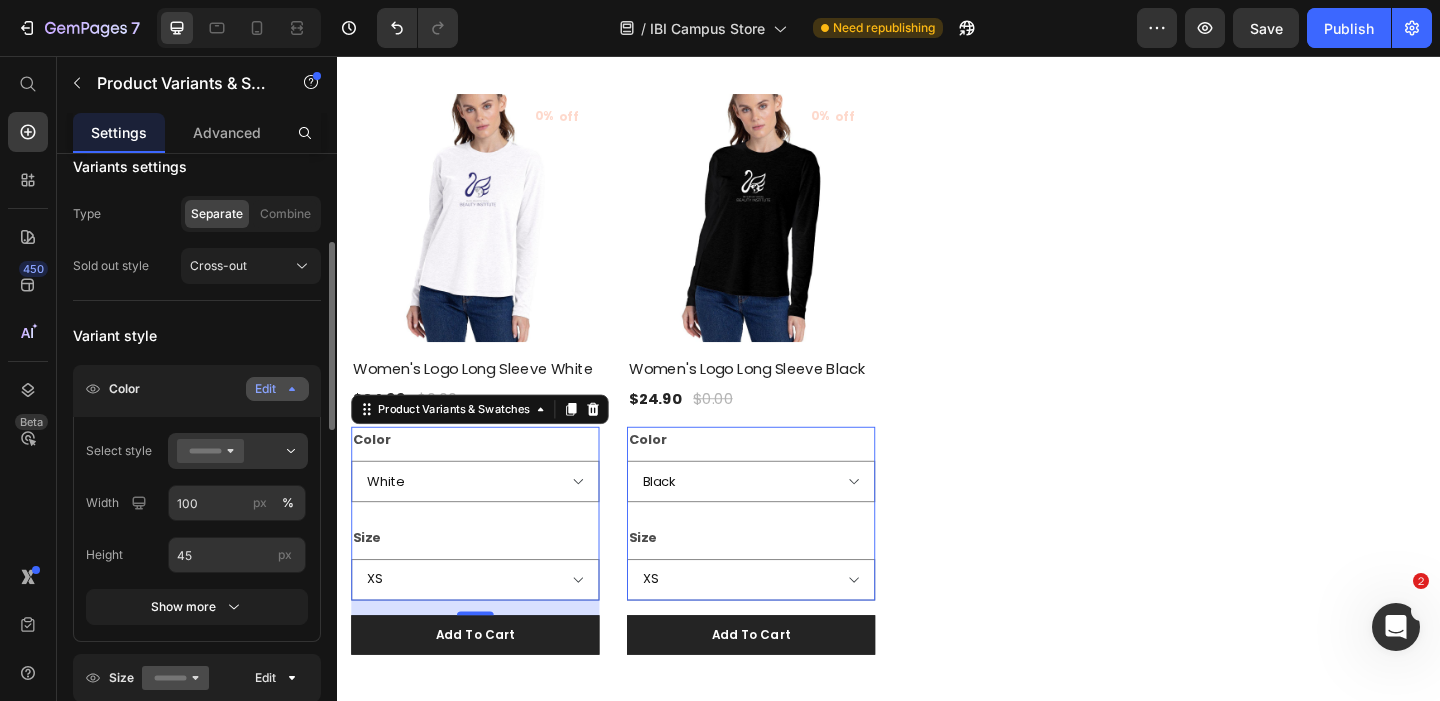scroll, scrollTop: 209, scrollLeft: 0, axis: vertical 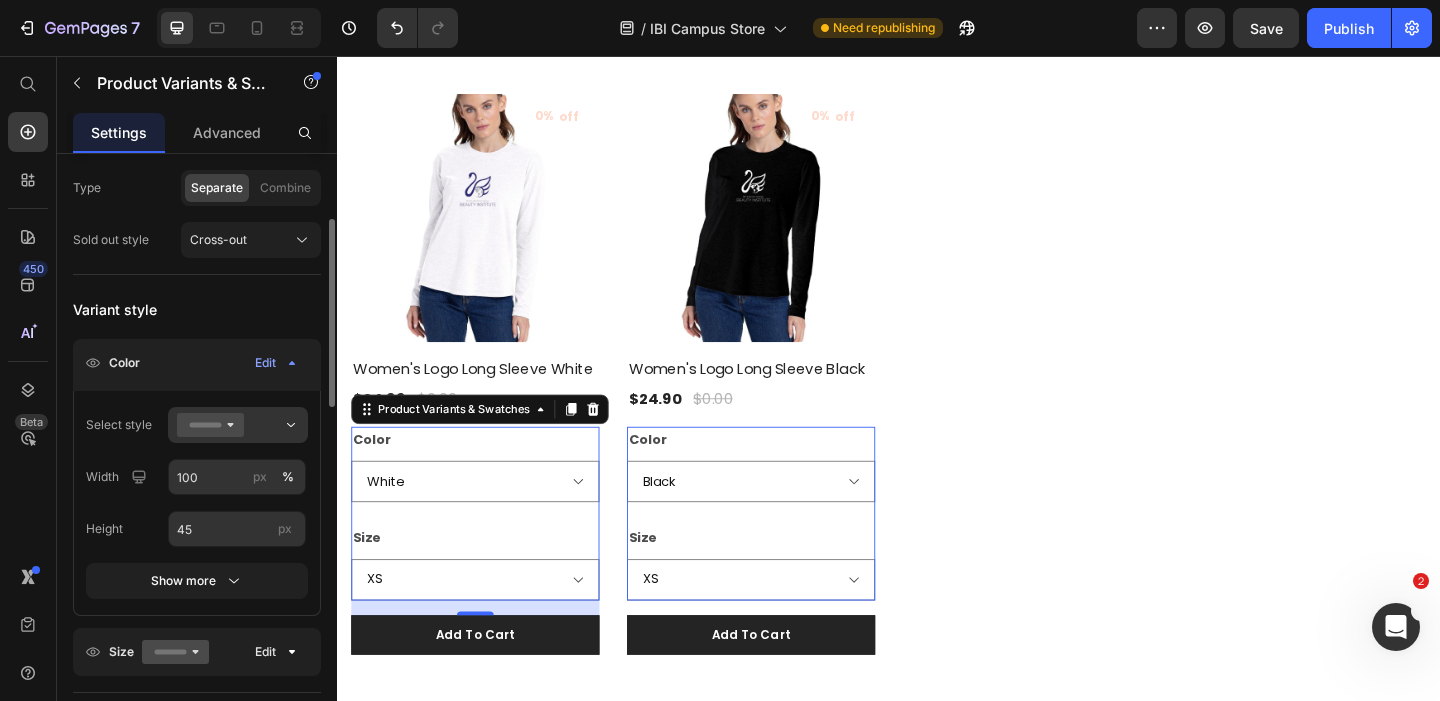 click on "Variant style Color Edit Select style Width 100 px % Height 45 px Show more Size Edit" 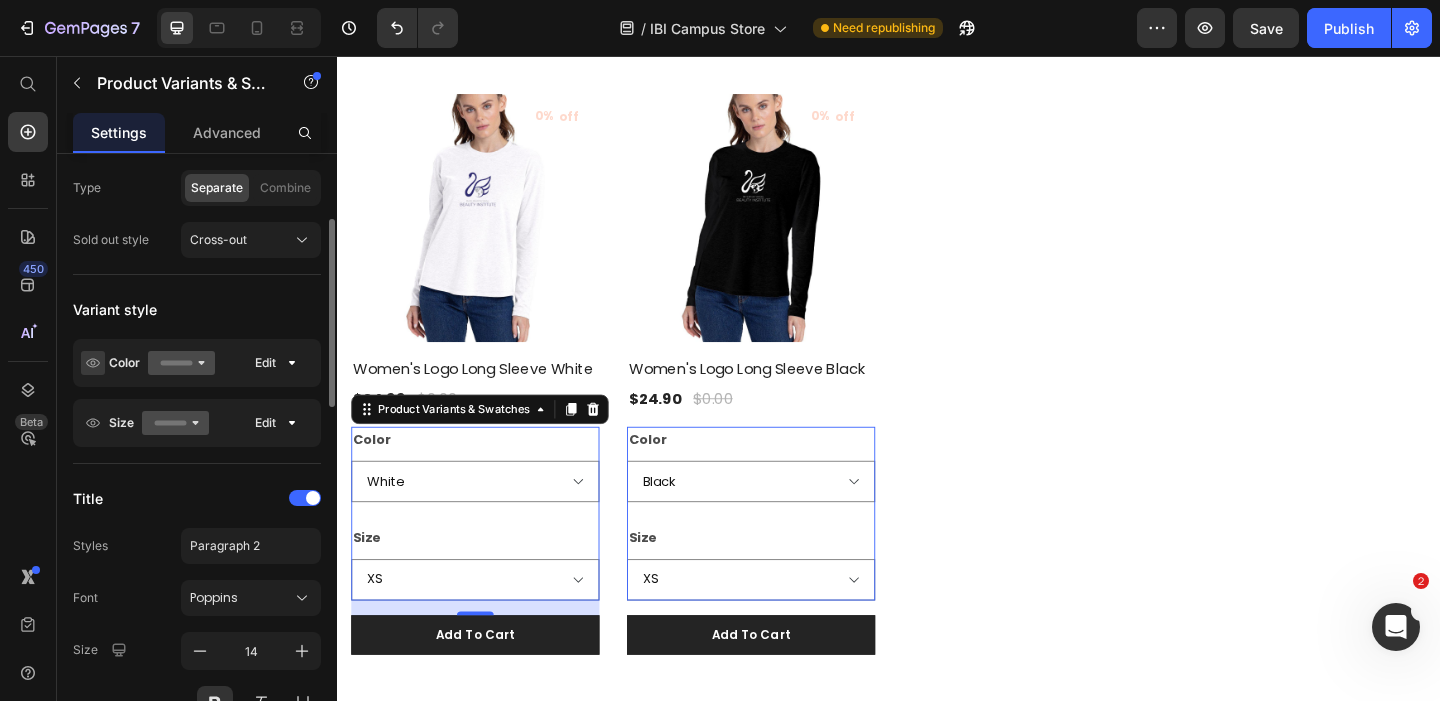 click 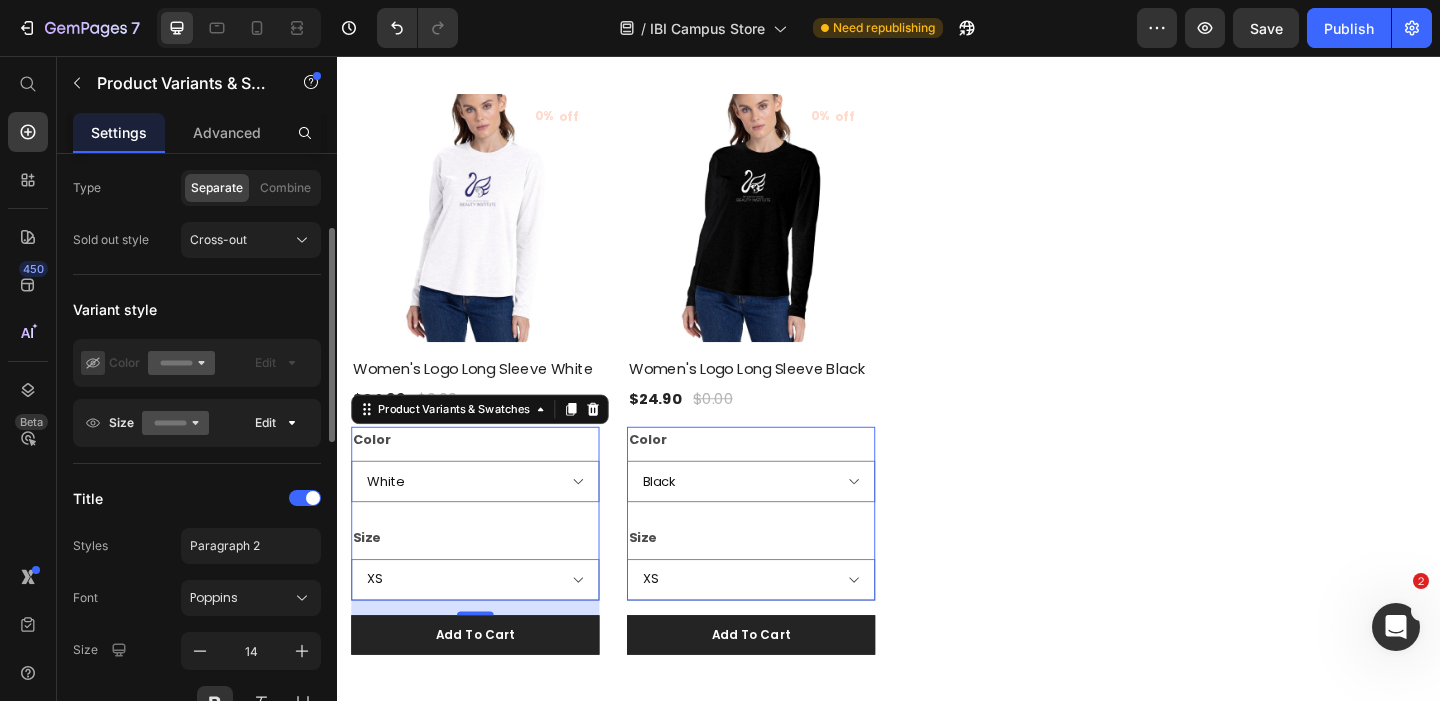 scroll, scrollTop: 1545, scrollLeft: 0, axis: vertical 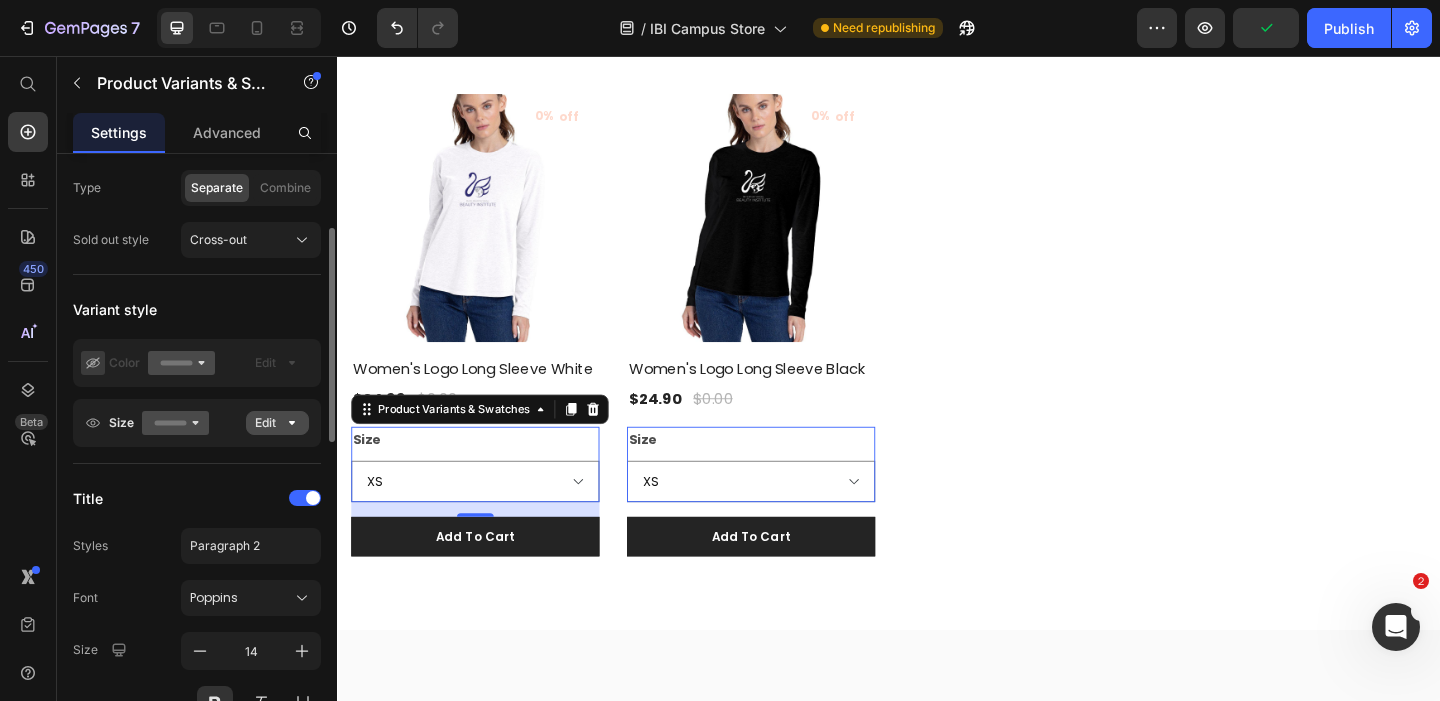 click on "Edit" 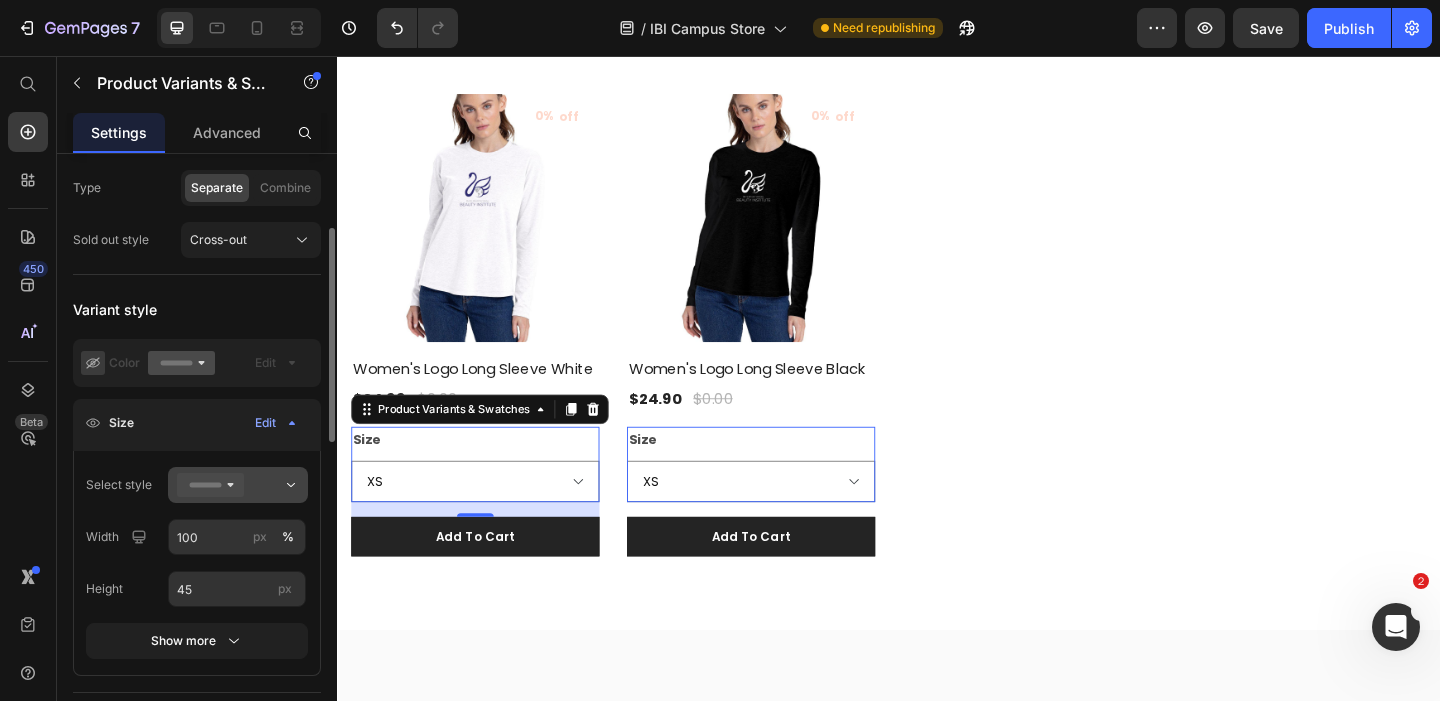 click at bounding box center (238, 485) 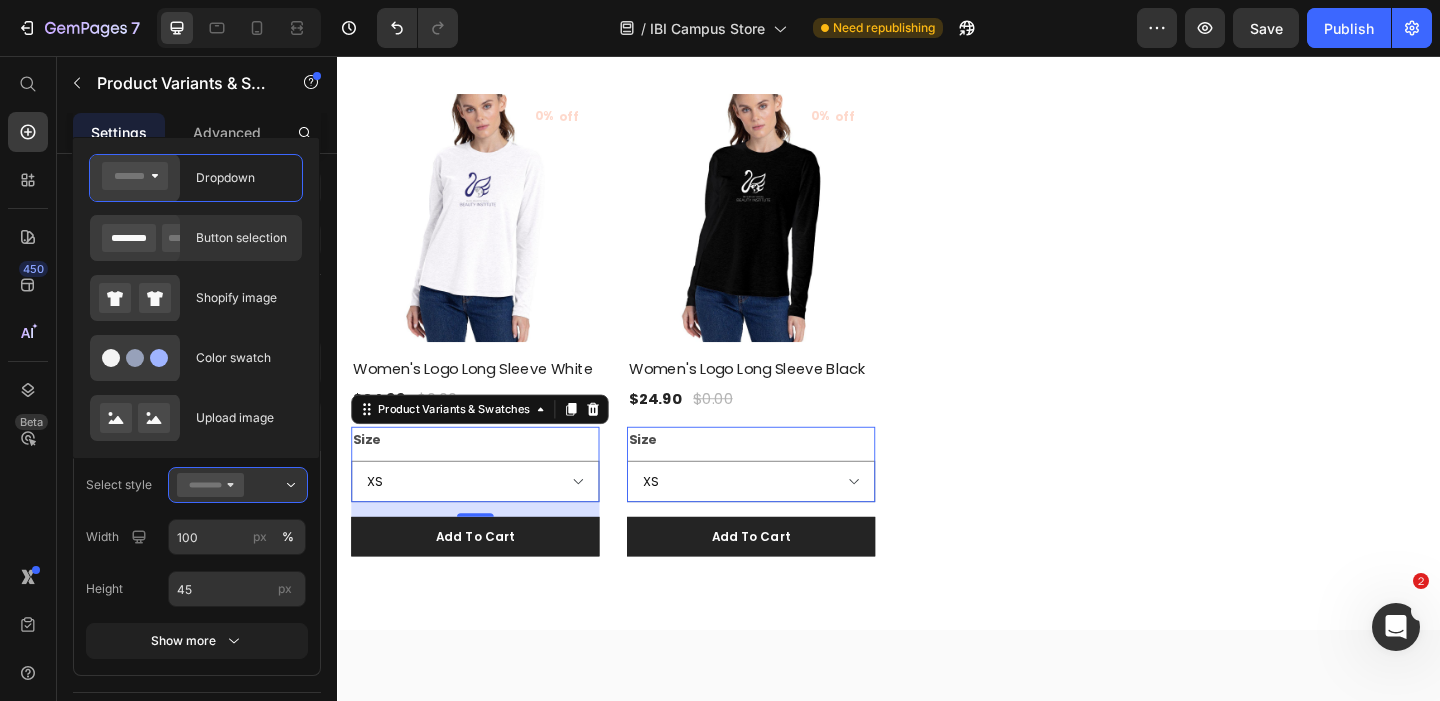 click on "Button selection" at bounding box center (243, 238) 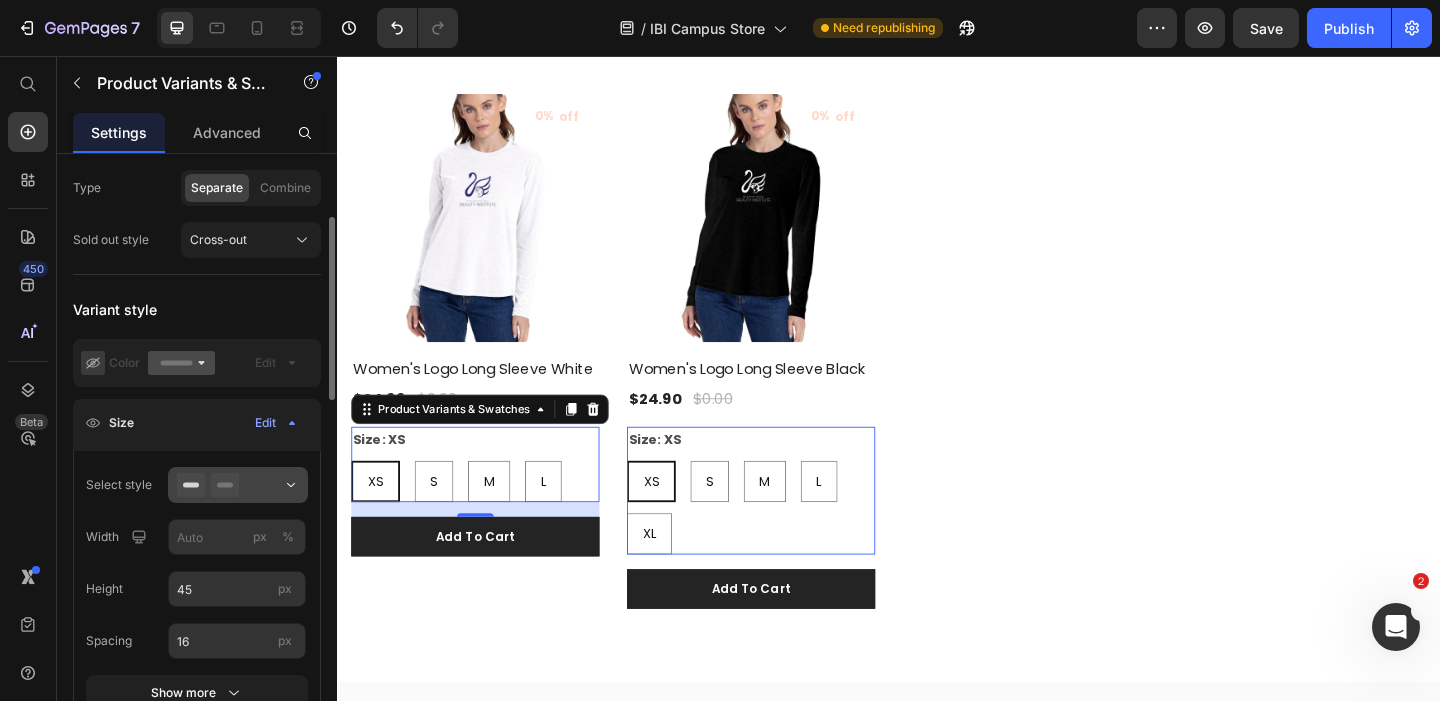 click at bounding box center (238, 485) 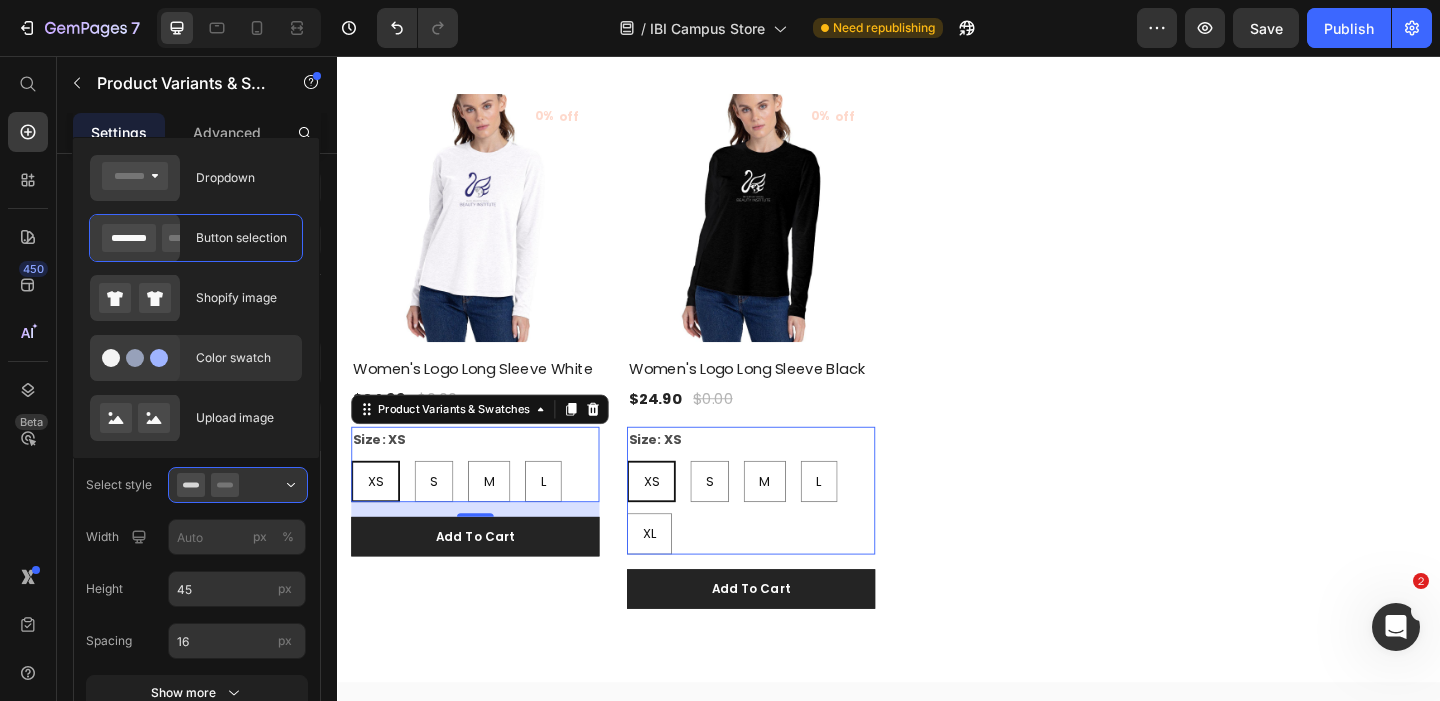 click on "Color swatch" at bounding box center [243, 358] 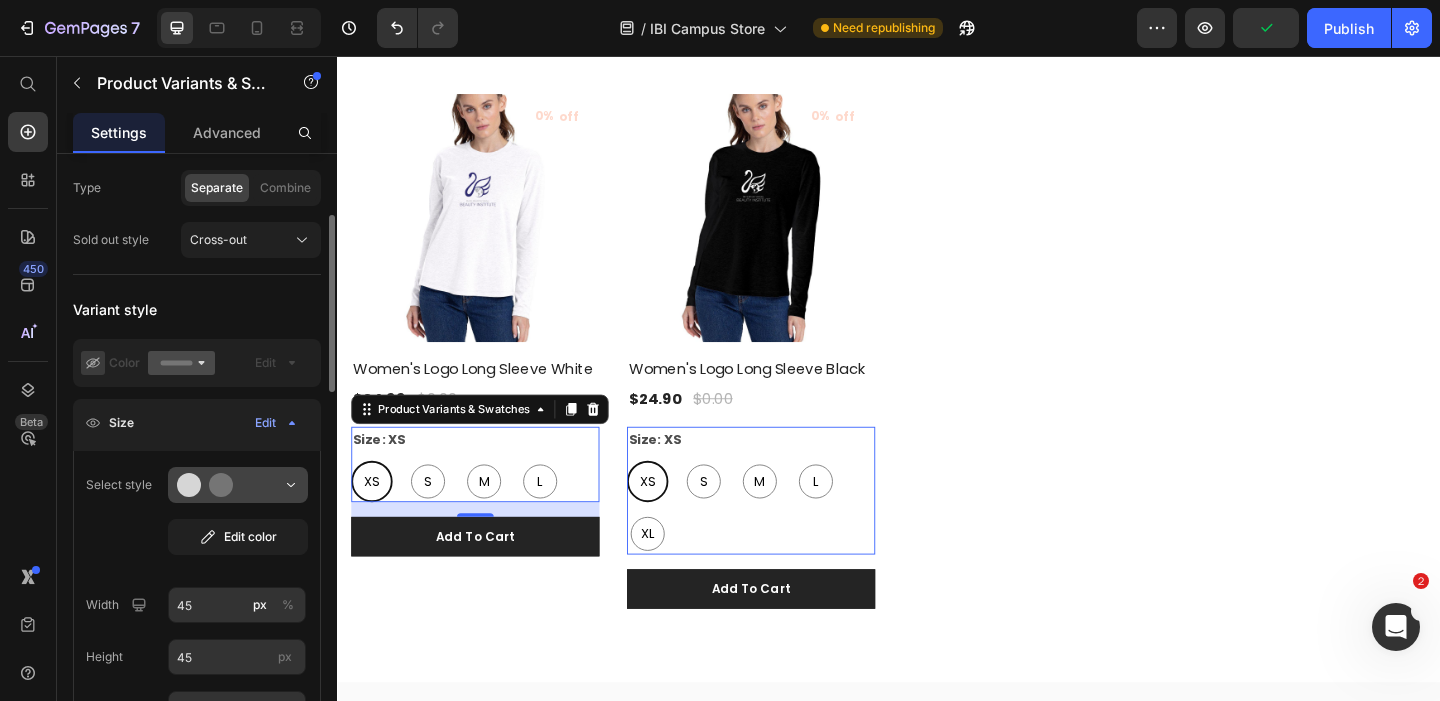 click at bounding box center (238, 485) 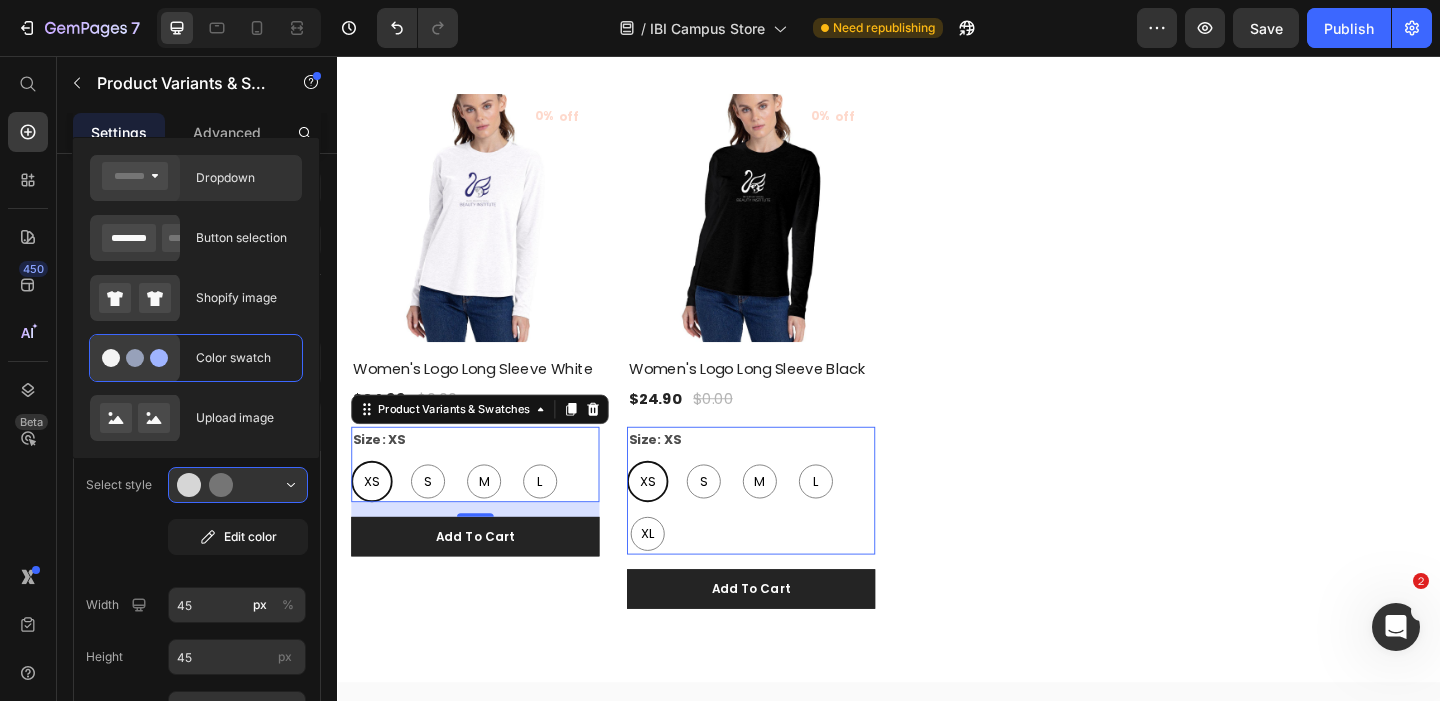click on "Dropdown" at bounding box center (243, 178) 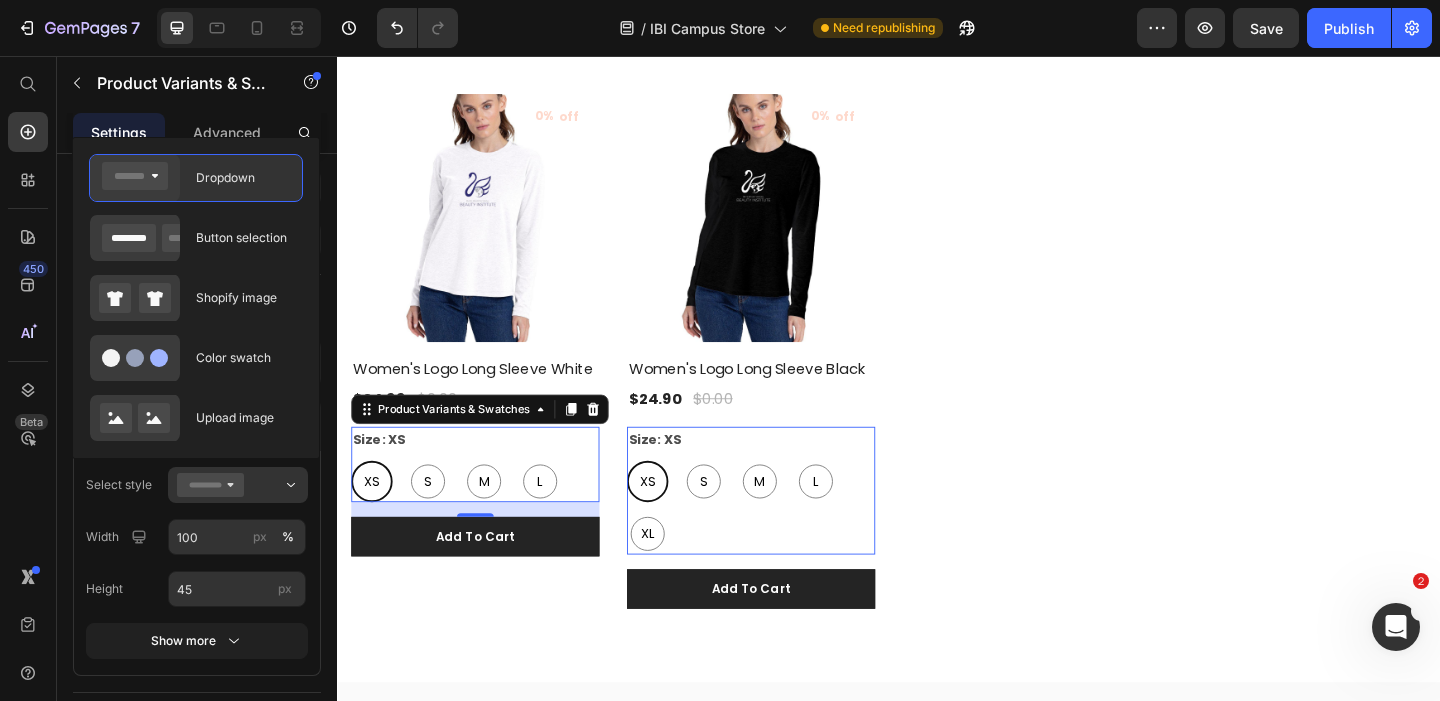 select on "M" 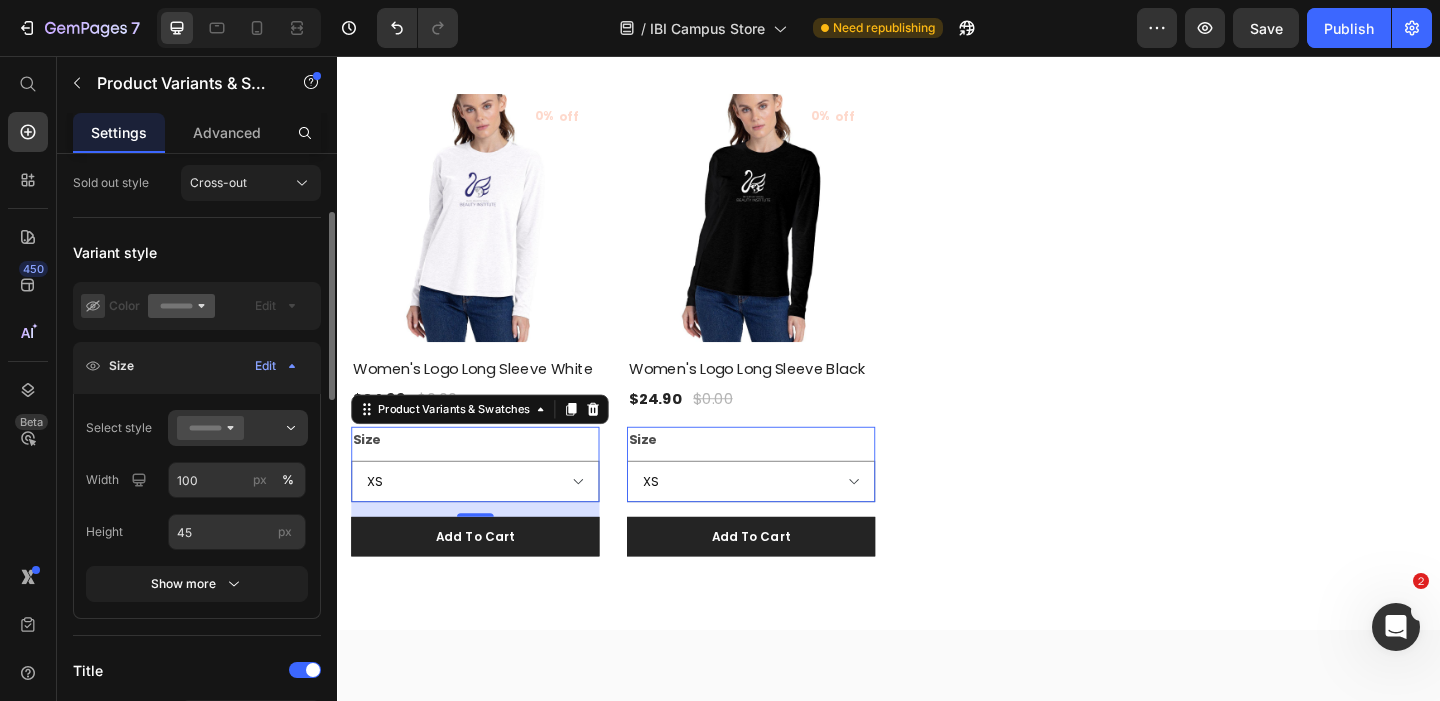 scroll, scrollTop: 273, scrollLeft: 0, axis: vertical 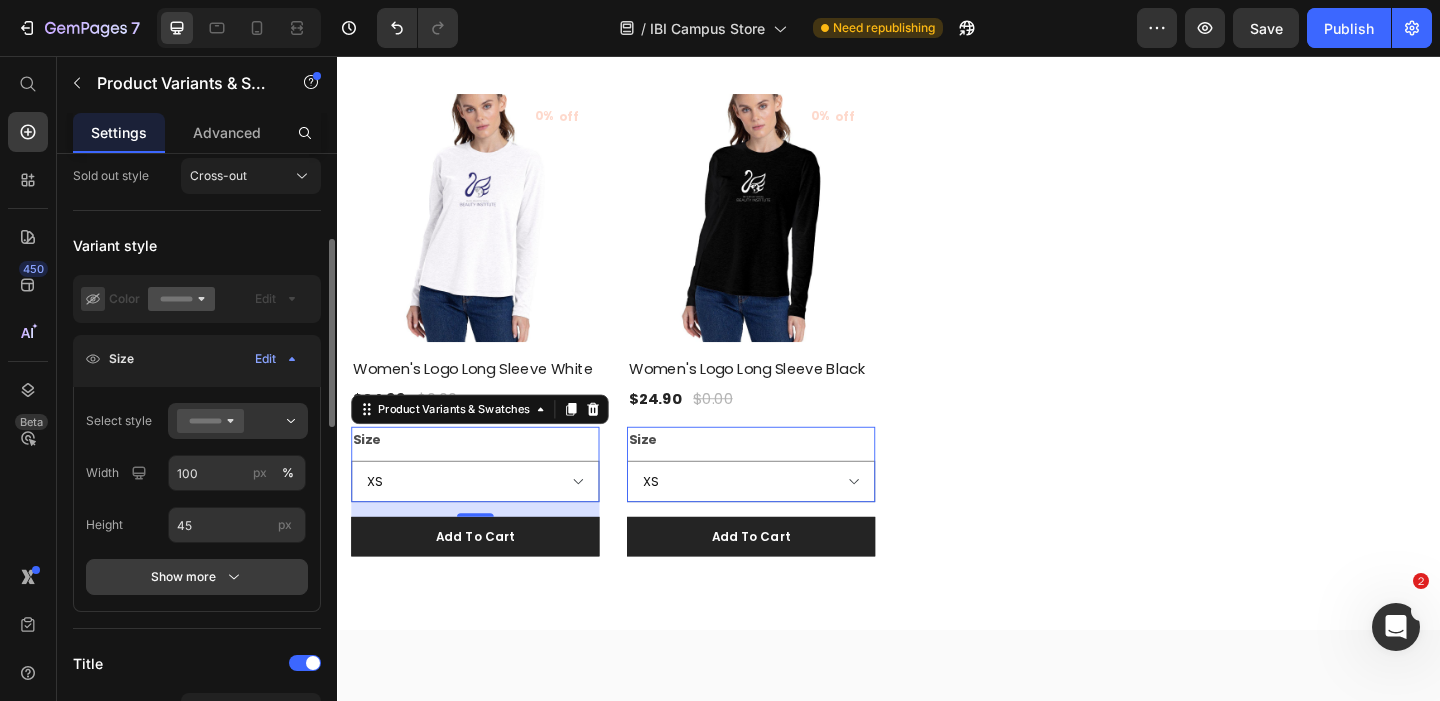 click on "Show more" at bounding box center [197, 577] 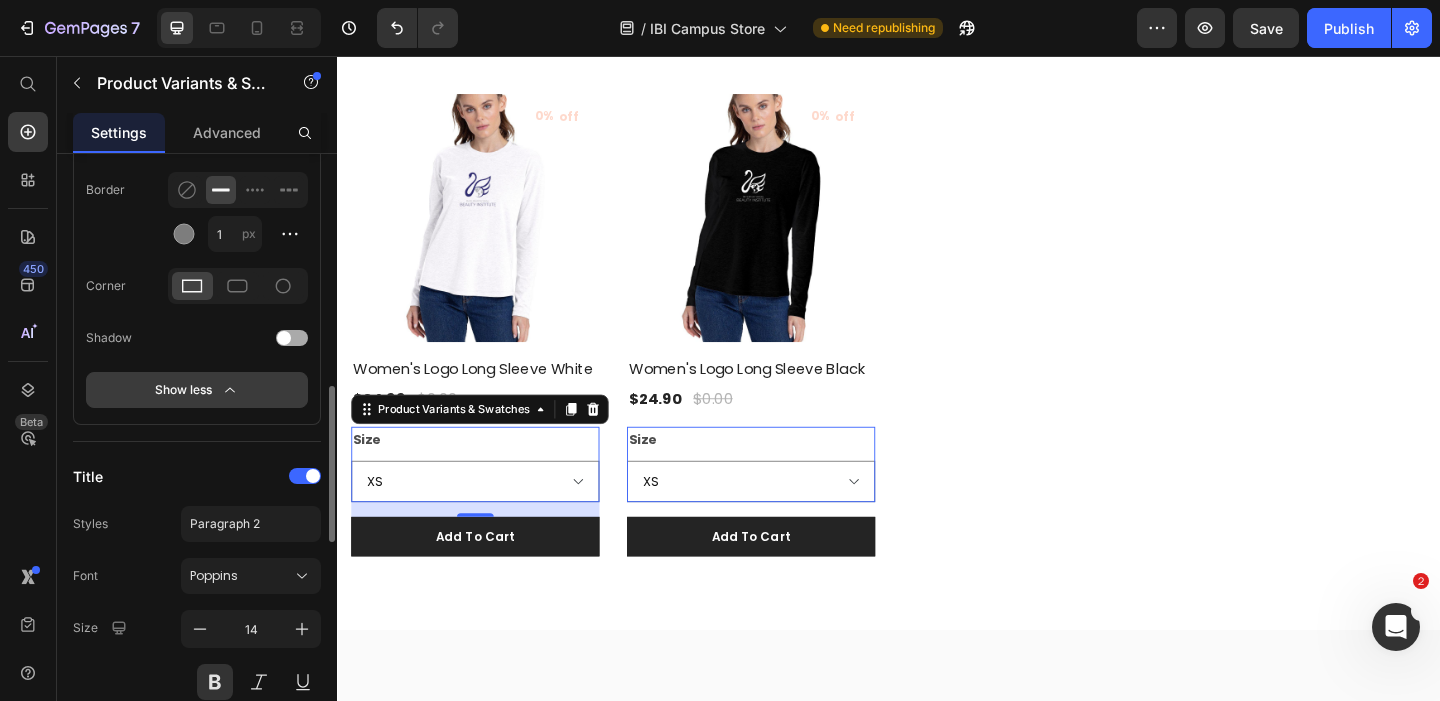 scroll, scrollTop: 866, scrollLeft: 0, axis: vertical 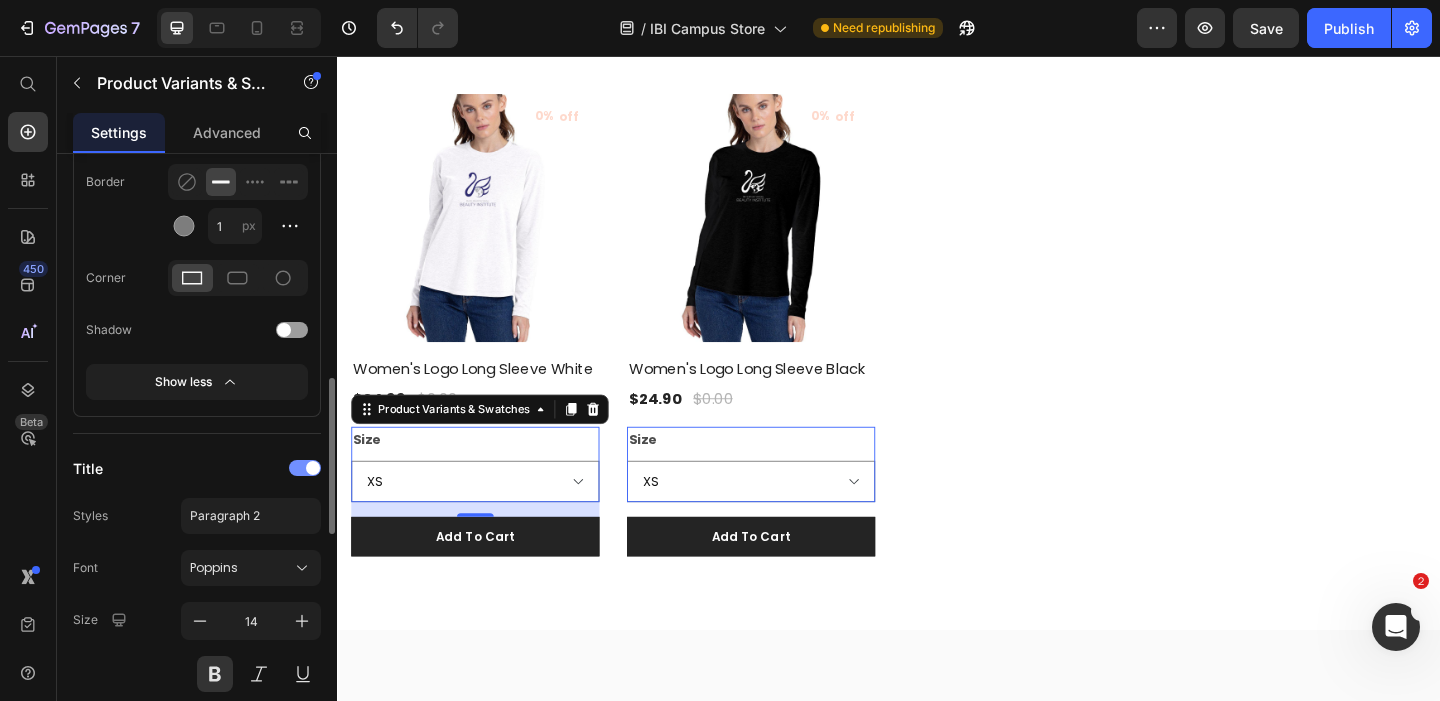 click on "Title" 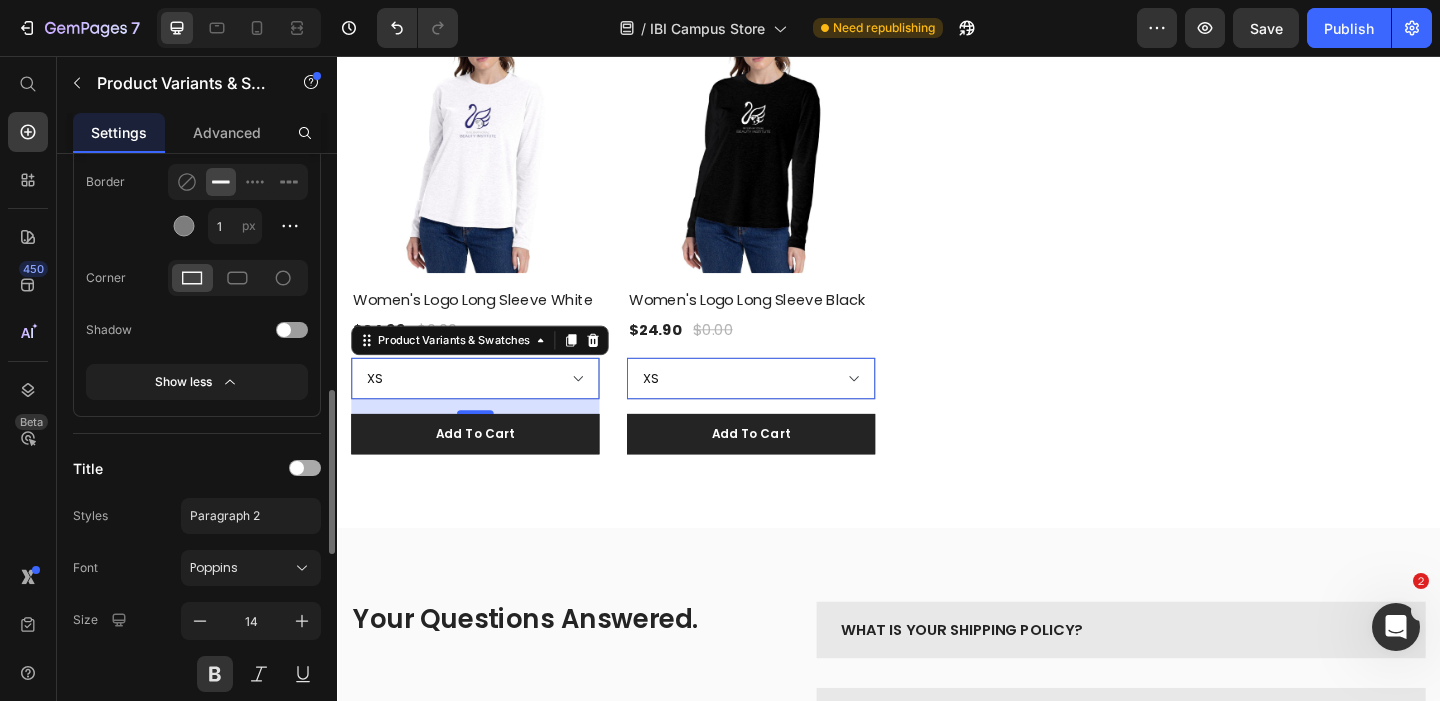 scroll, scrollTop: 1471, scrollLeft: 0, axis: vertical 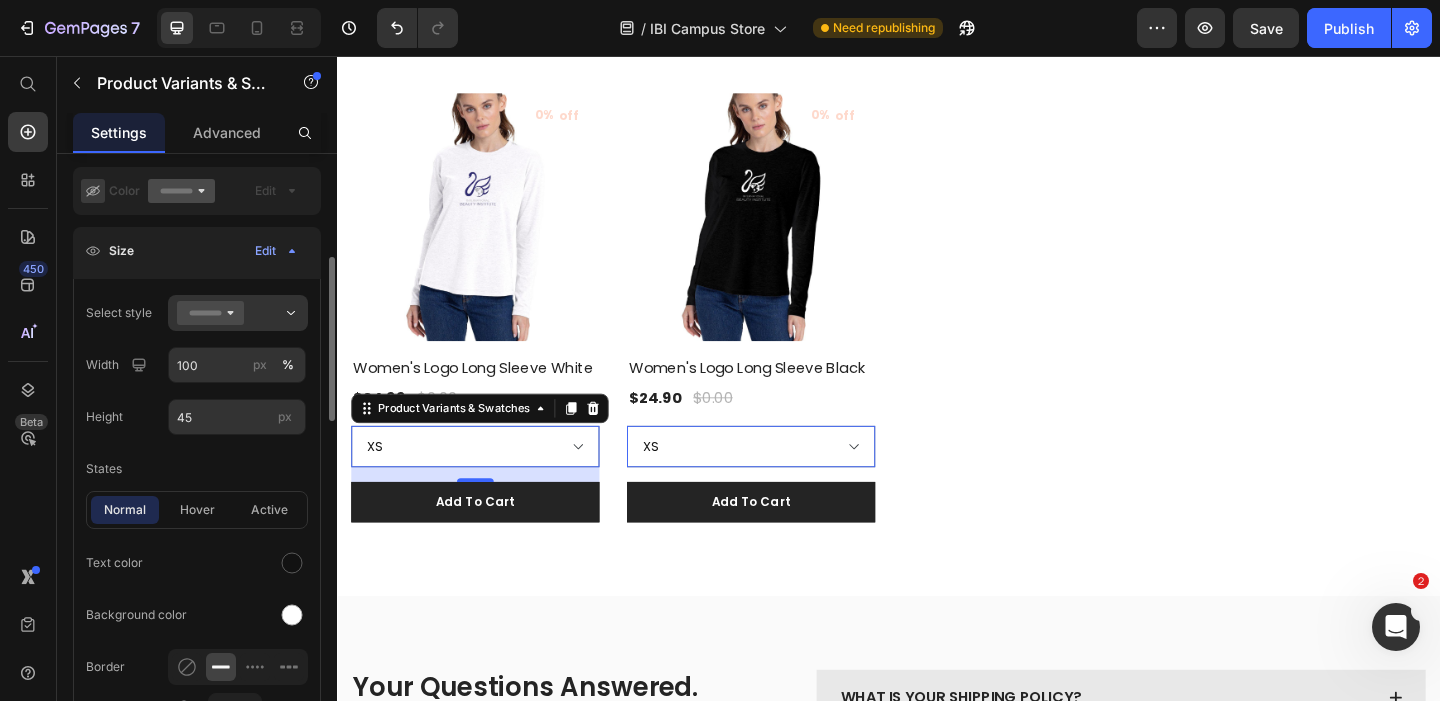 click on "States" 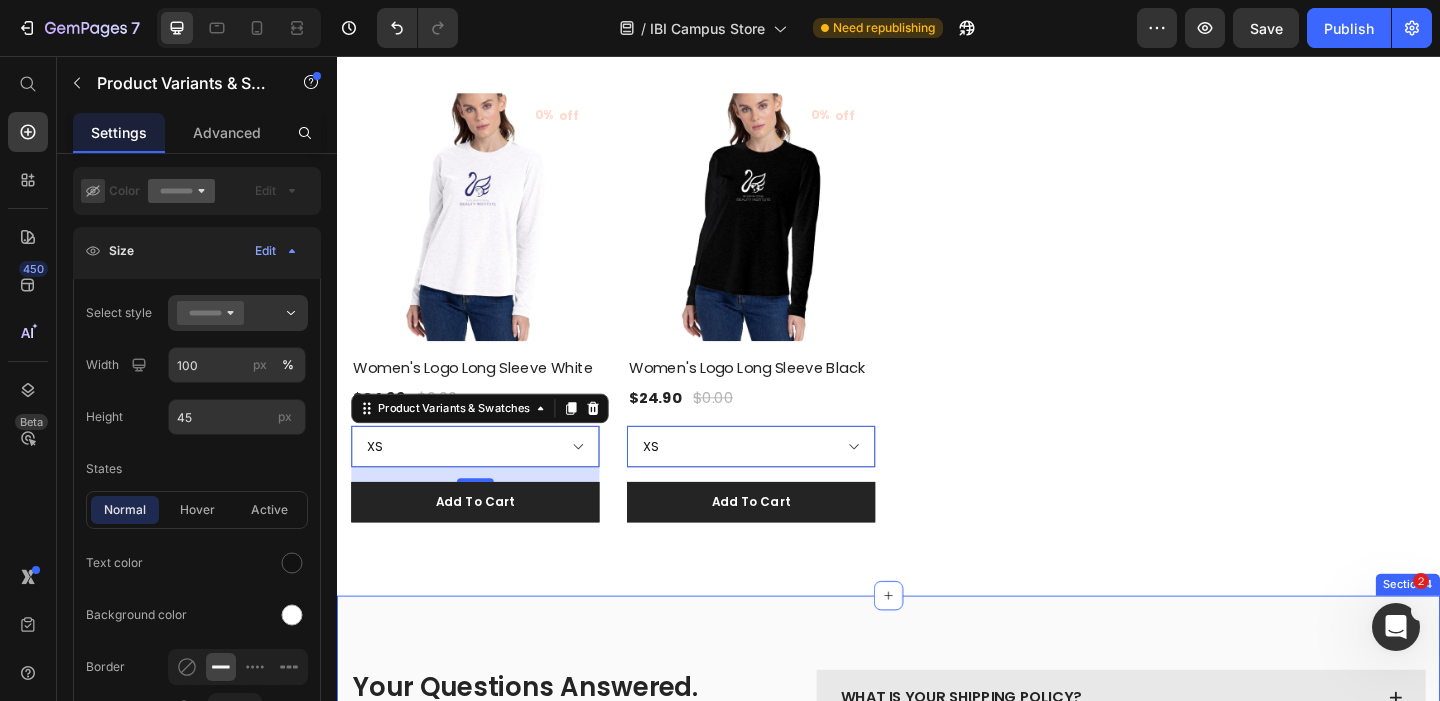 click on "0% off (P) Tag (P) Images Varsity Hoodie White (P) Title $35.99 (P) Price $0.00 (P) Price Row S M L XL Product Variants & Swatches   0 Add To Cart (P) Cart Button Row 0% off (P) Tag (P) Images Varsity Hoodie Black (P) Title $35.99 (P) Price $0.00 (P) Price Row S M L XL Product Variants & Swatches   0 Add To Cart (P) Cart Button Row 0% off (P) Tag (P) Images Varsity Crewneck White (P) Title $29.99 (P) Price $0.00 (P) Price Row S M L XL Product Variants & Swatches   0 Add To Cart (P) Cart Button Row 0% off (P) Tag (P) Images Varsity Crewneck Black (P) Title $29.99 (P) Price $0.00 (P) Price Row S M L XL Product Variants & Swatches   0 Add To Cart (P) Cart Button Row 0% off (P) Tag (P) Images Varsity Women's Tee White (P) Title $20.99 (P) Price $0.00 (P) Price Row S M L XL Product Variants & Swatches   0 Add To Cart (P) Cart Button Row 0% off (P) Tag (P) Images Unisex Varsity Tee White (P) Title $15.99 (P) Price $0.00 (P) Price Row S M L XL Product Variants & Swatches   0 Add To Cart (P) Cart Button Row 0% off S" at bounding box center [937, -179] 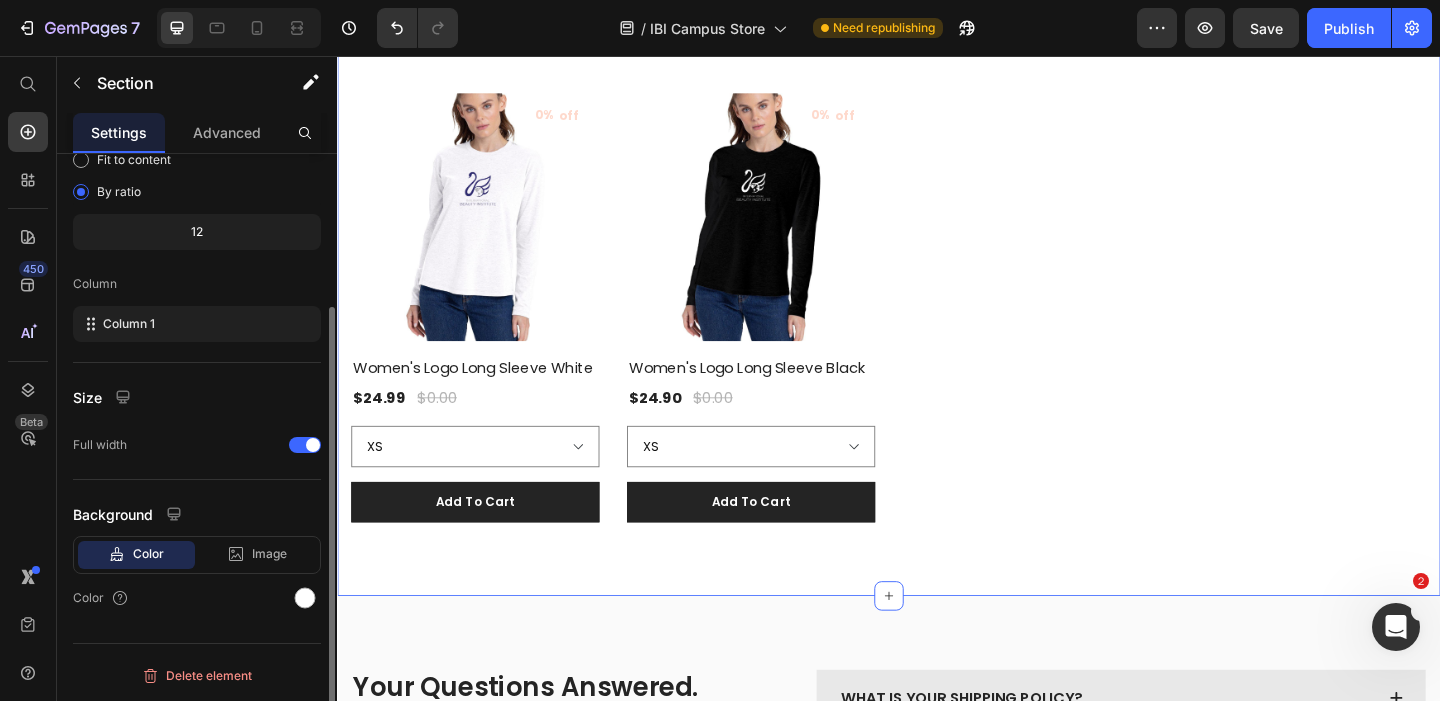 scroll, scrollTop: 0, scrollLeft: 0, axis: both 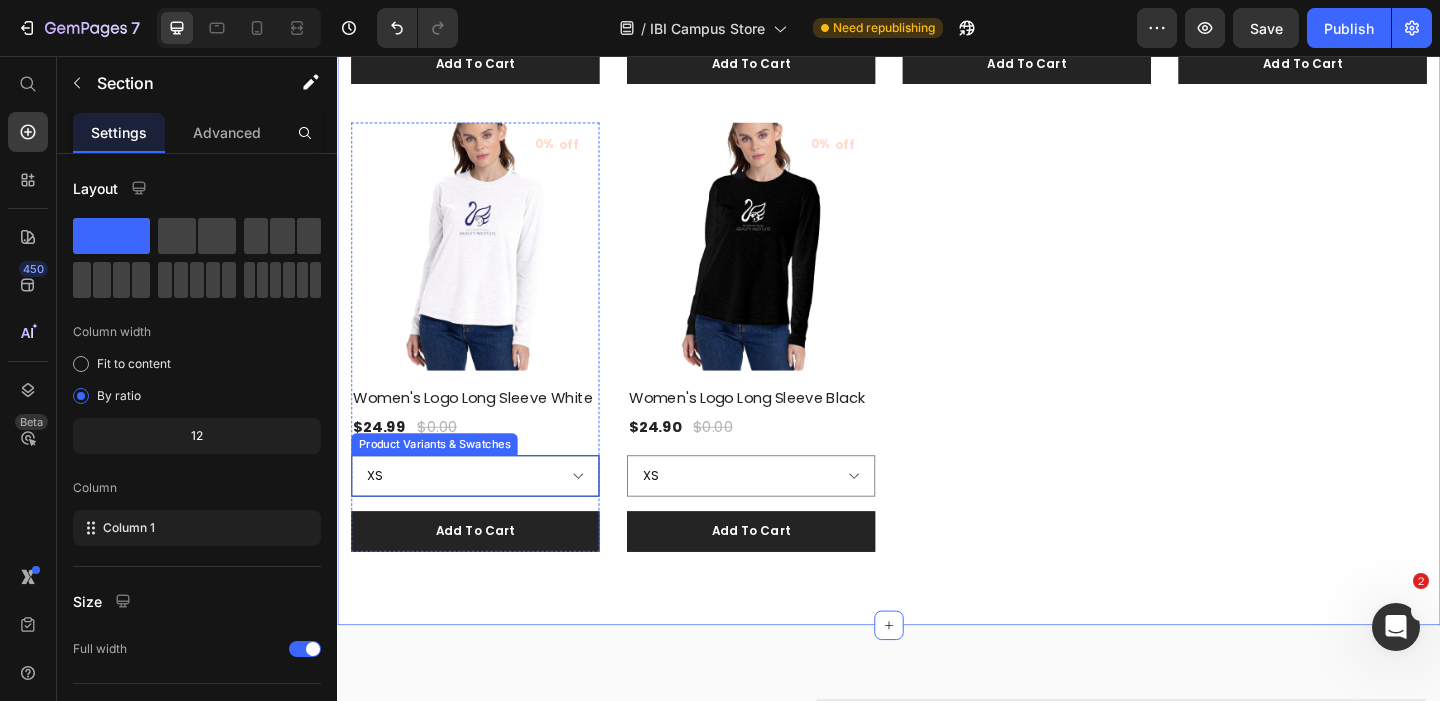 click on "XS S M L" at bounding box center (487, -505) 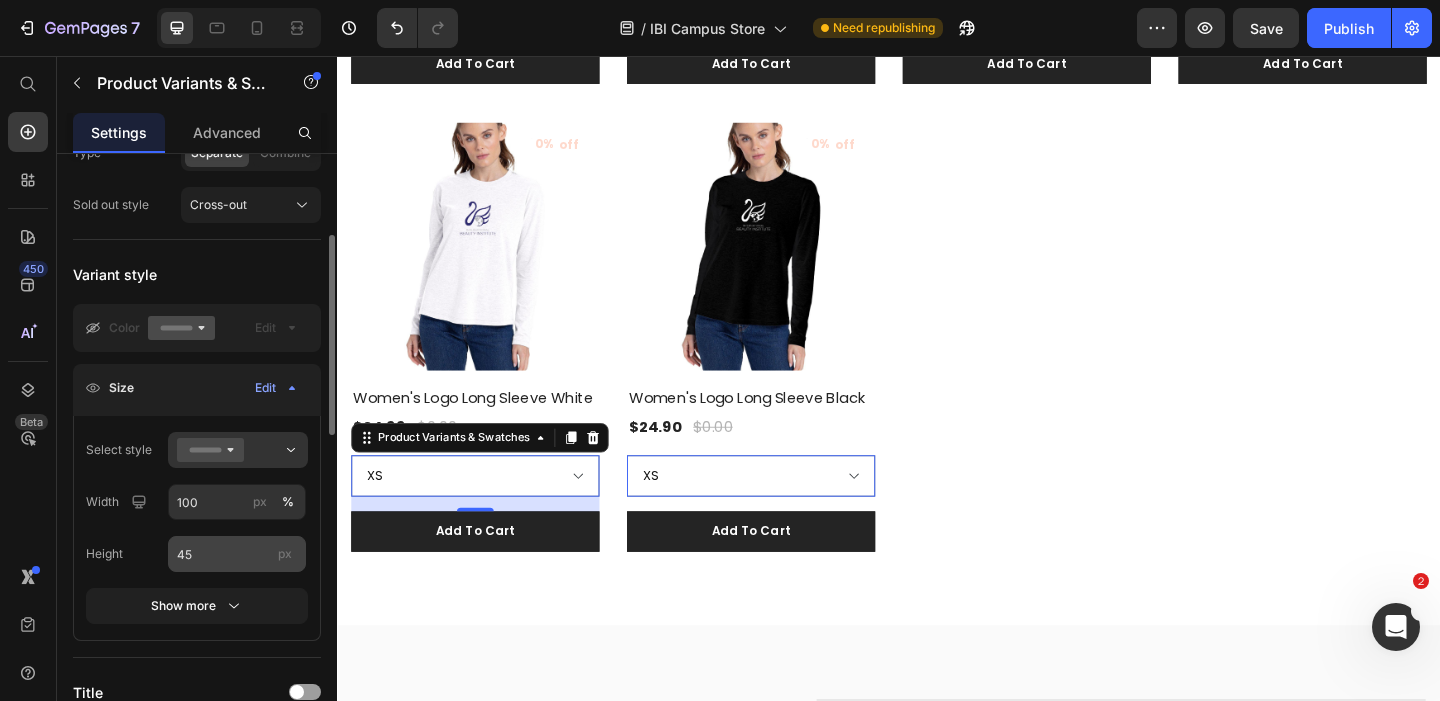 scroll, scrollTop: 287, scrollLeft: 0, axis: vertical 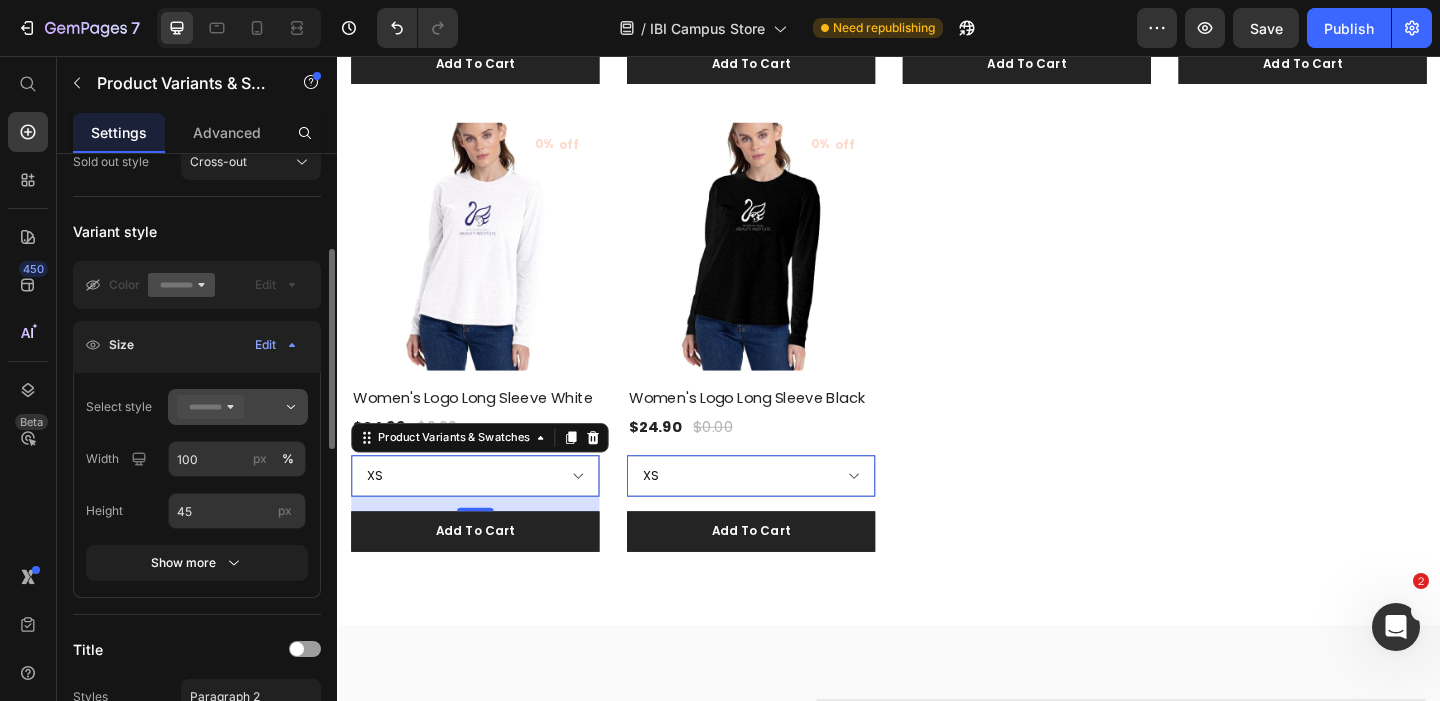 click 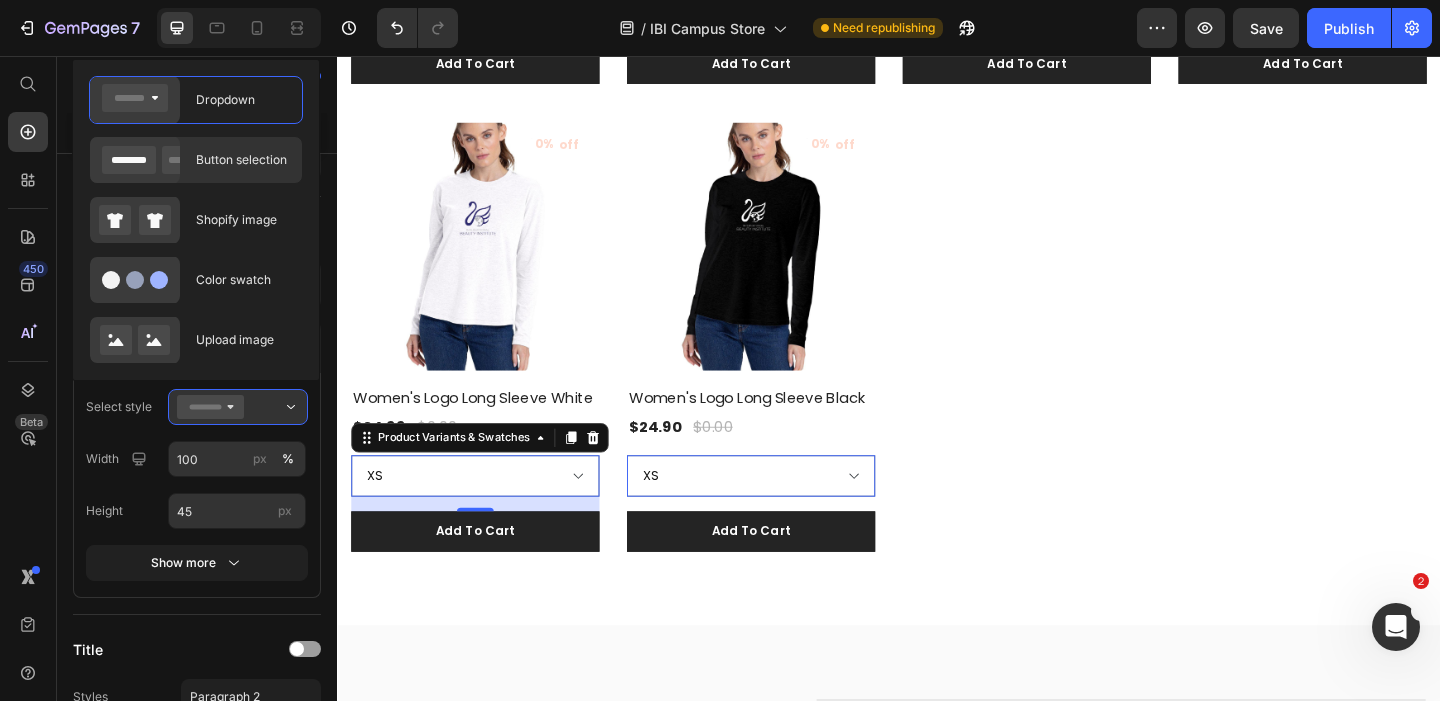 click on "Button selection" 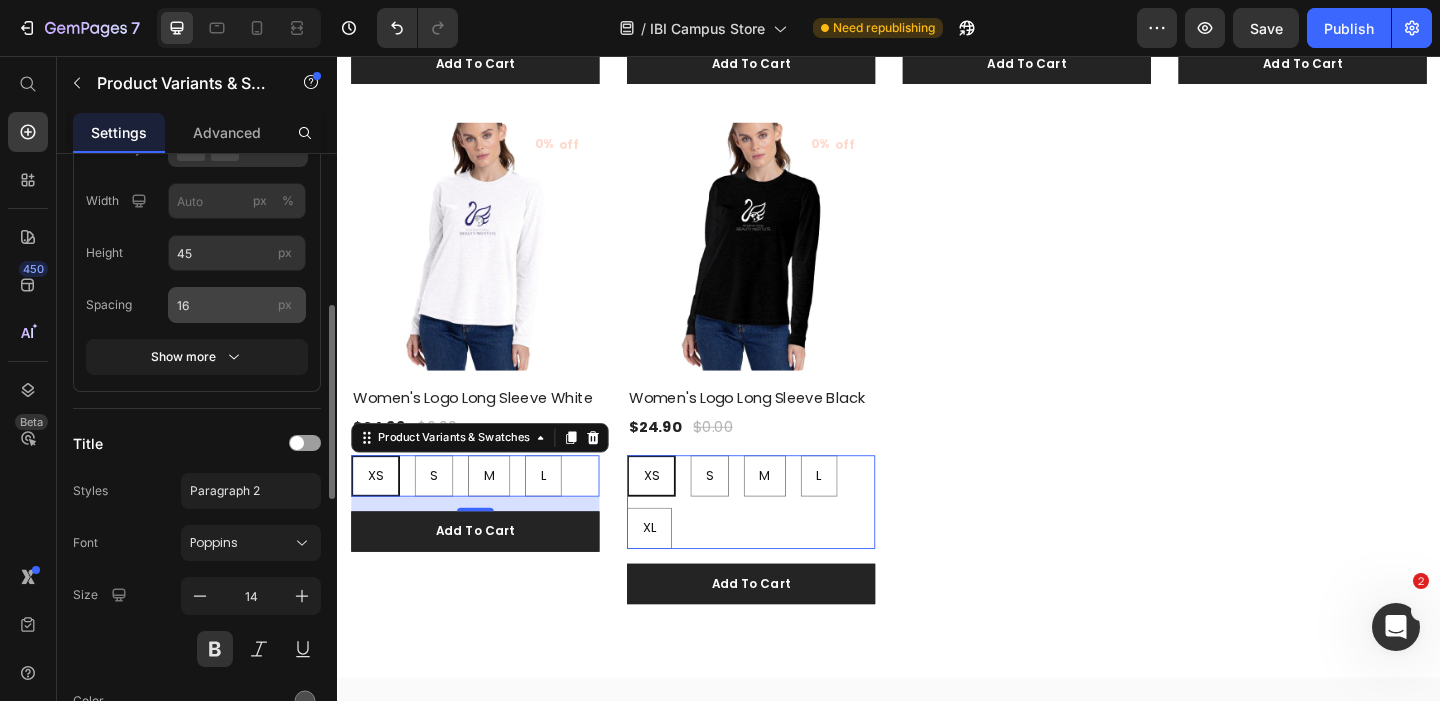 scroll, scrollTop: 482, scrollLeft: 0, axis: vertical 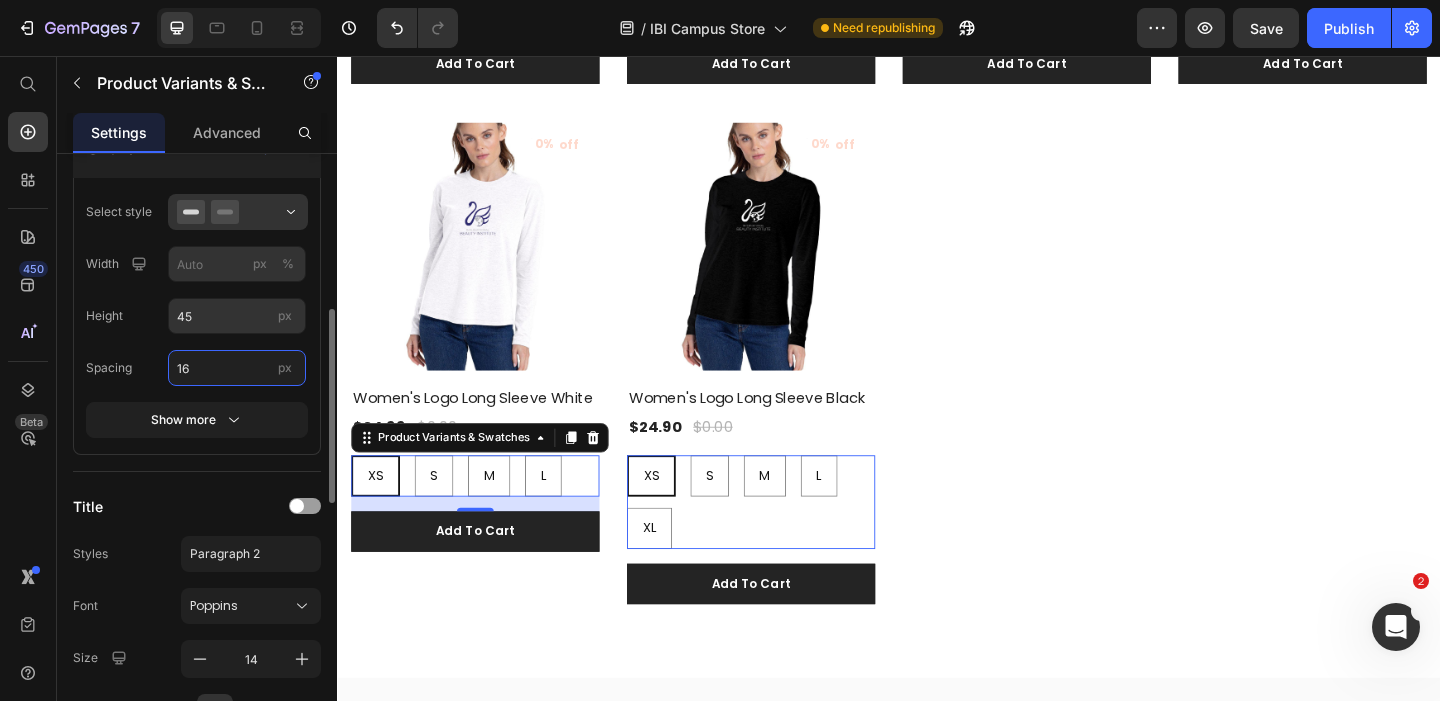 click on "16" at bounding box center (237, 368) 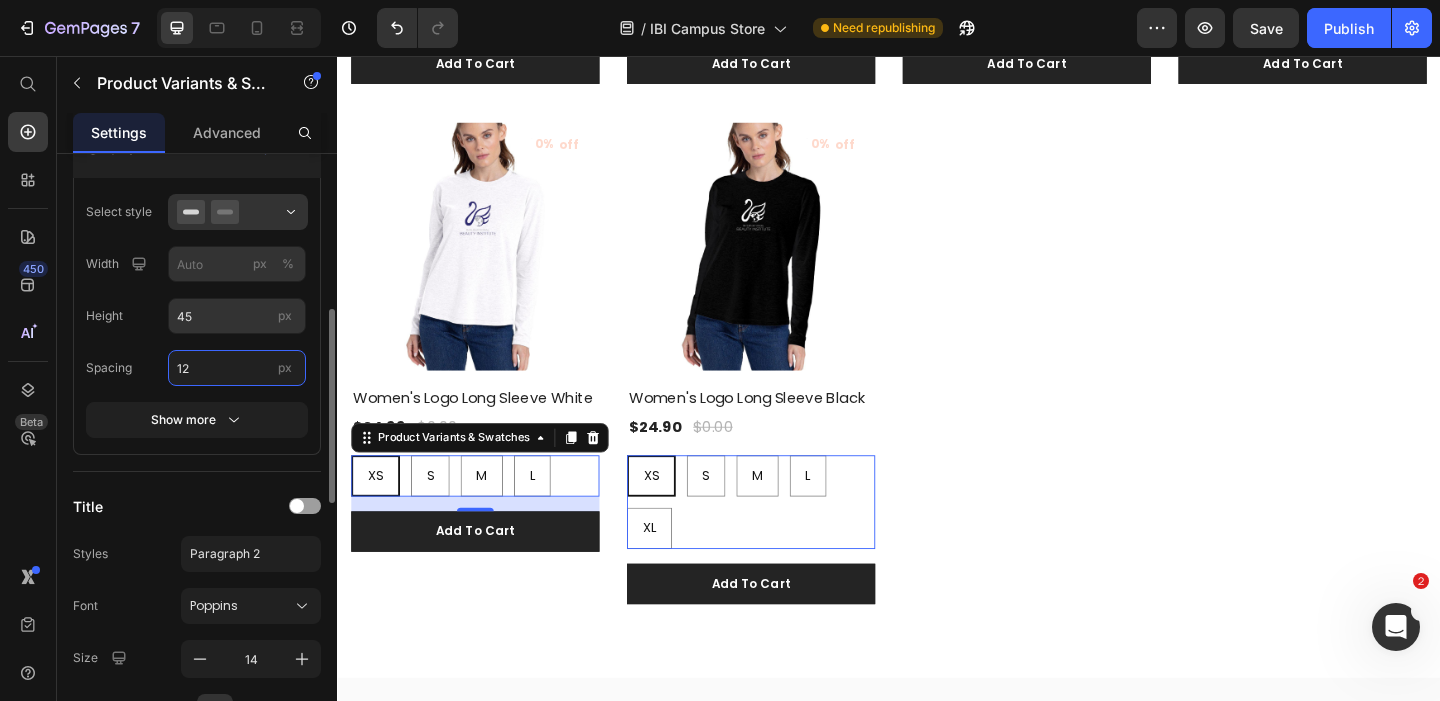 type on "11" 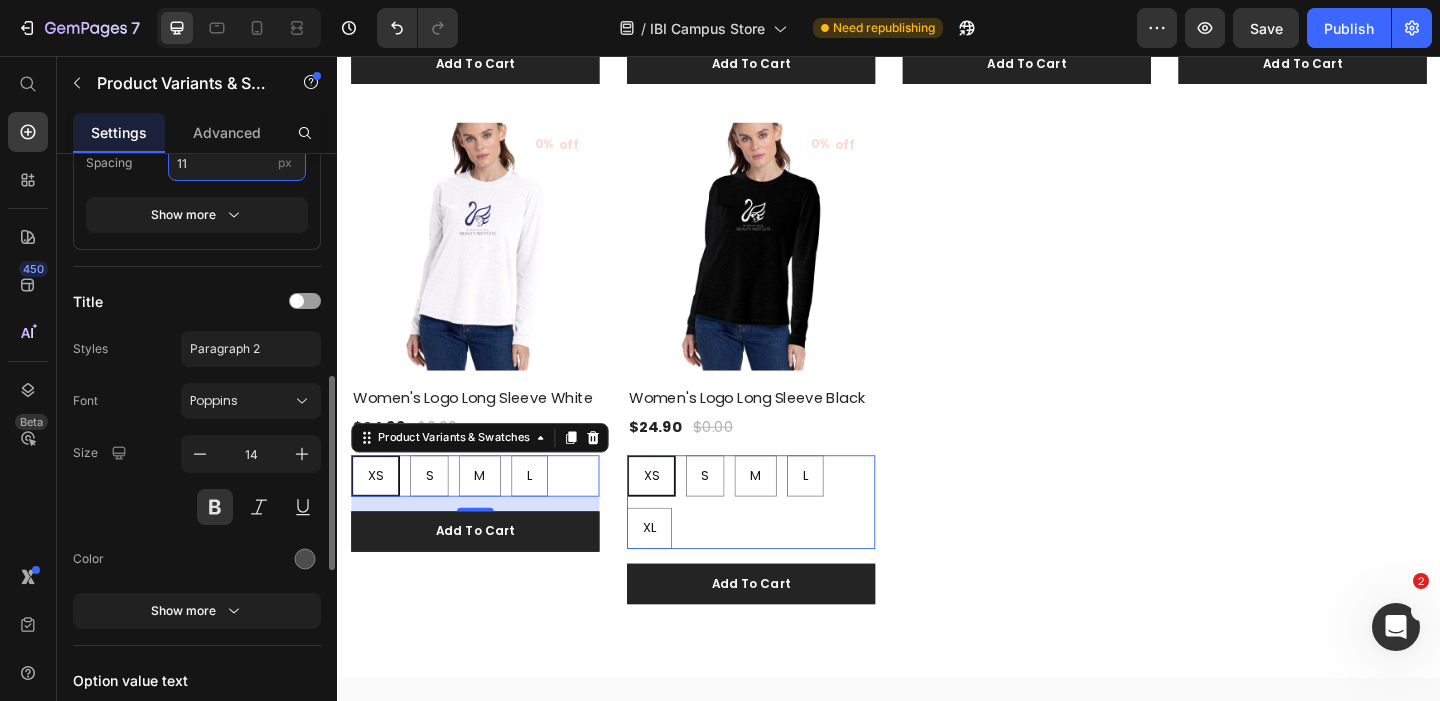 scroll, scrollTop: 762, scrollLeft: 0, axis: vertical 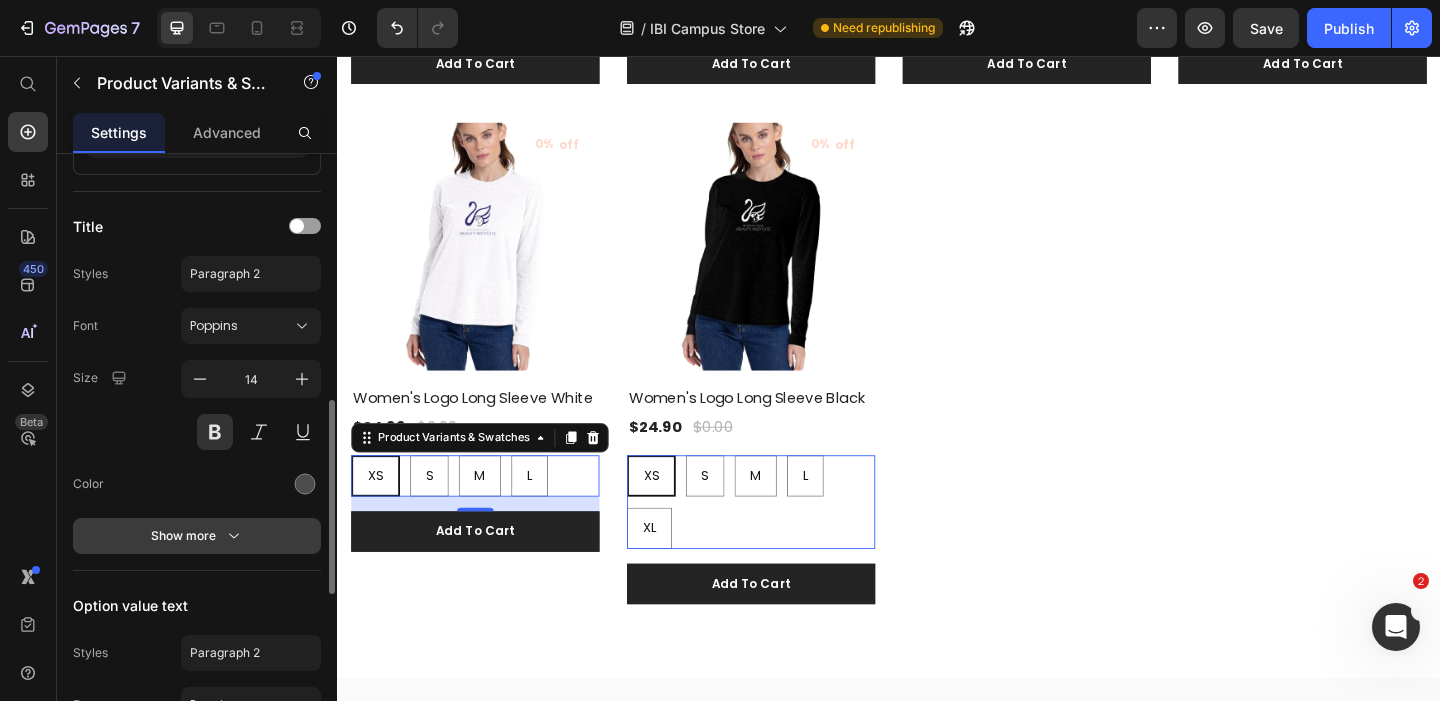 click on "Show more" at bounding box center (197, 536) 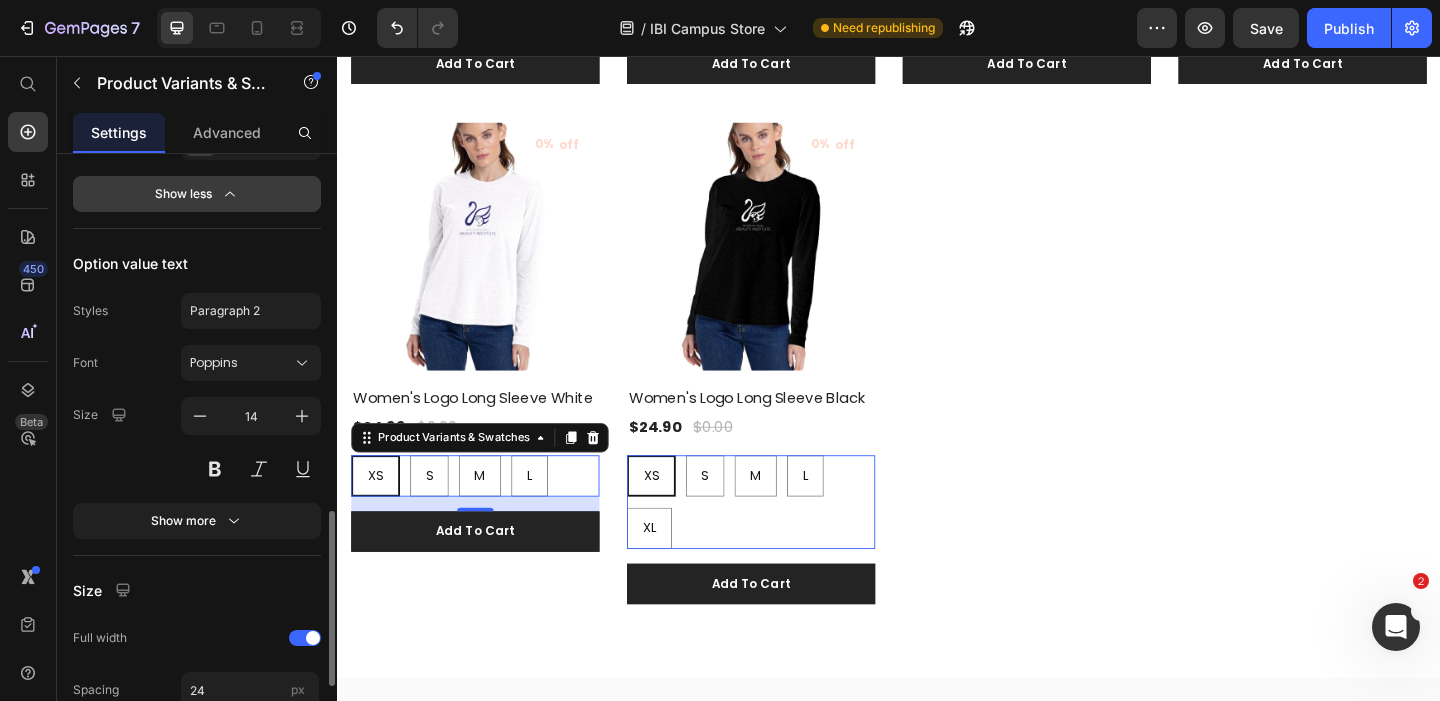 scroll, scrollTop: 1322, scrollLeft: 0, axis: vertical 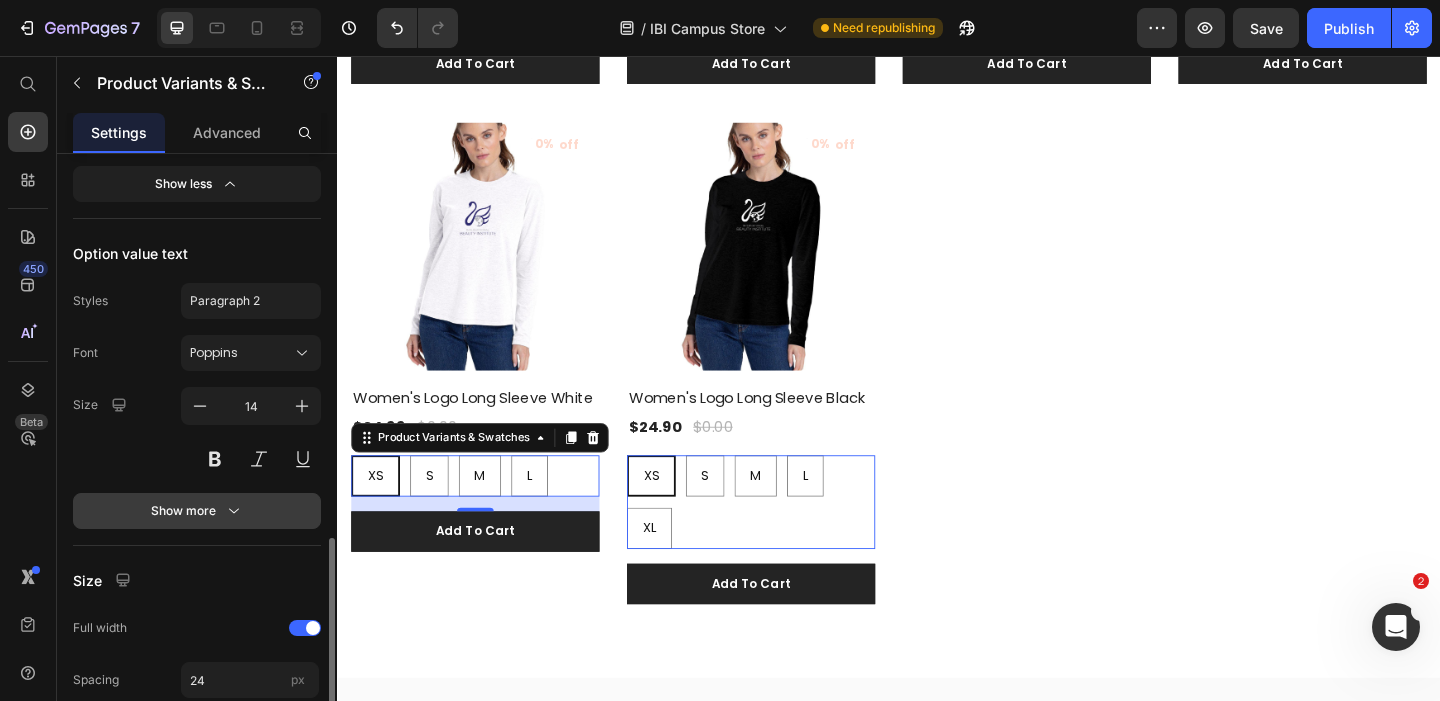 click on "Show more" at bounding box center [197, 511] 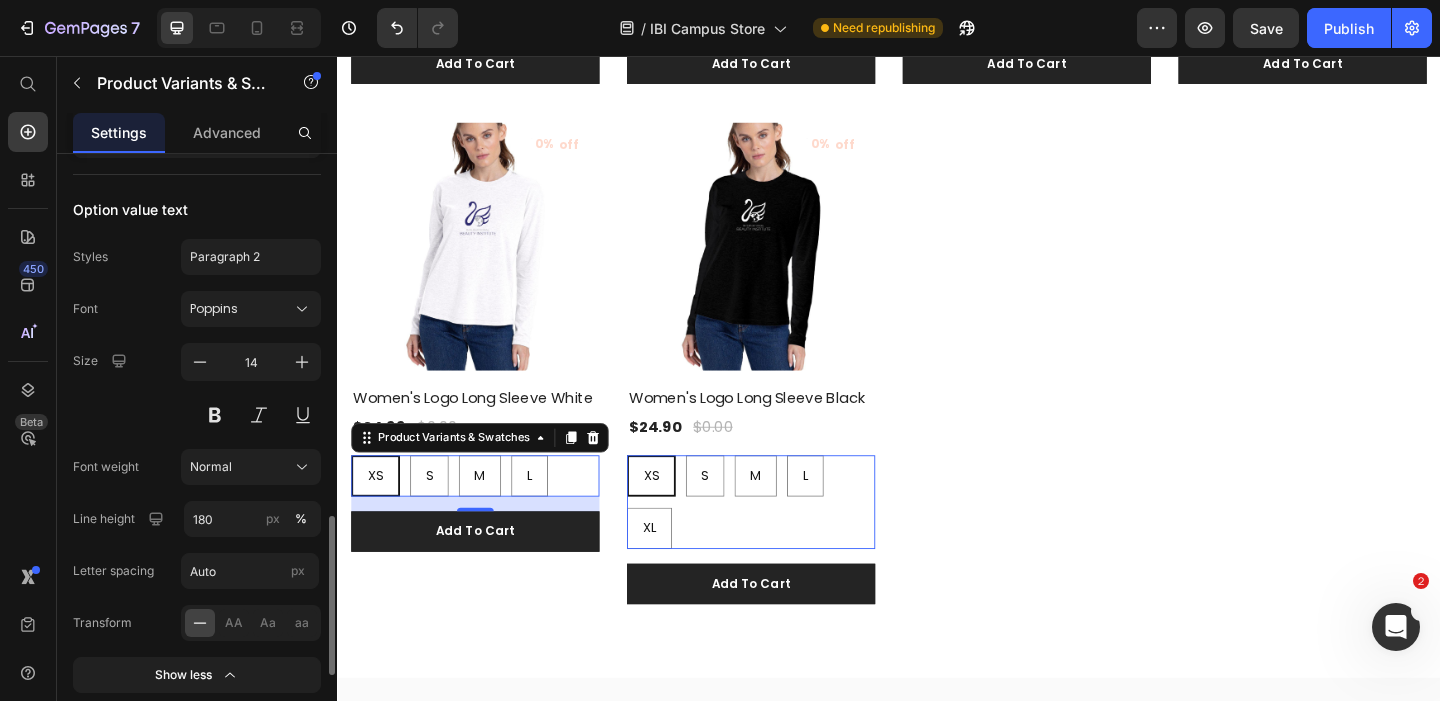 scroll, scrollTop: 1369, scrollLeft: 0, axis: vertical 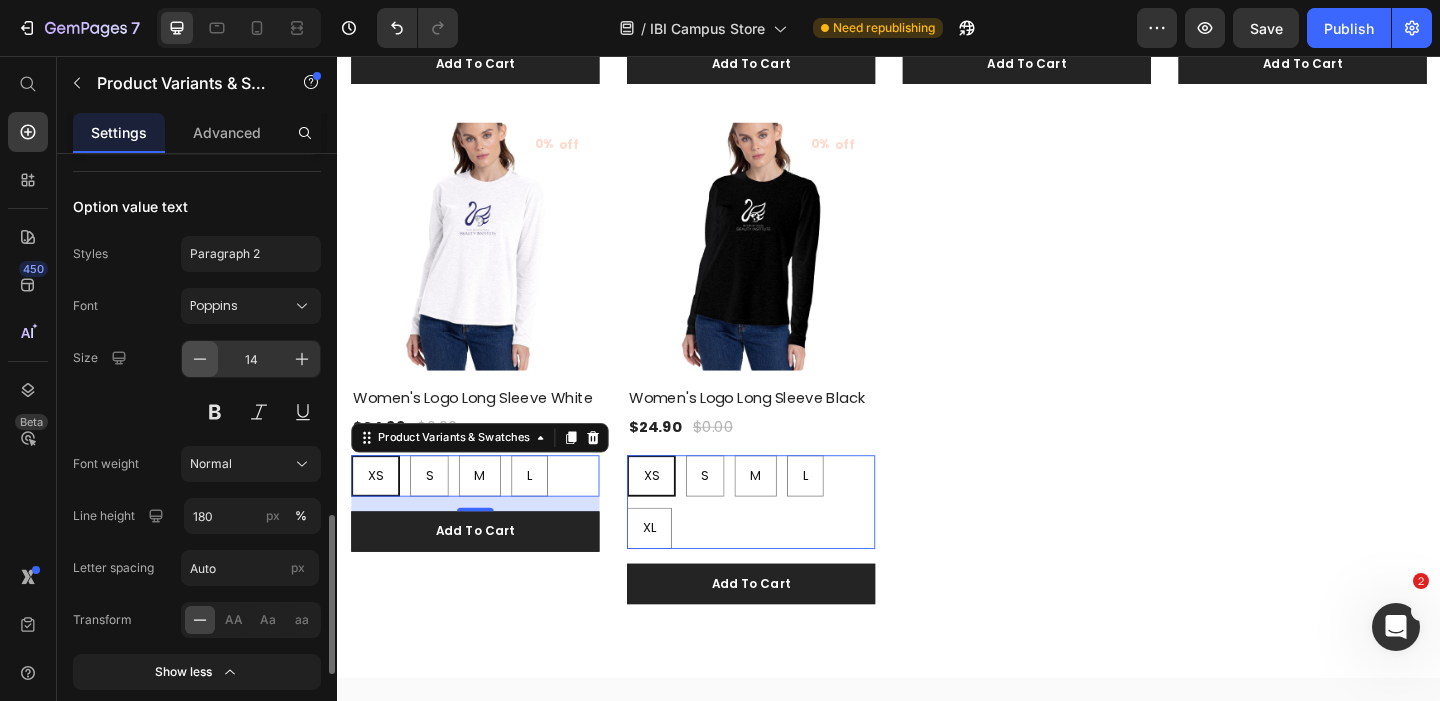 click 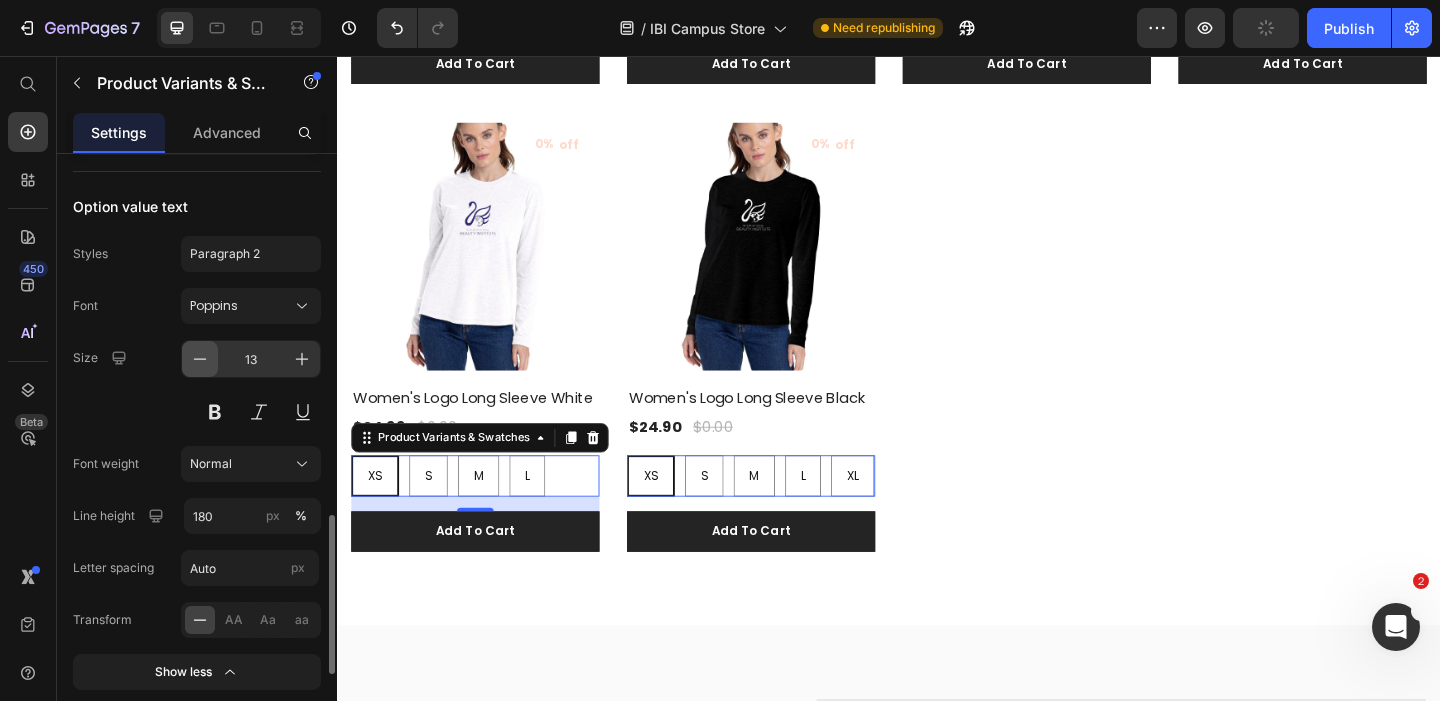 click 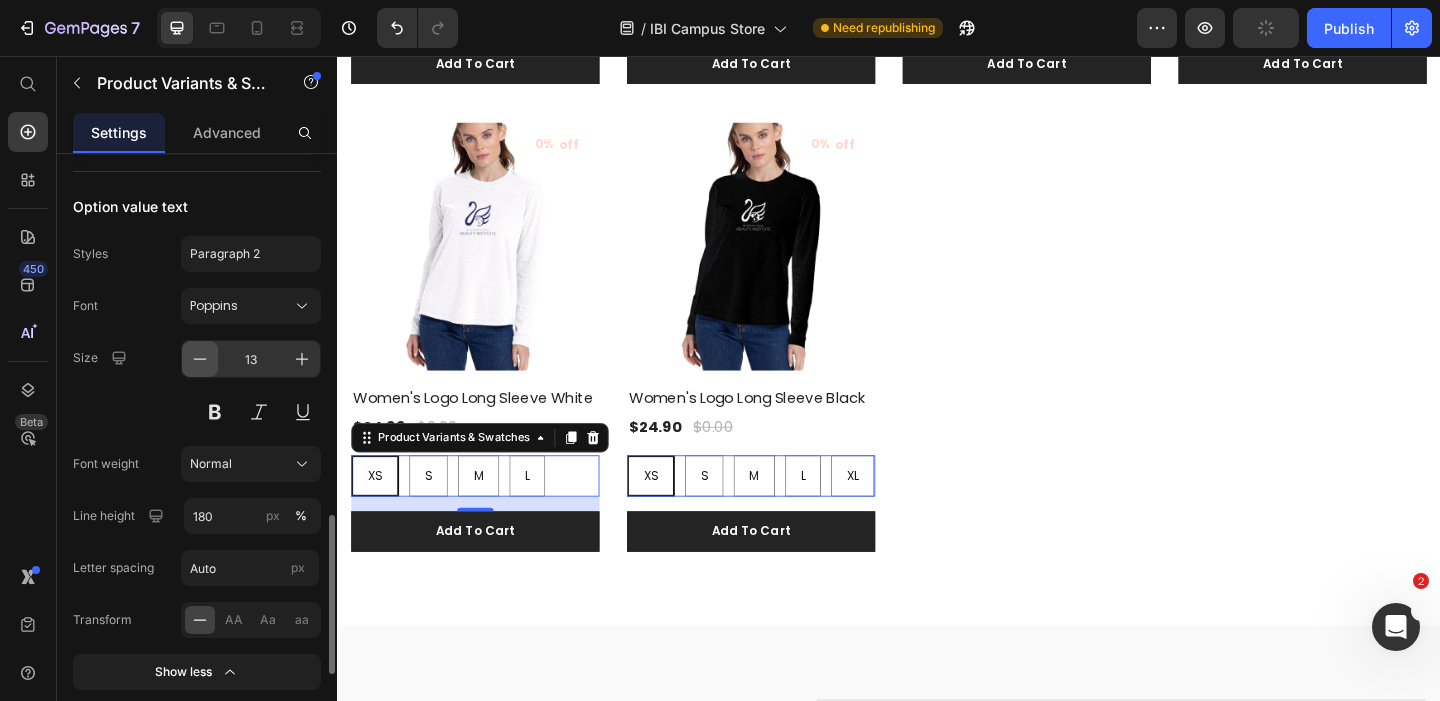 type on "12" 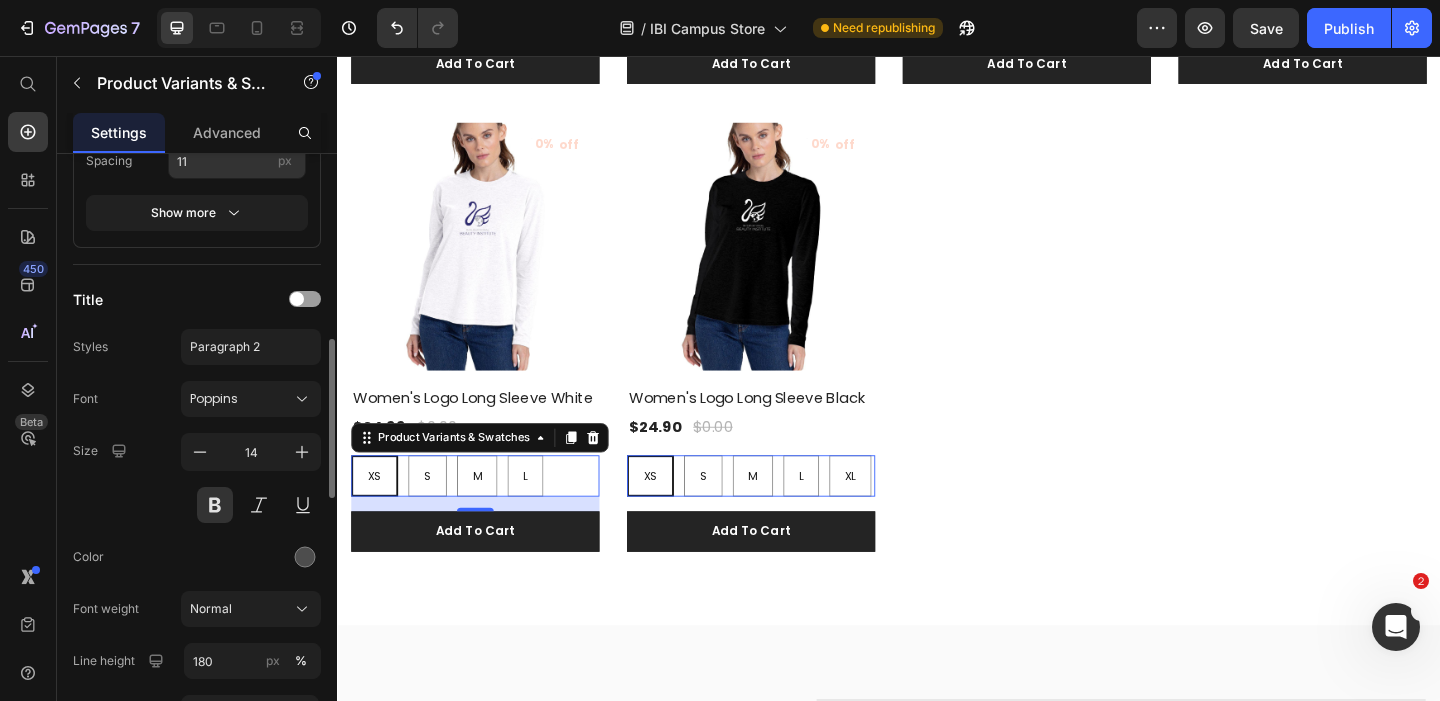 scroll, scrollTop: 692, scrollLeft: 0, axis: vertical 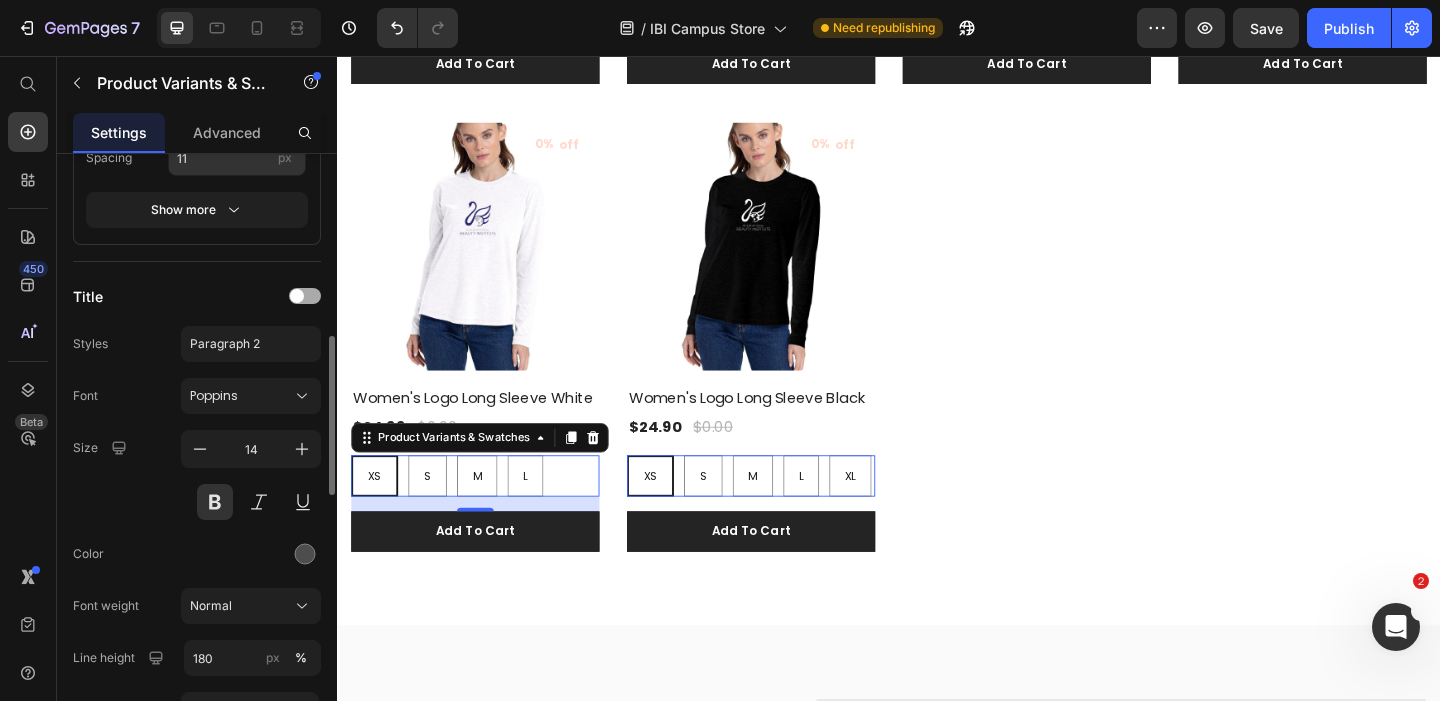 click at bounding box center [305, 296] 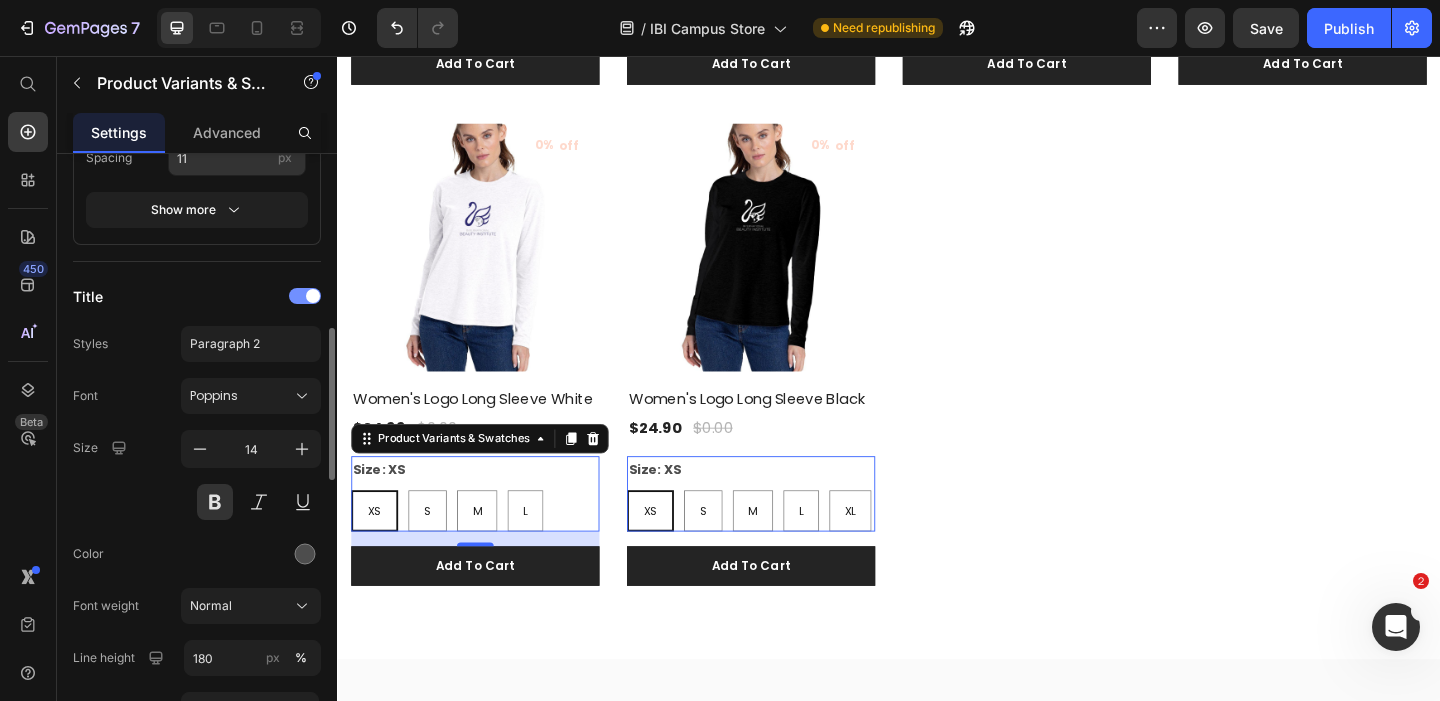 click at bounding box center (305, 296) 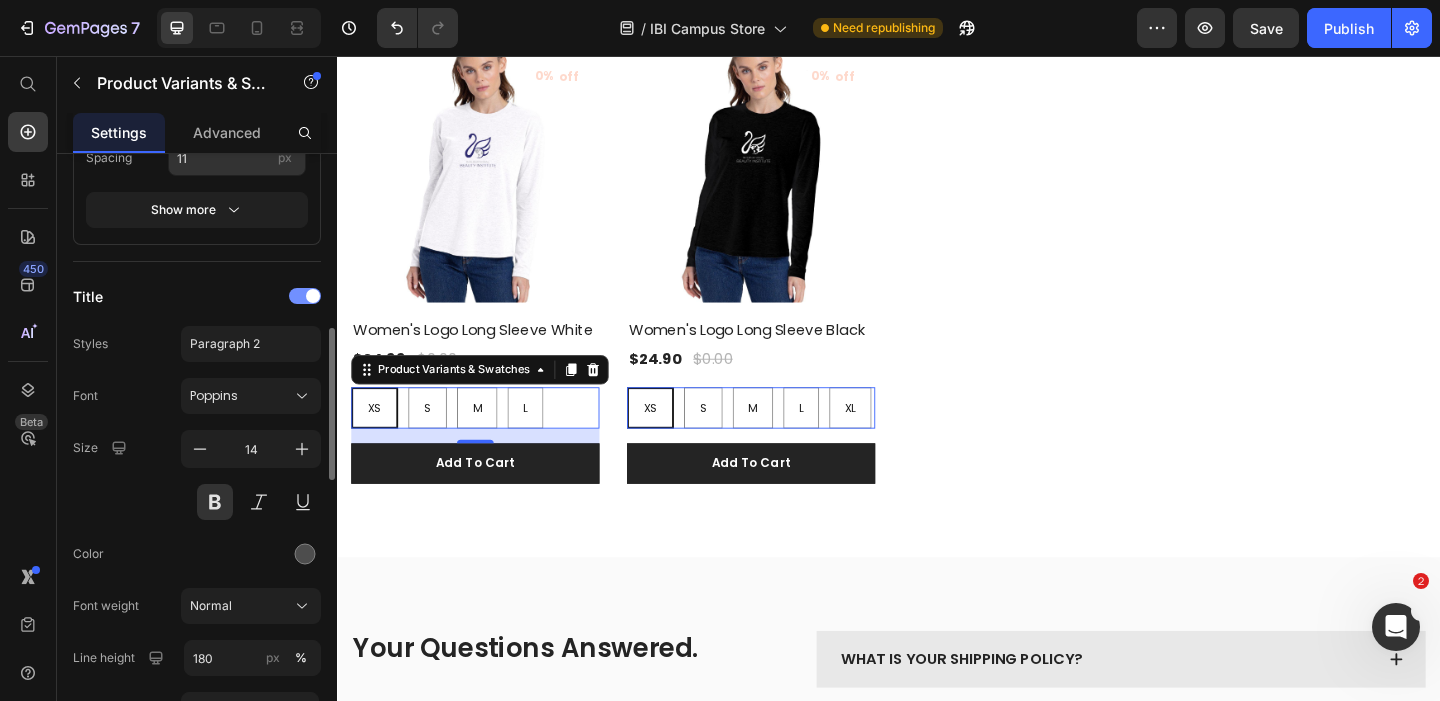 scroll, scrollTop: 1439, scrollLeft: 0, axis: vertical 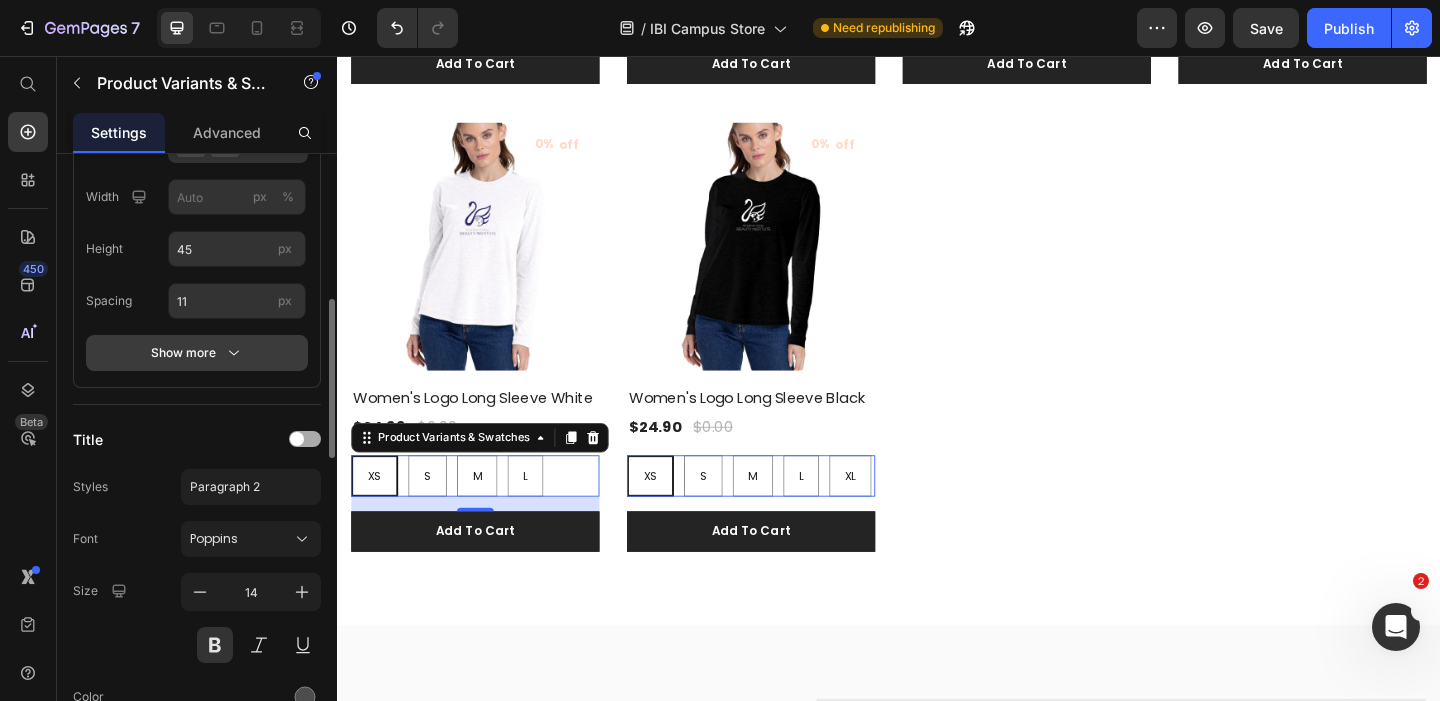 click on "Show more" at bounding box center [197, 353] 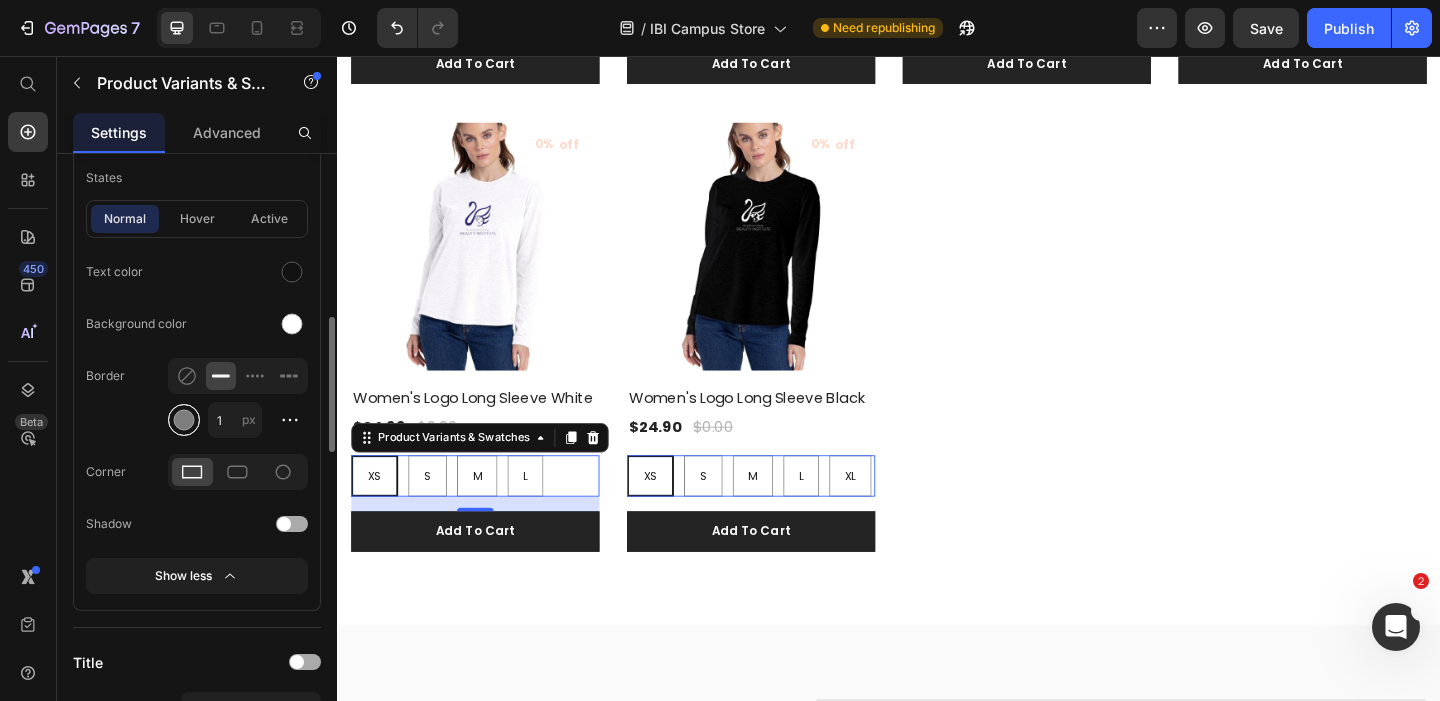 scroll, scrollTop: 692, scrollLeft: 0, axis: vertical 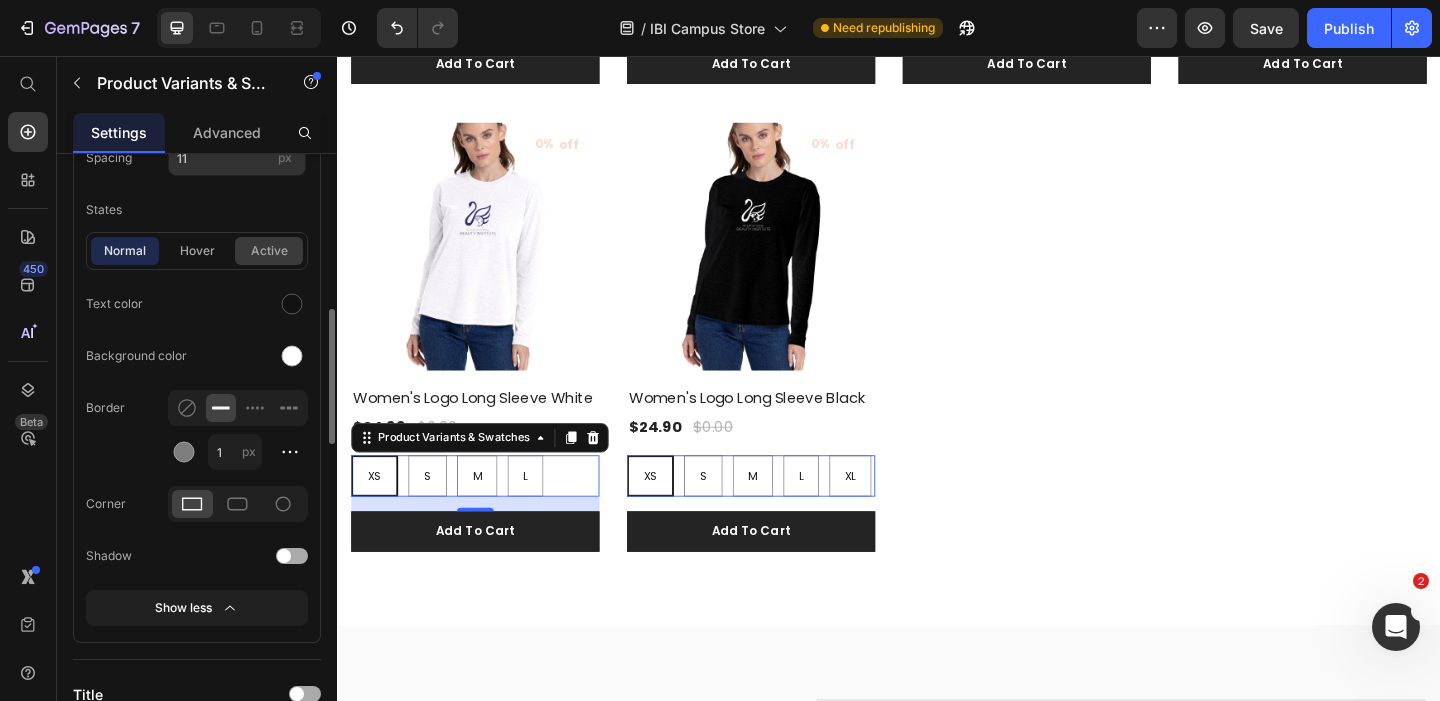 click on "active" at bounding box center (269, 251) 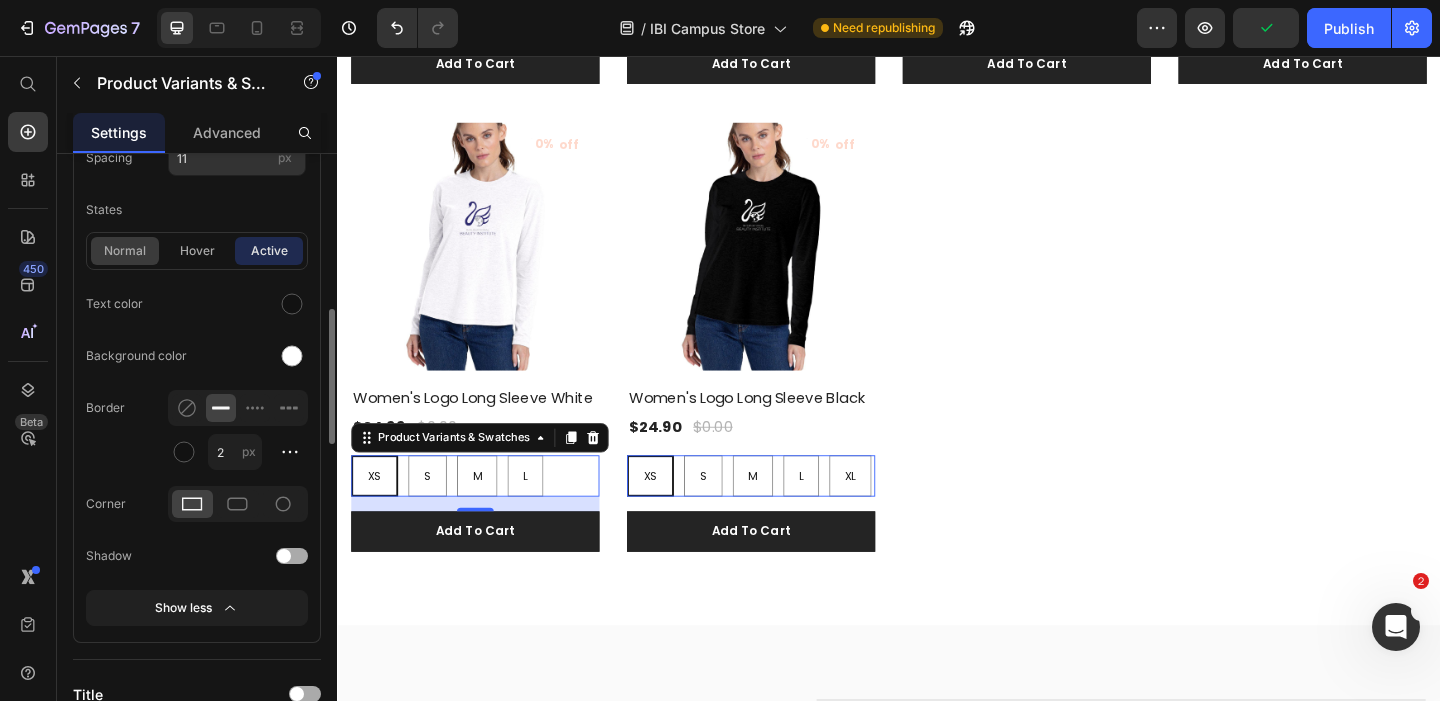 click on "normal" at bounding box center [125, 251] 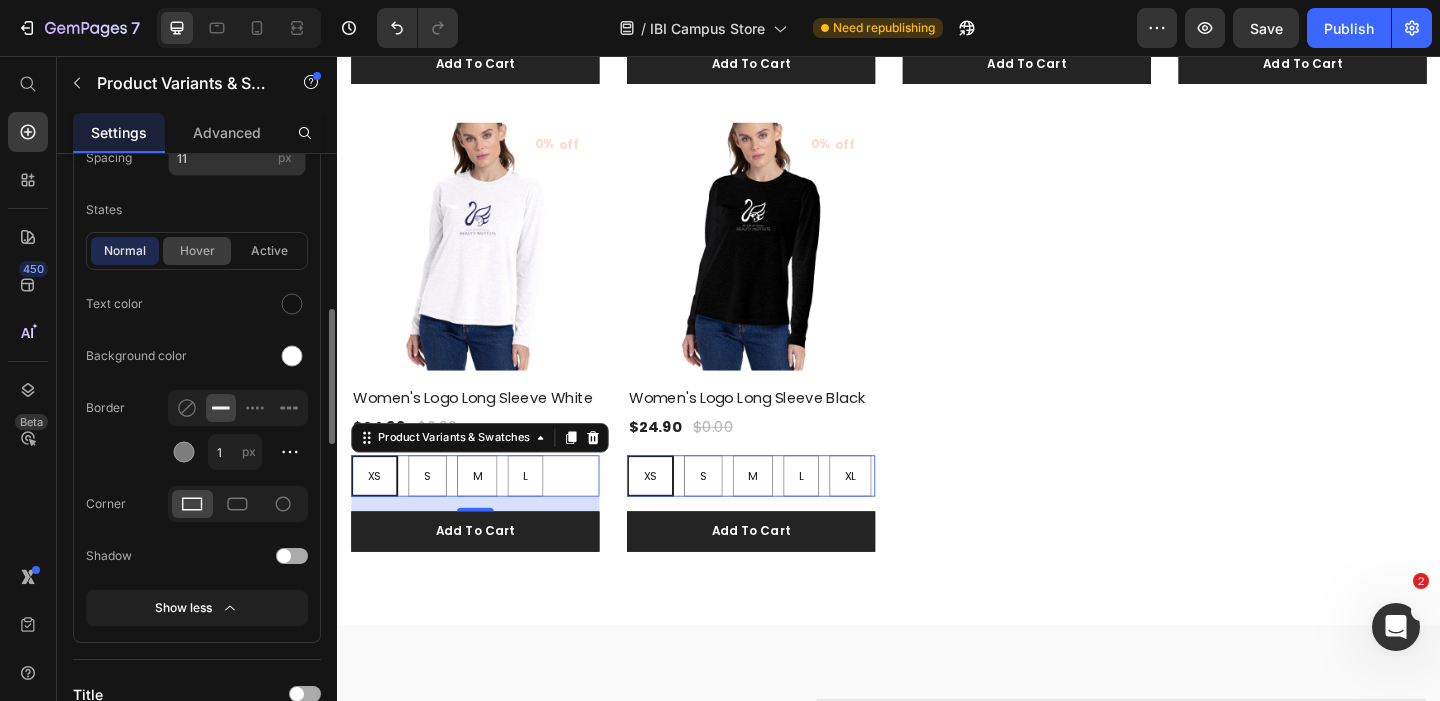 click on "hover" at bounding box center (197, 251) 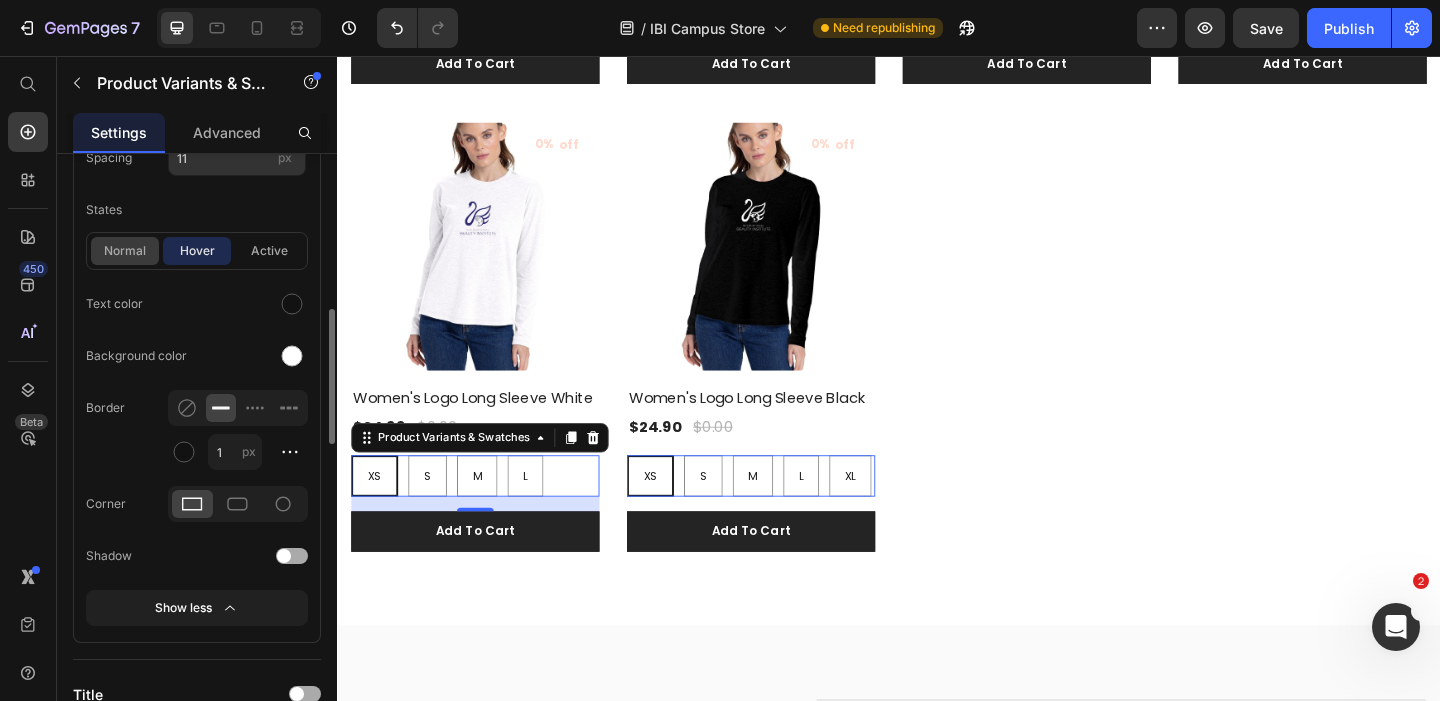 click on "normal" at bounding box center (125, 251) 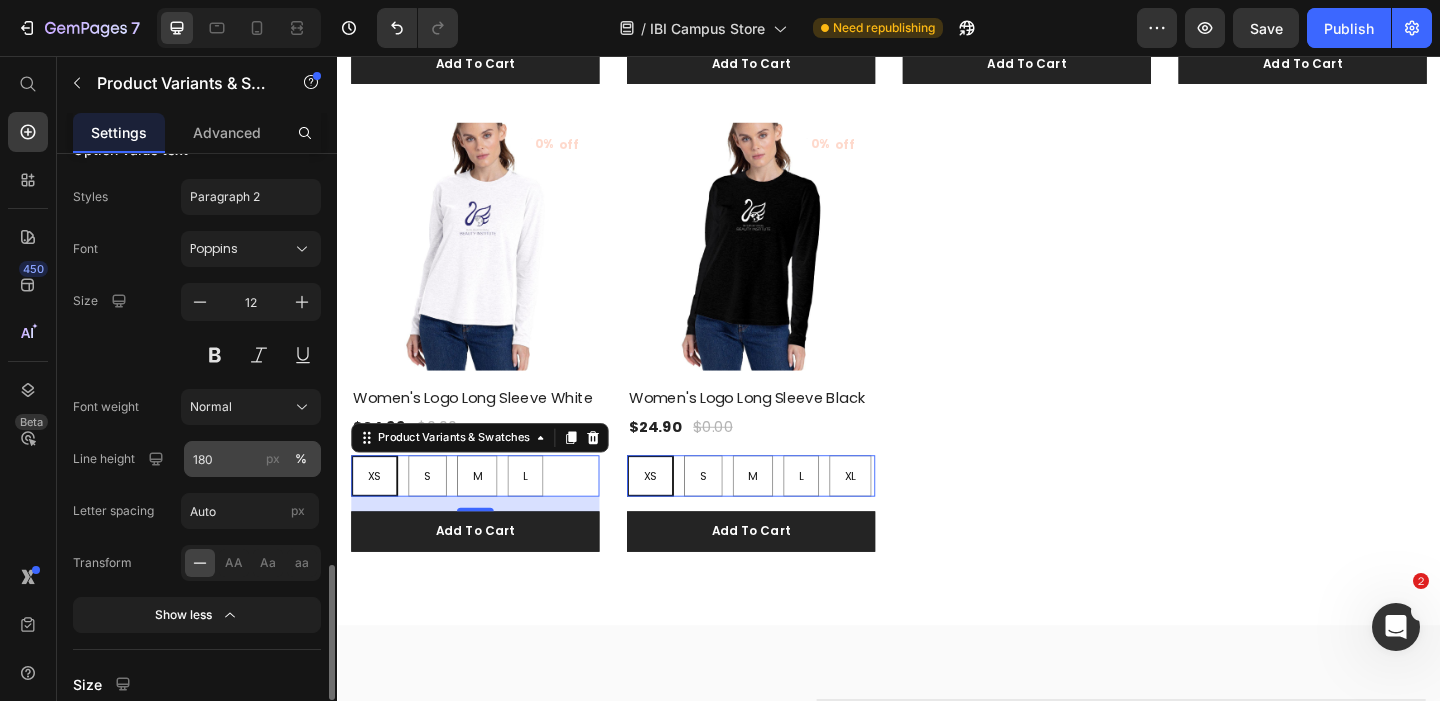 scroll, scrollTop: 2044, scrollLeft: 0, axis: vertical 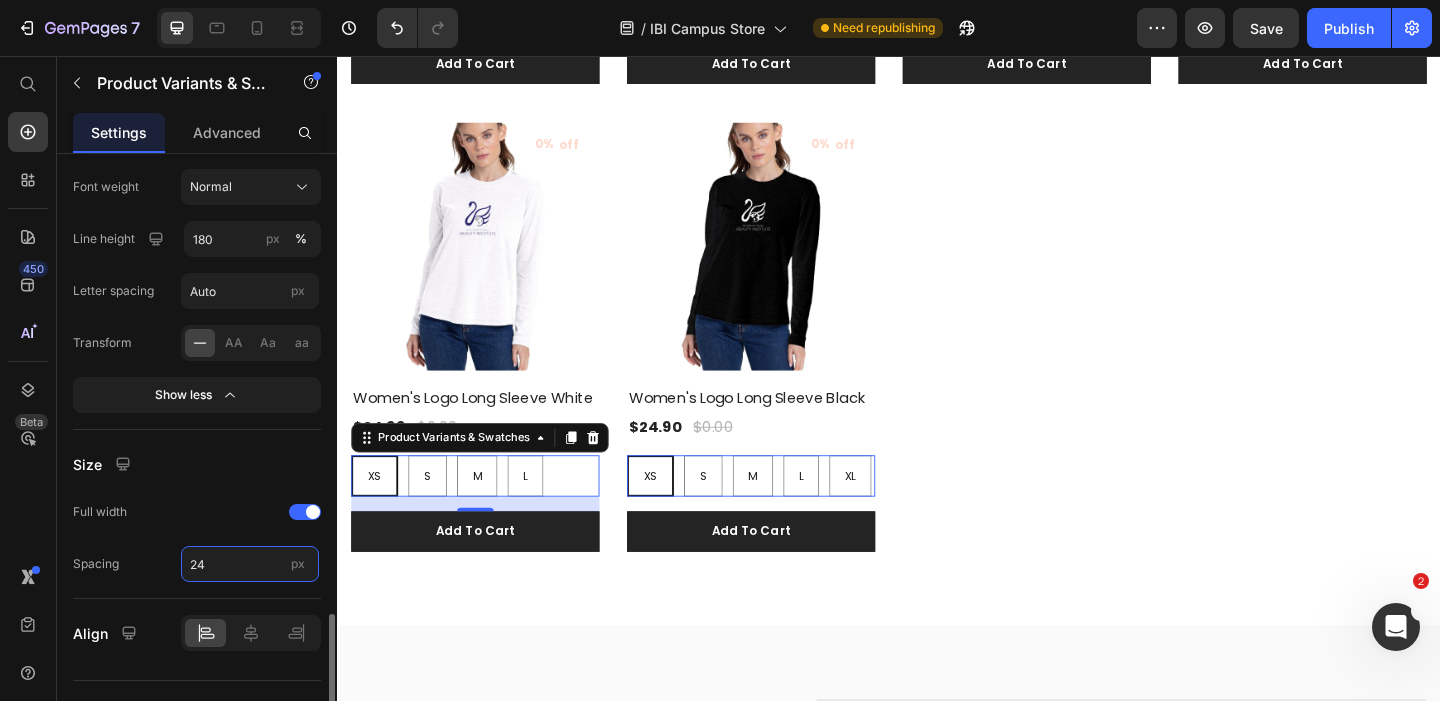 click on "24" at bounding box center [250, 564] 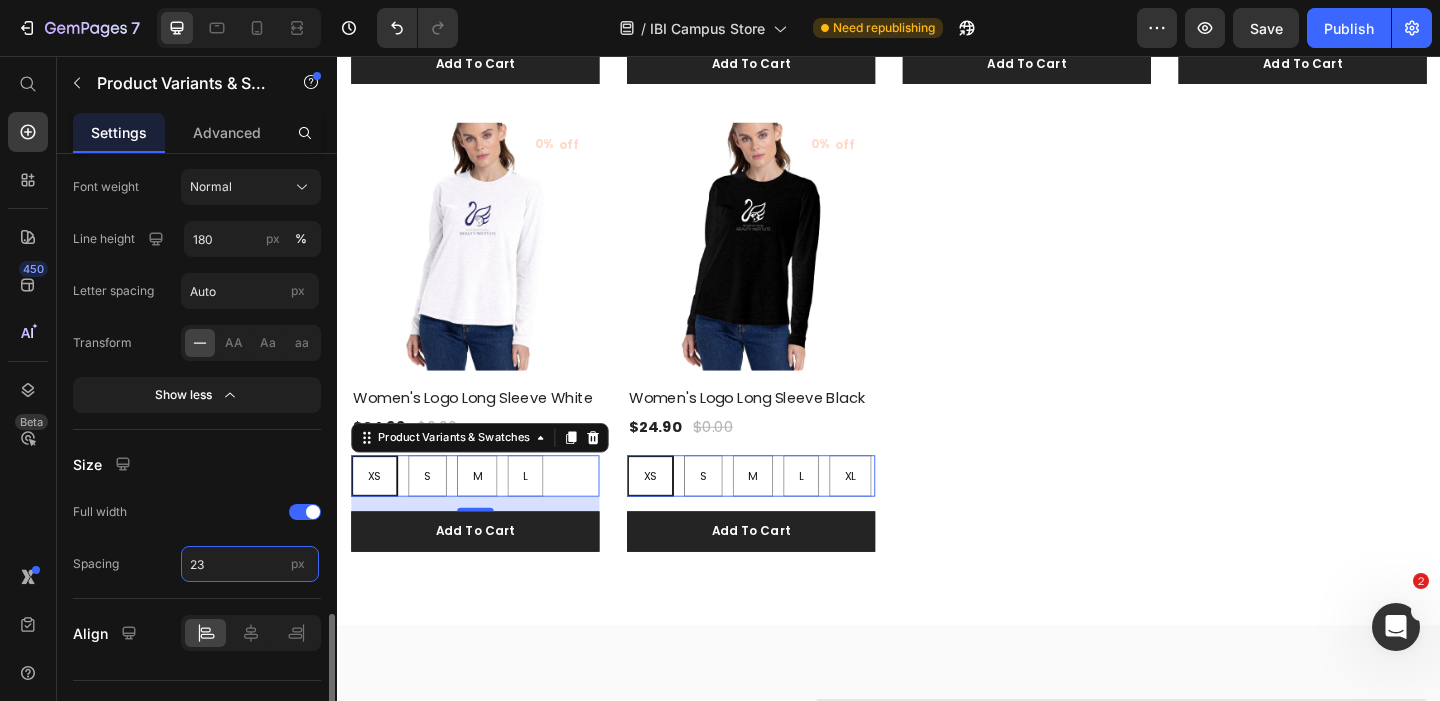 type on "24" 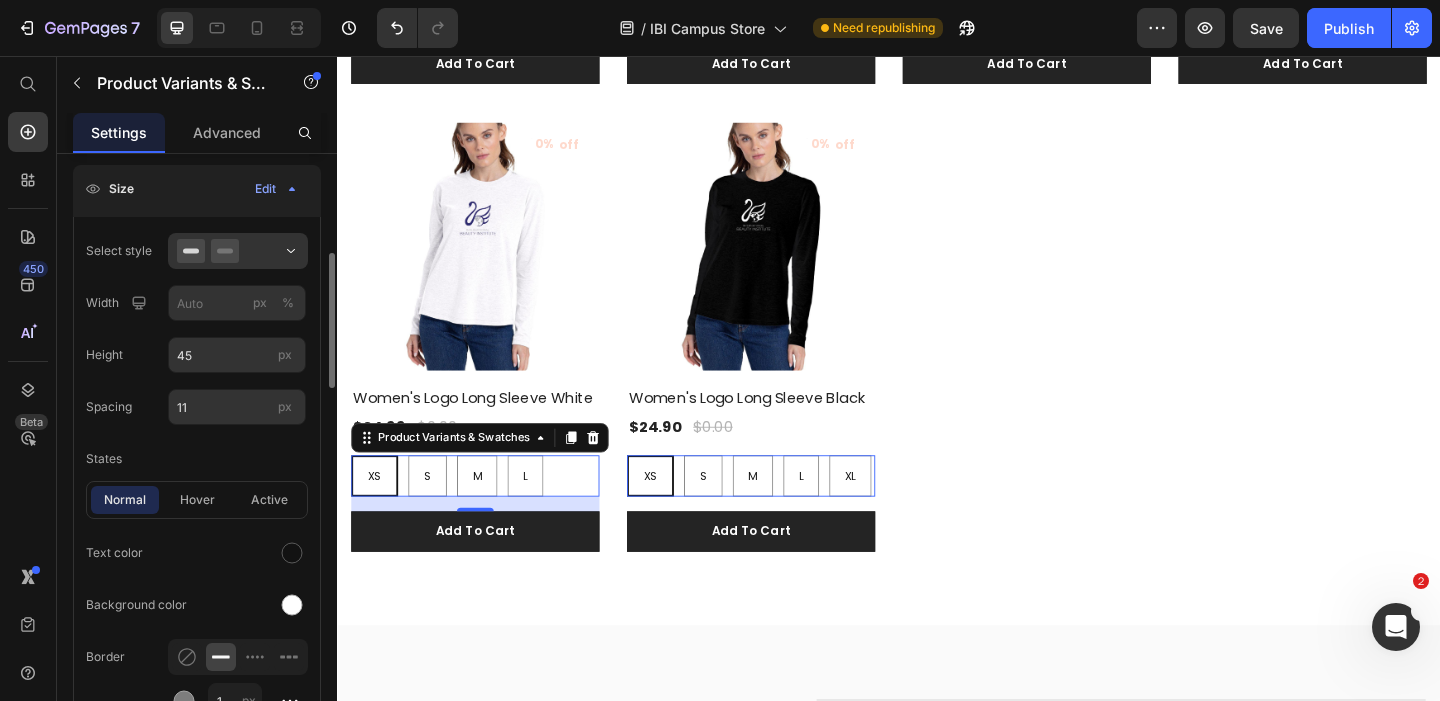 scroll, scrollTop: 435, scrollLeft: 0, axis: vertical 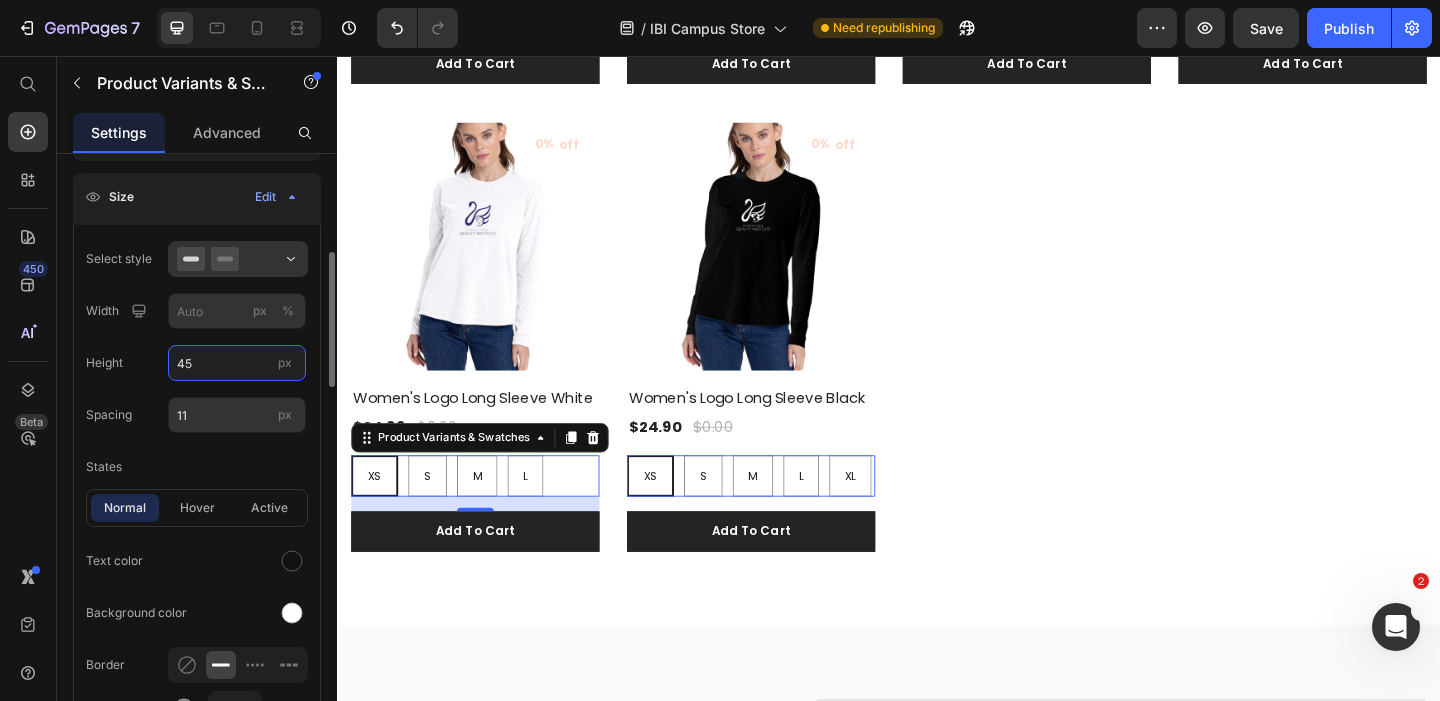 click on "45" at bounding box center (237, 363) 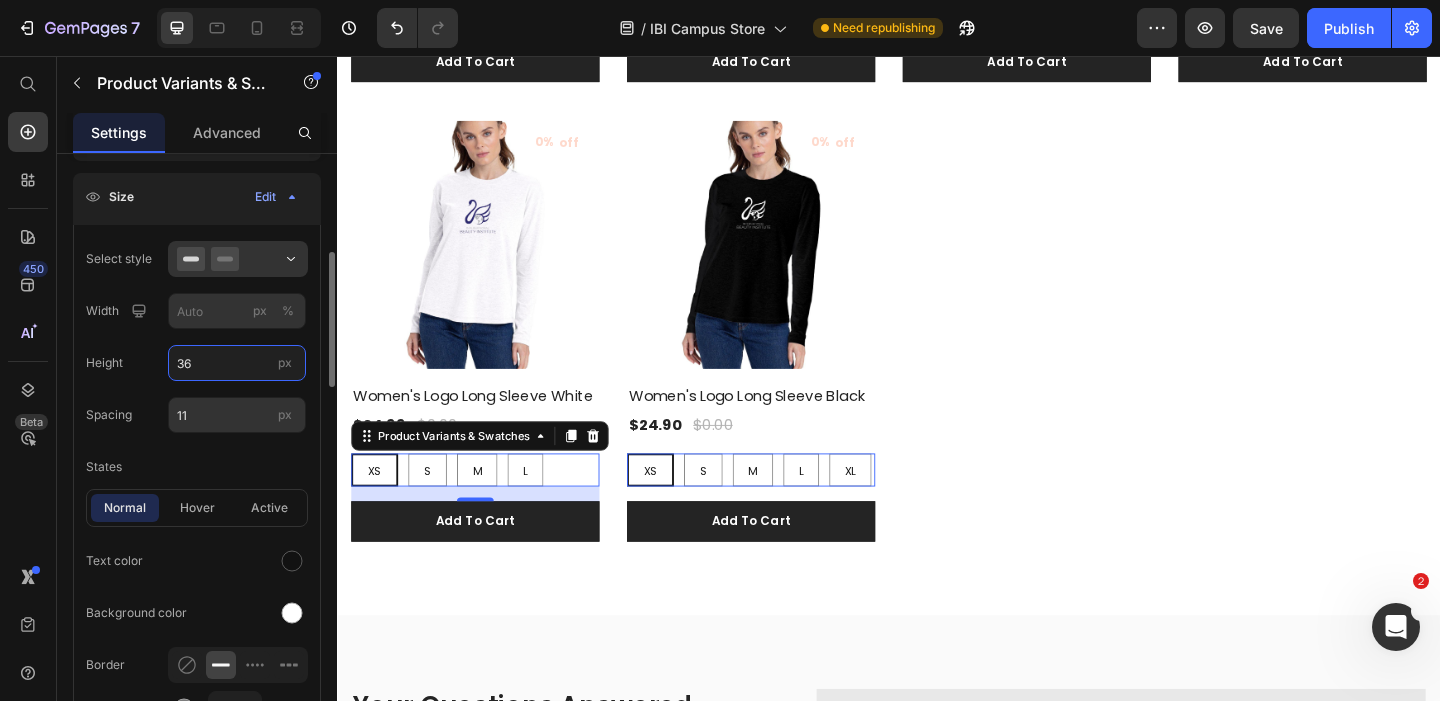 scroll, scrollTop: 1421, scrollLeft: 0, axis: vertical 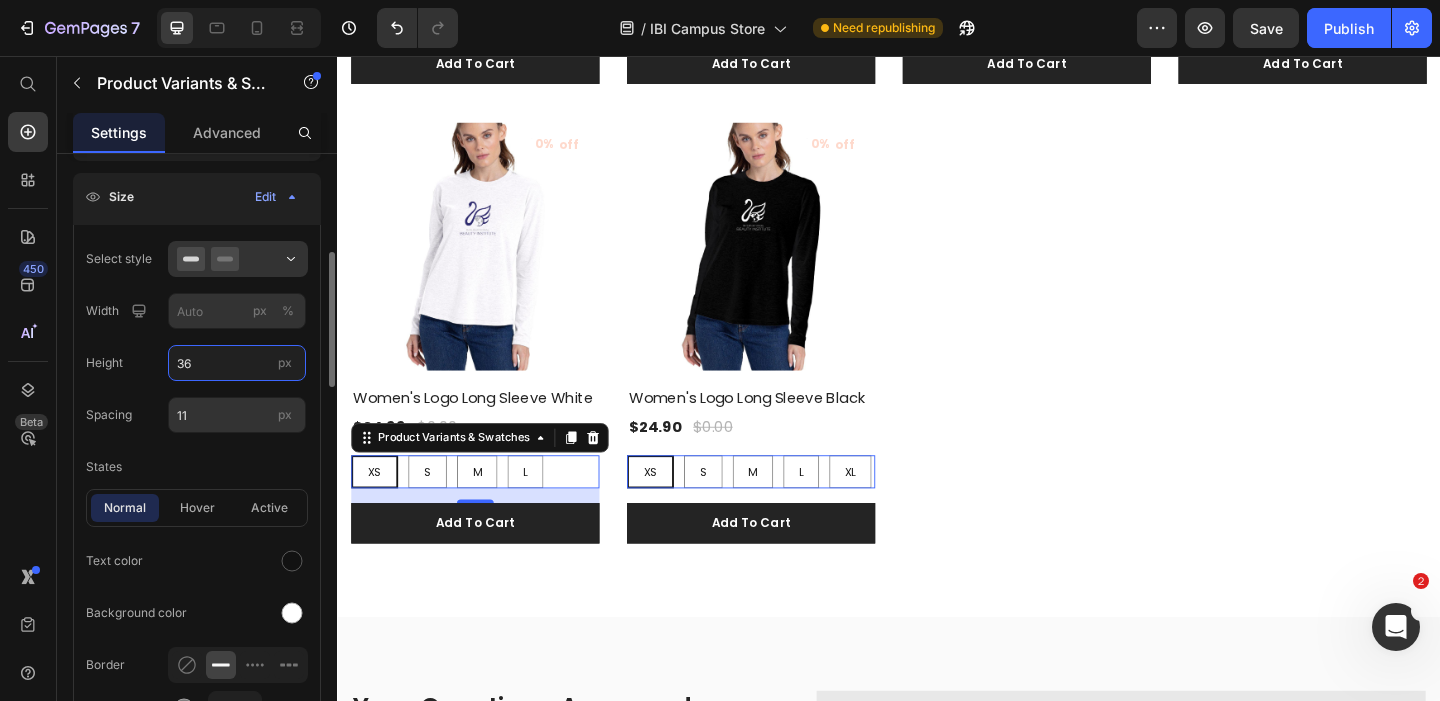 type on "35" 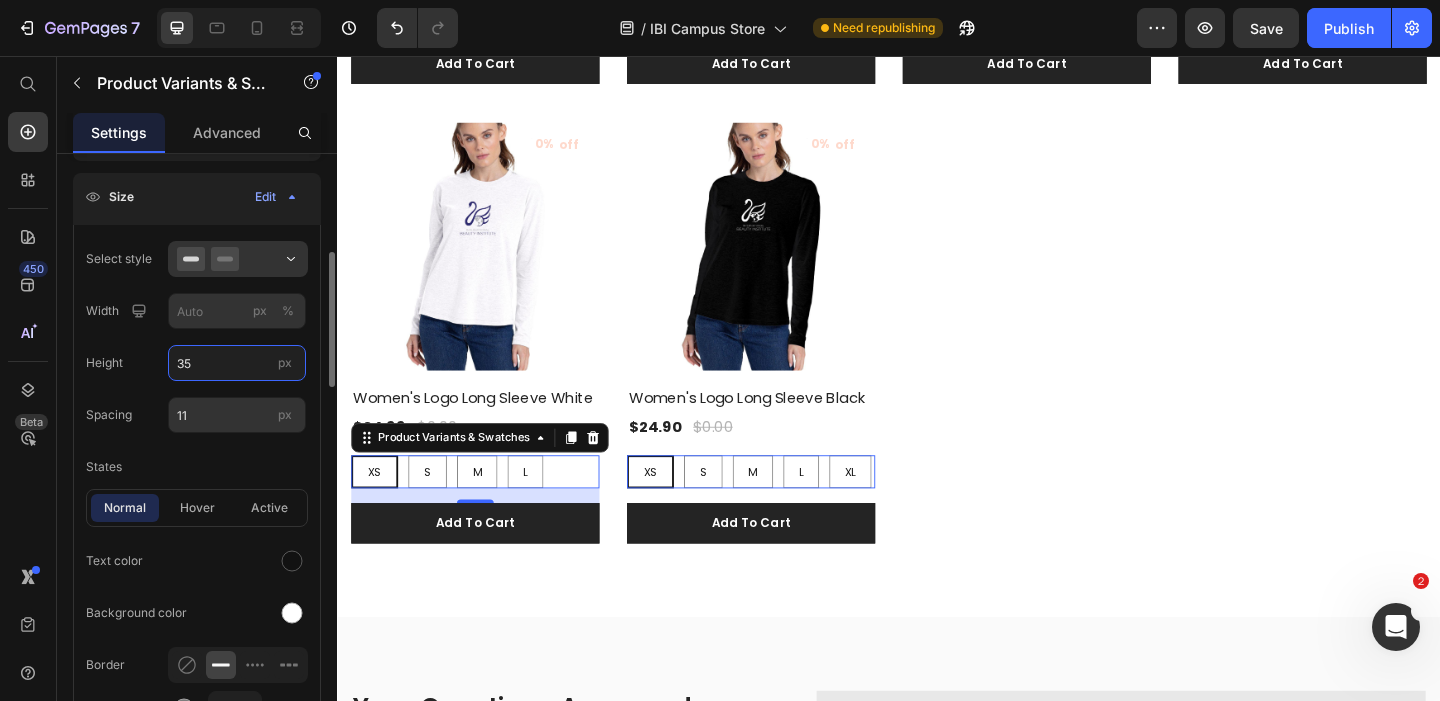 scroll, scrollTop: 1419, scrollLeft: 0, axis: vertical 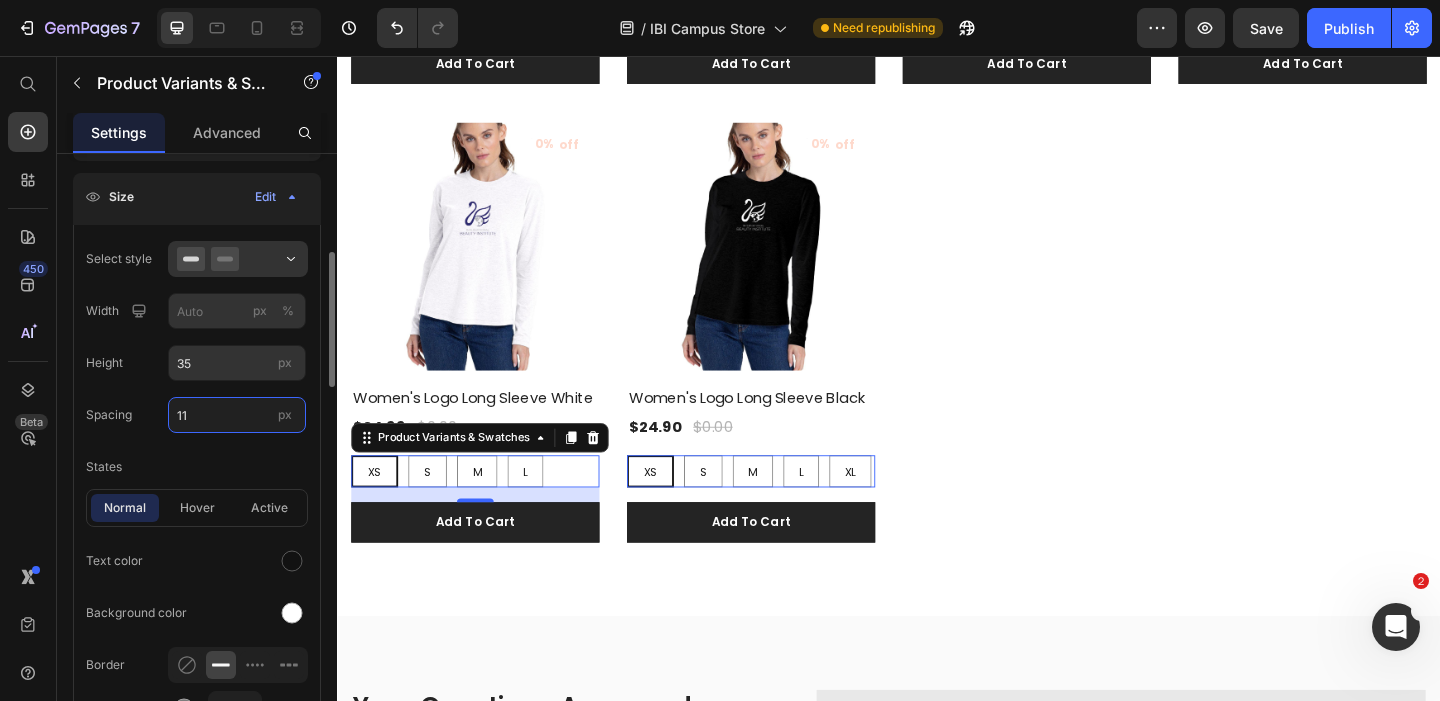 click on "11" at bounding box center [237, 415] 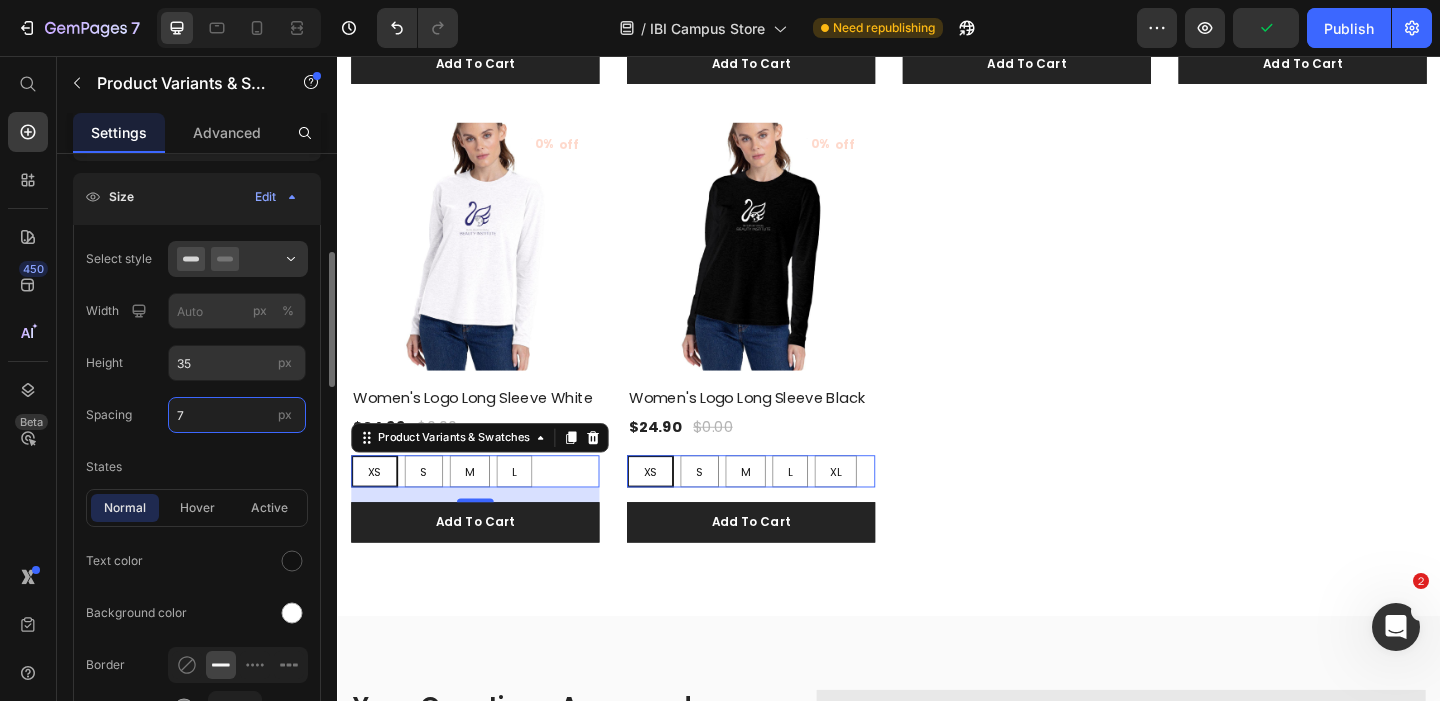 type on "6" 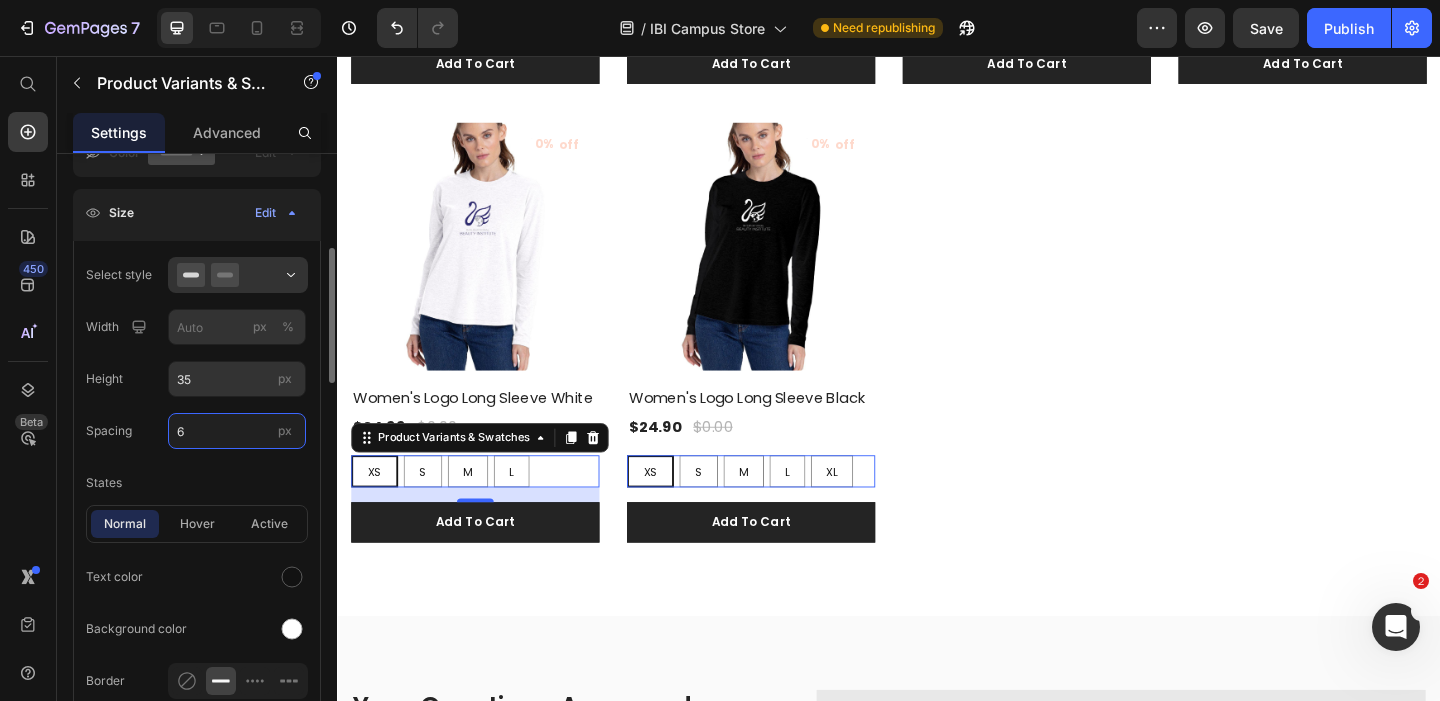 scroll, scrollTop: 421, scrollLeft: 0, axis: vertical 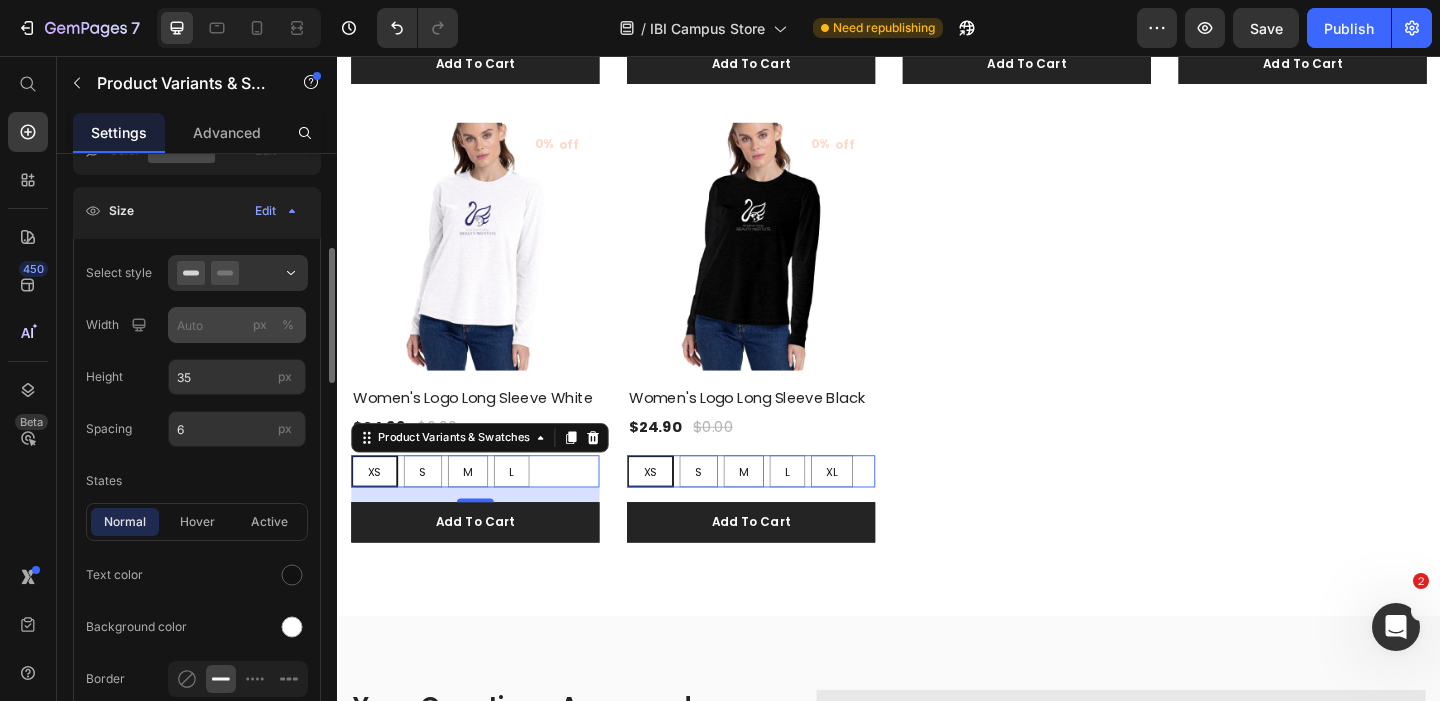 click on "px" 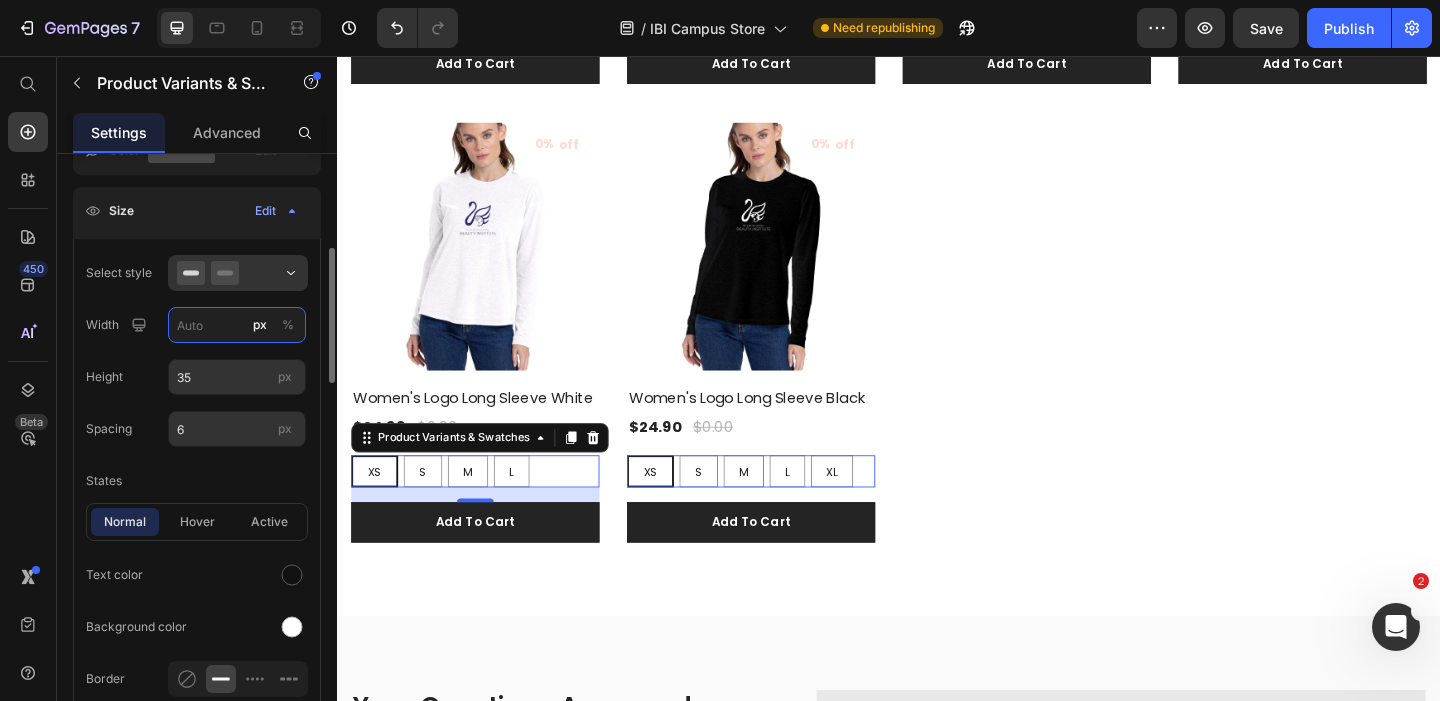 click on "px %" at bounding box center (237, 325) 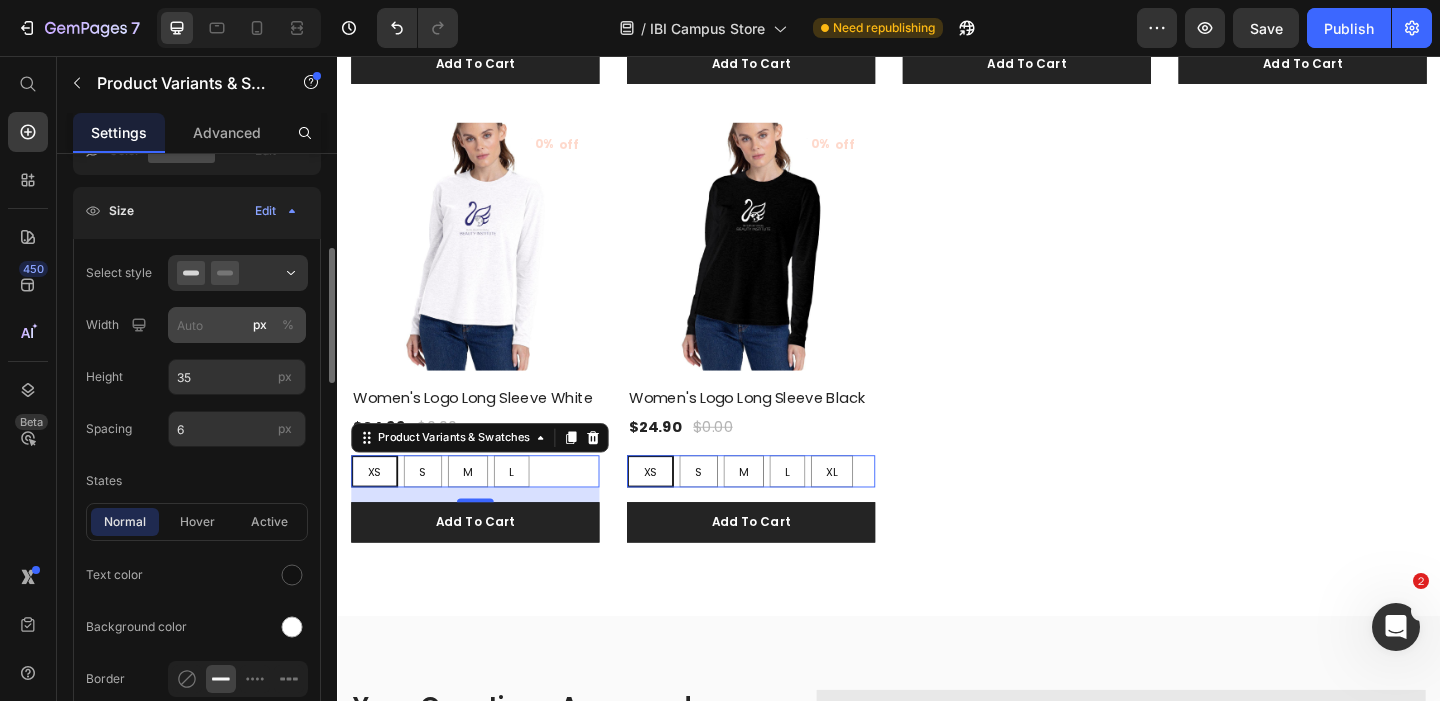click on "%" 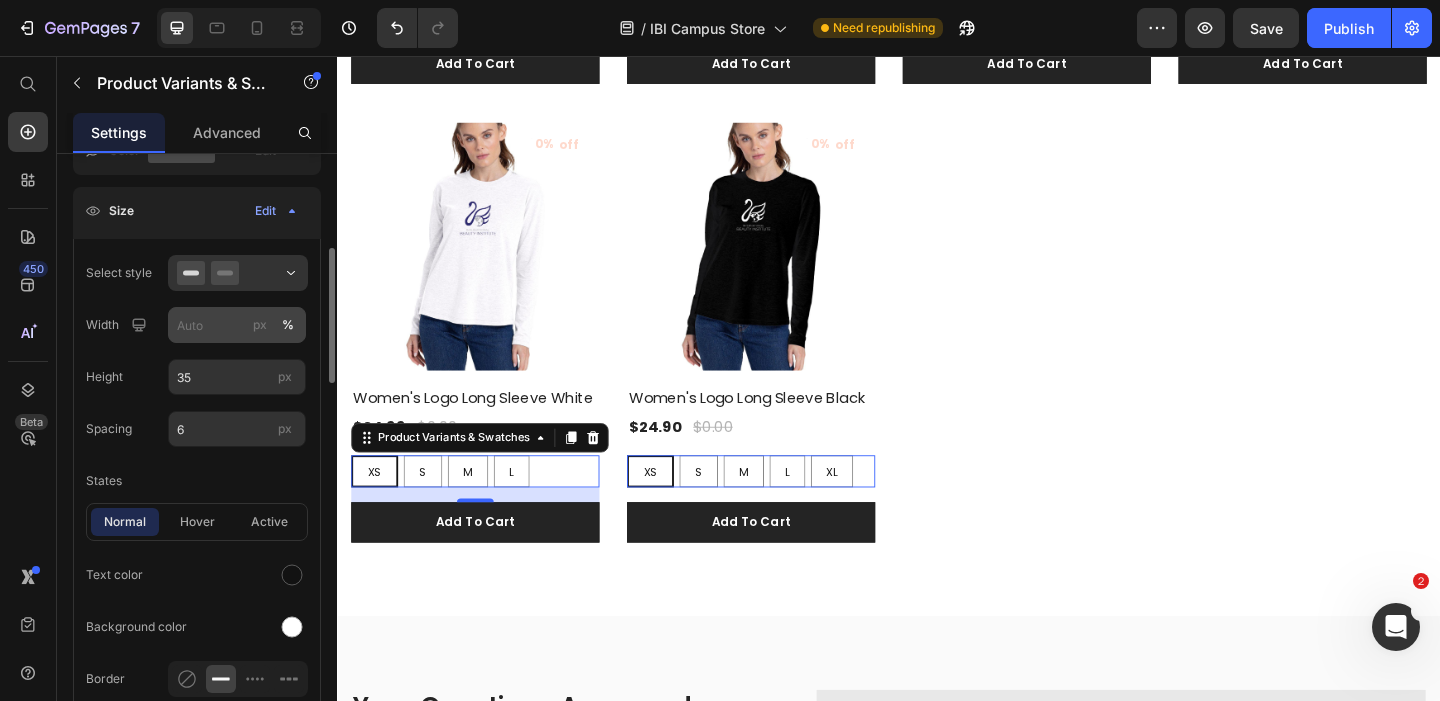 click on "px" at bounding box center [260, 325] 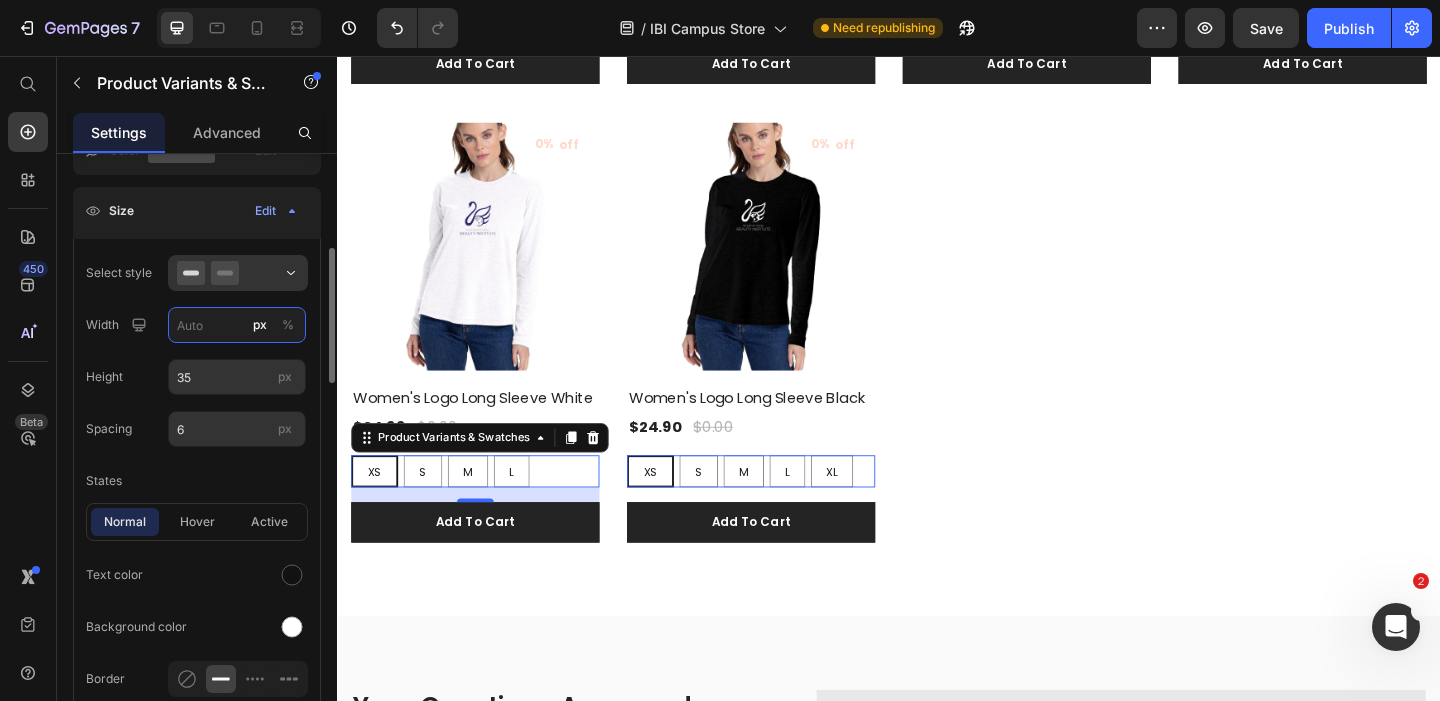 click on "px %" at bounding box center [237, 325] 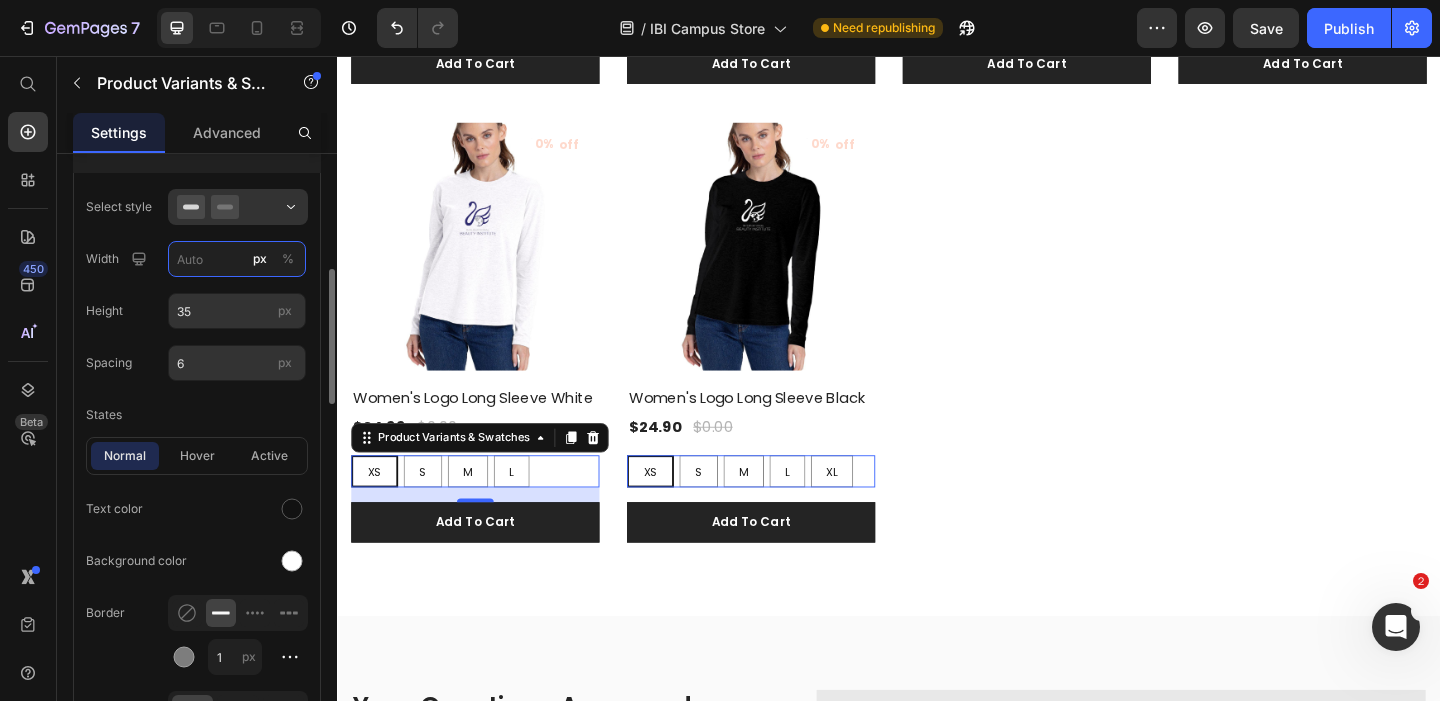 scroll, scrollTop: 492, scrollLeft: 0, axis: vertical 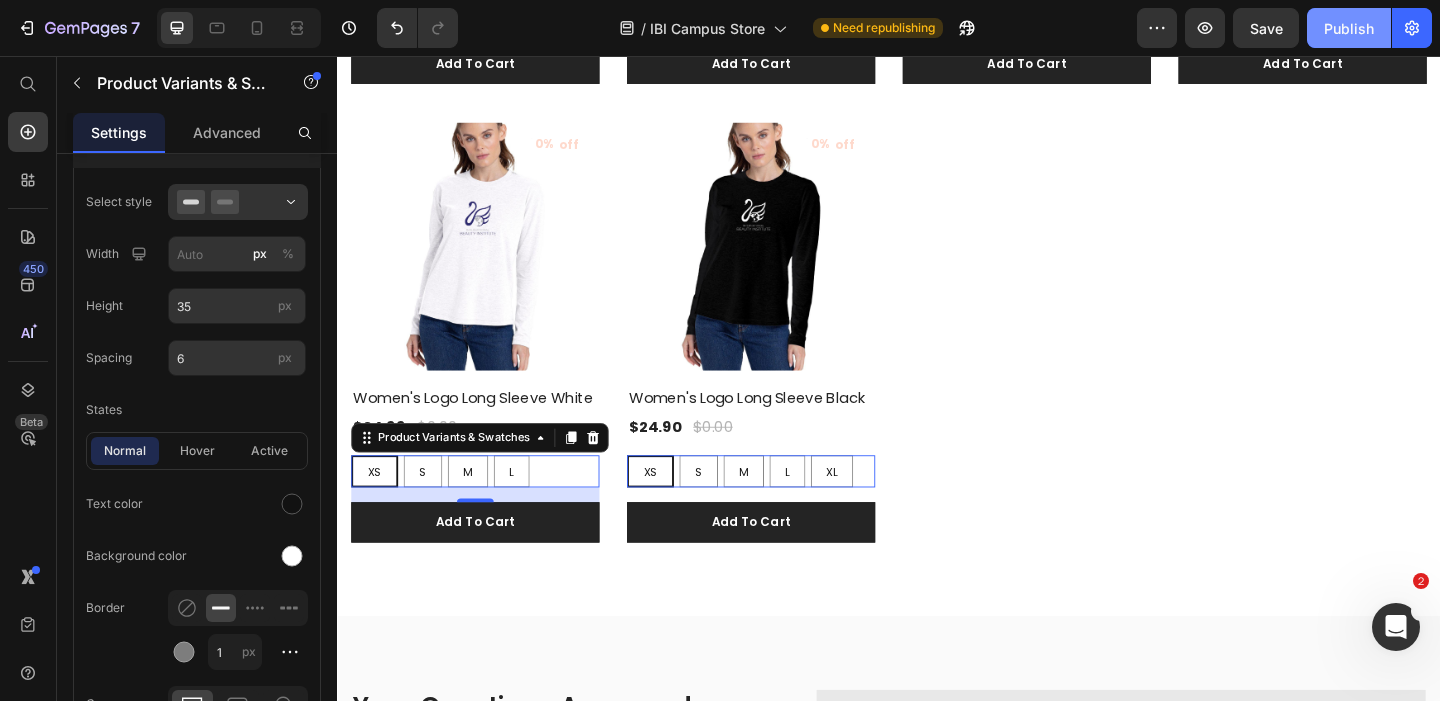 click on "Publish" at bounding box center (1349, 28) 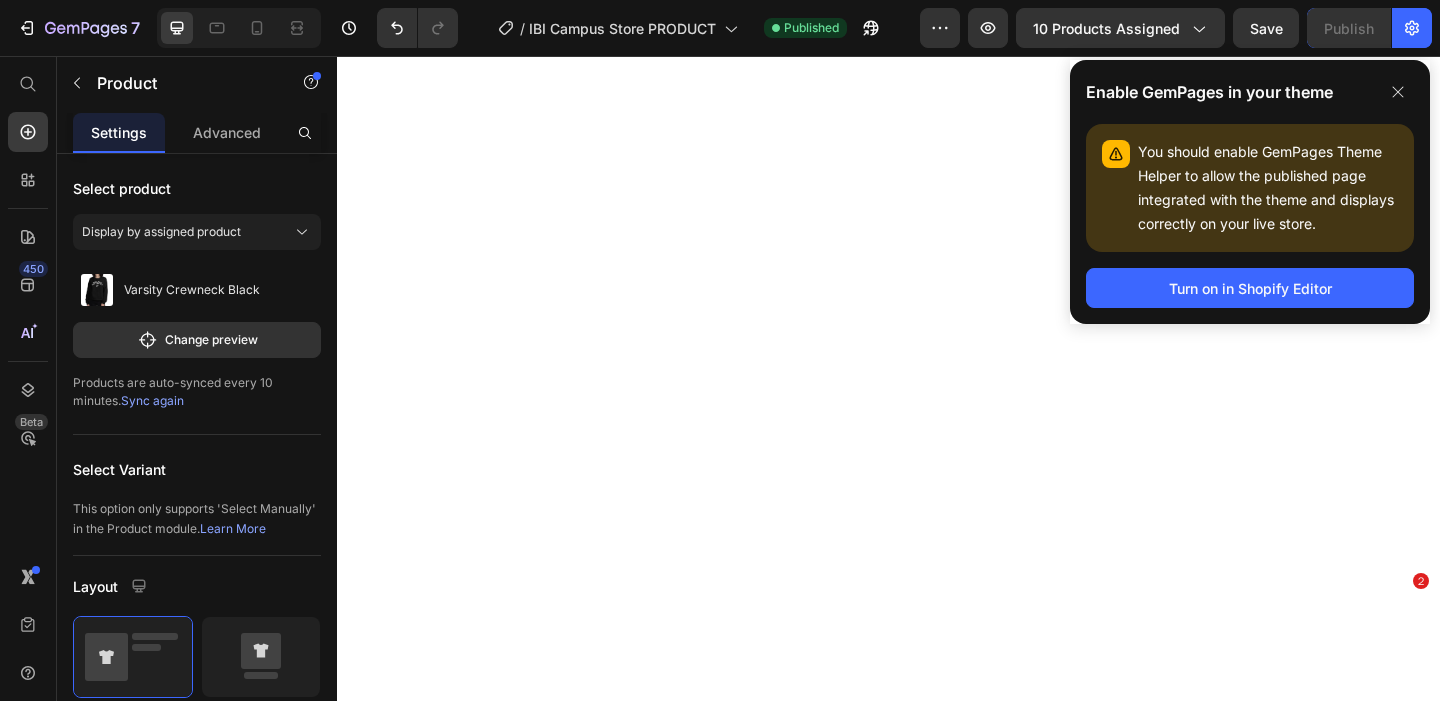 scroll, scrollTop: 0, scrollLeft: 0, axis: both 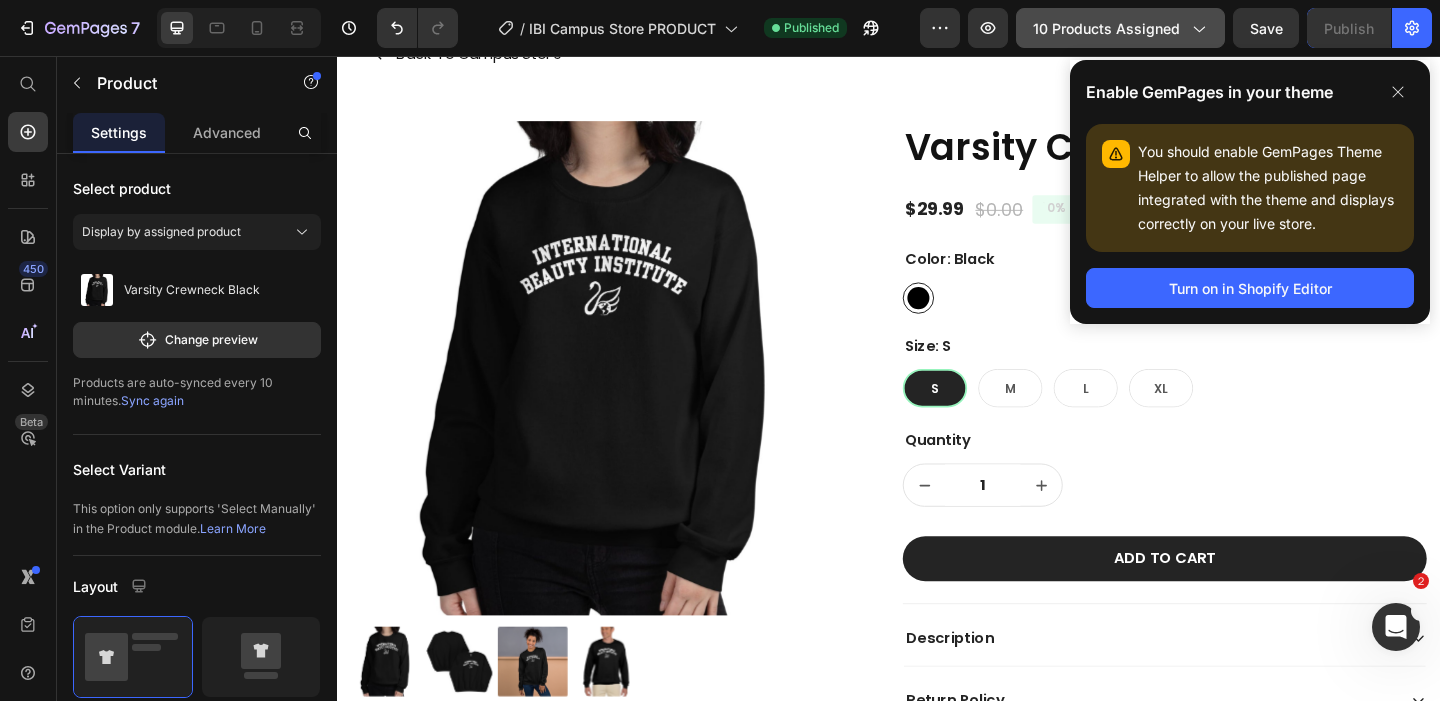 click on "10 products assigned" at bounding box center (1120, 28) 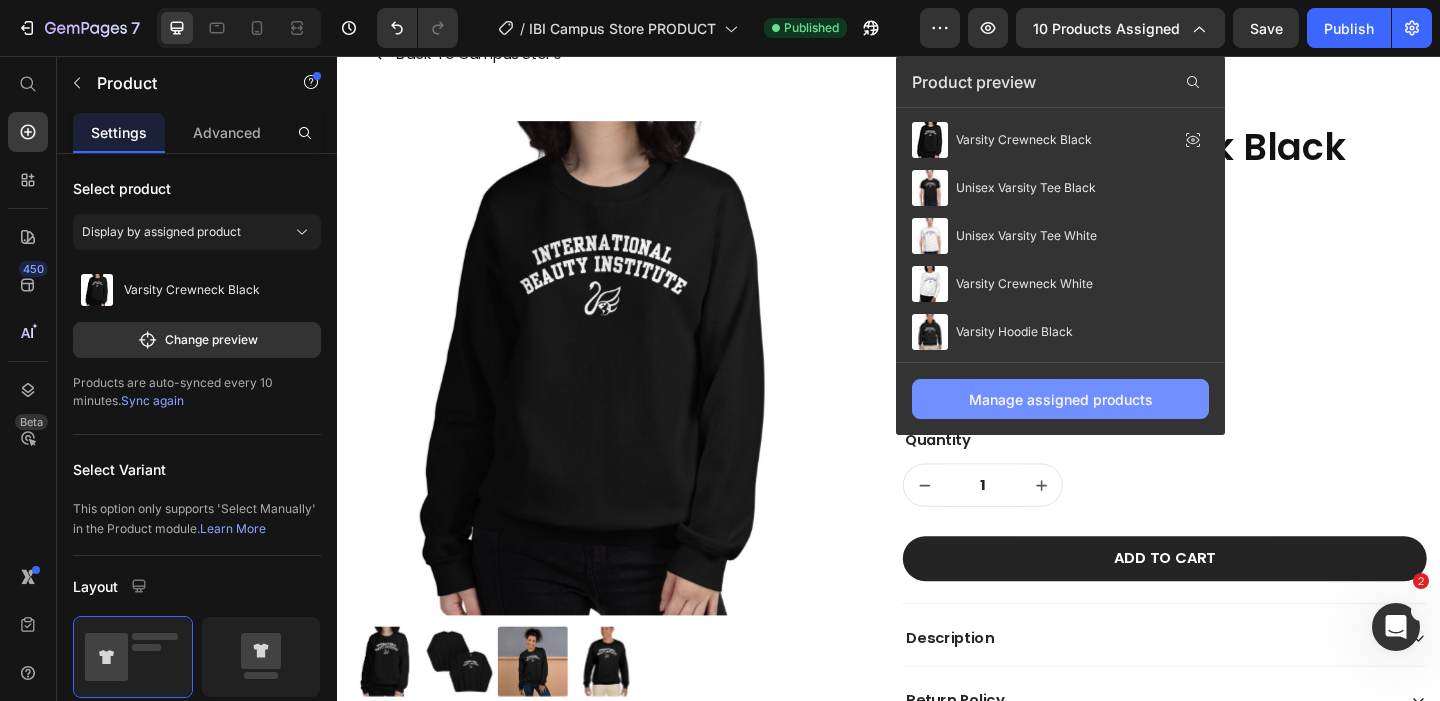 click on "Manage assigned products" at bounding box center [1061, 399] 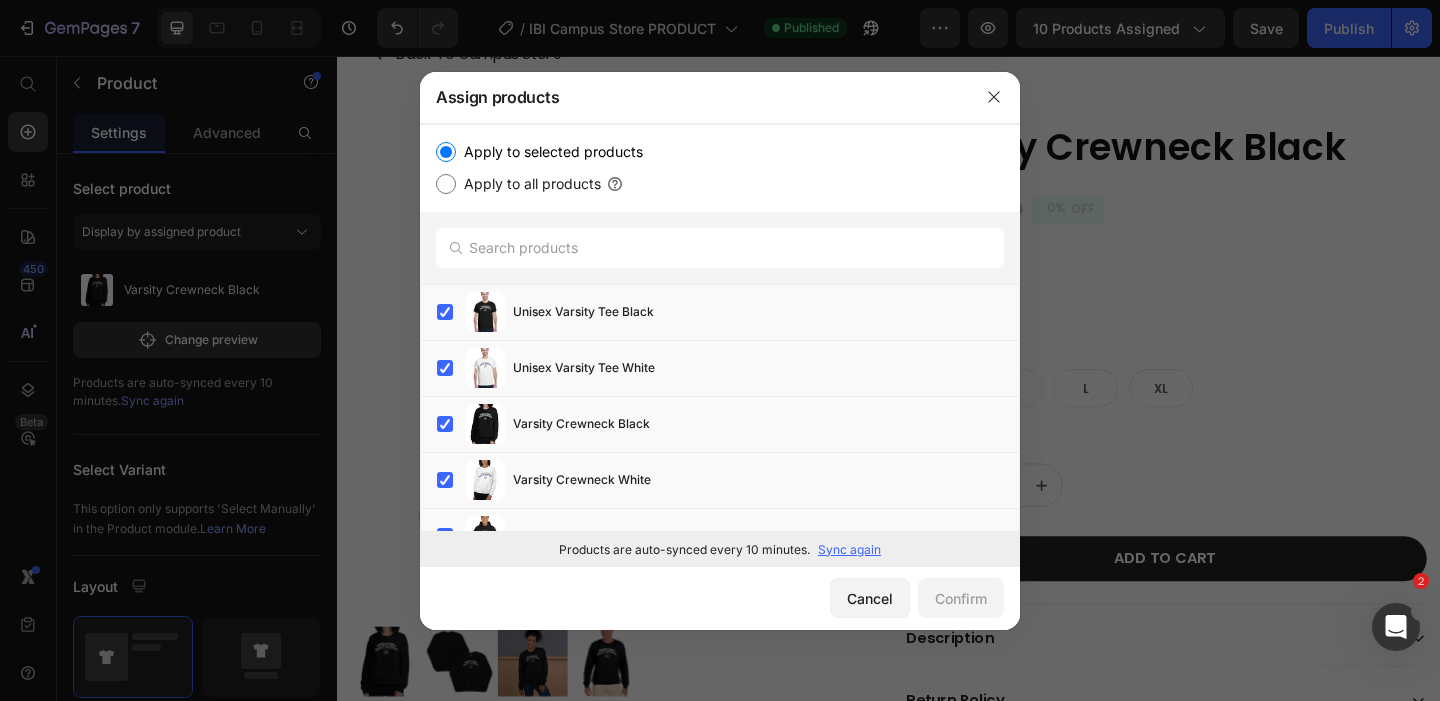 click on "Sync again" at bounding box center (849, 550) 